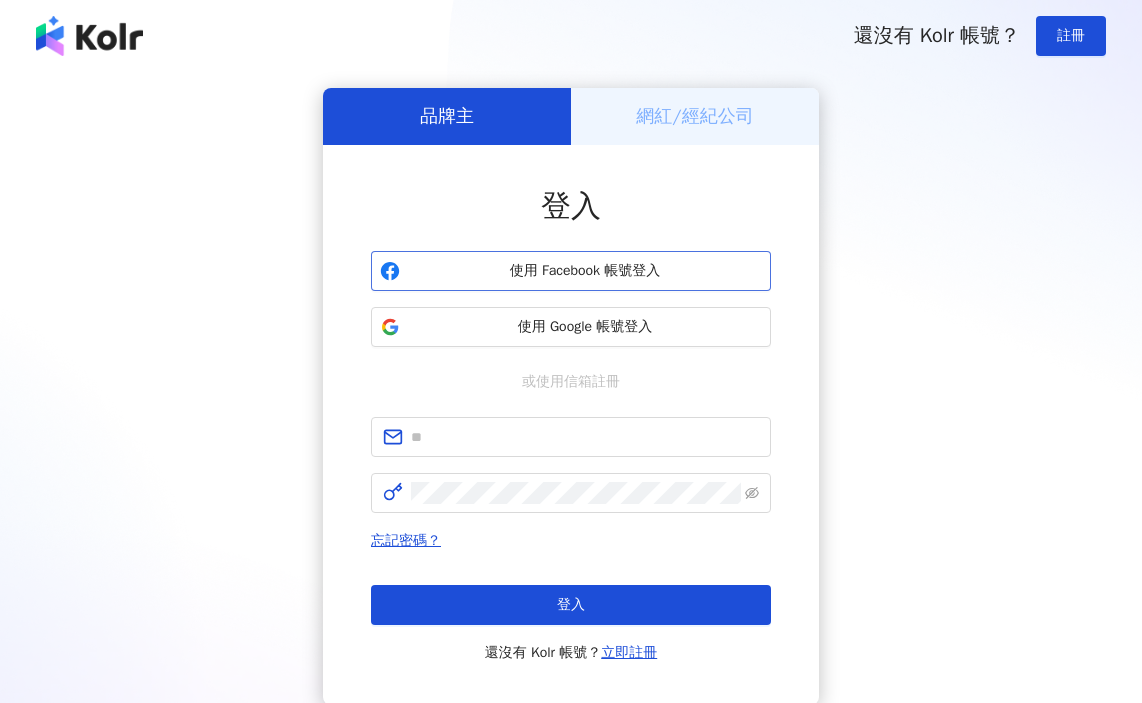 scroll, scrollTop: 0, scrollLeft: 0, axis: both 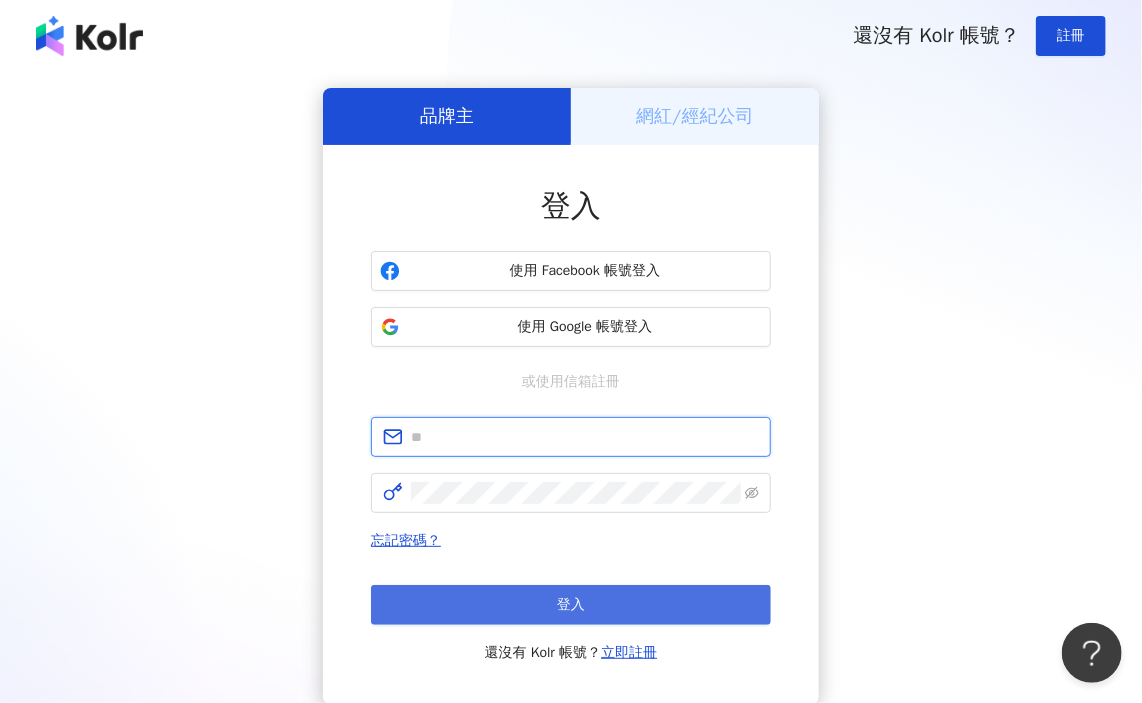 type on "**********" 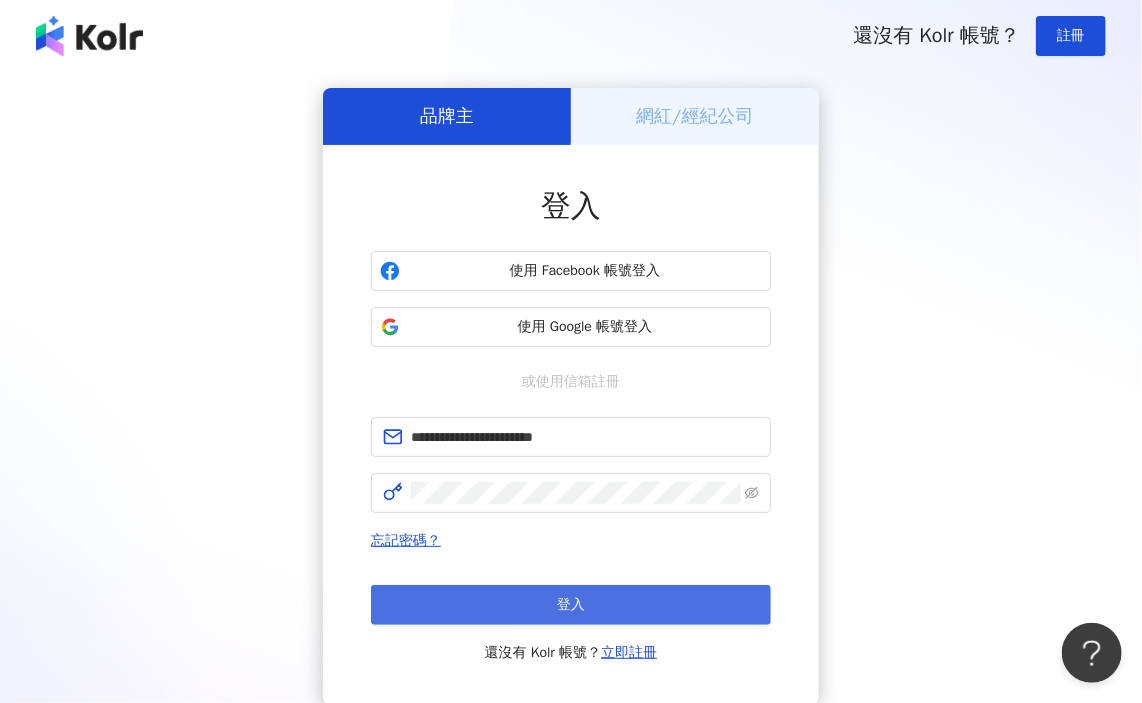 click on "登入" at bounding box center (571, 605) 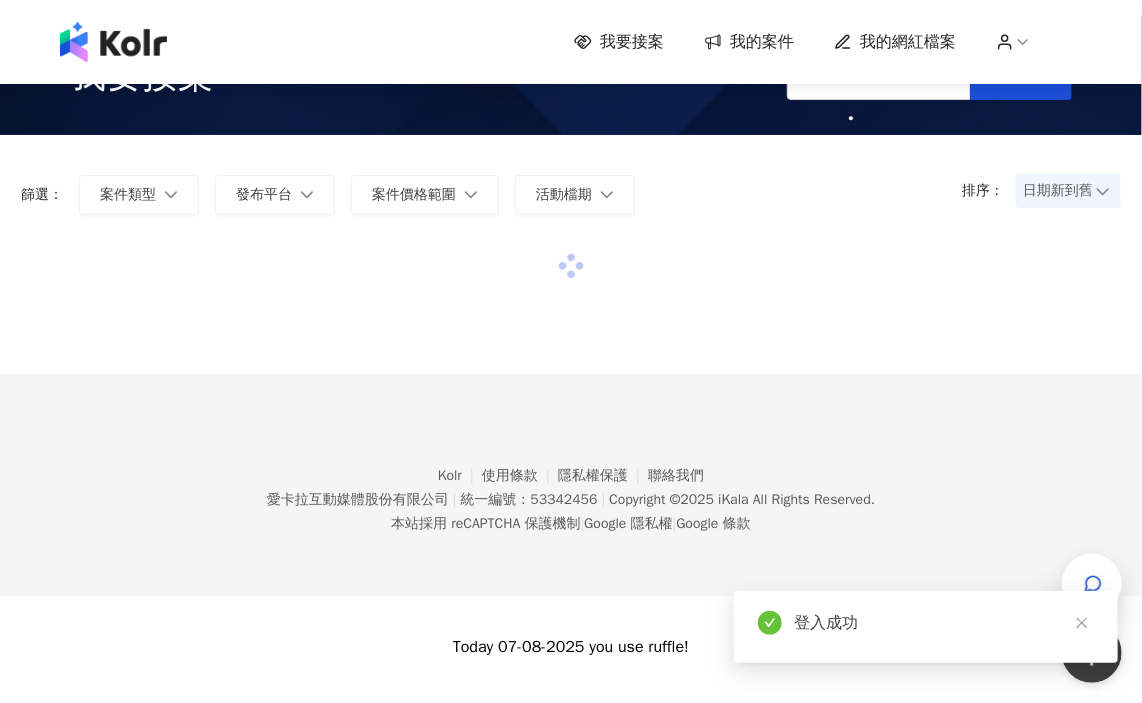 scroll, scrollTop: 100, scrollLeft: 0, axis: vertical 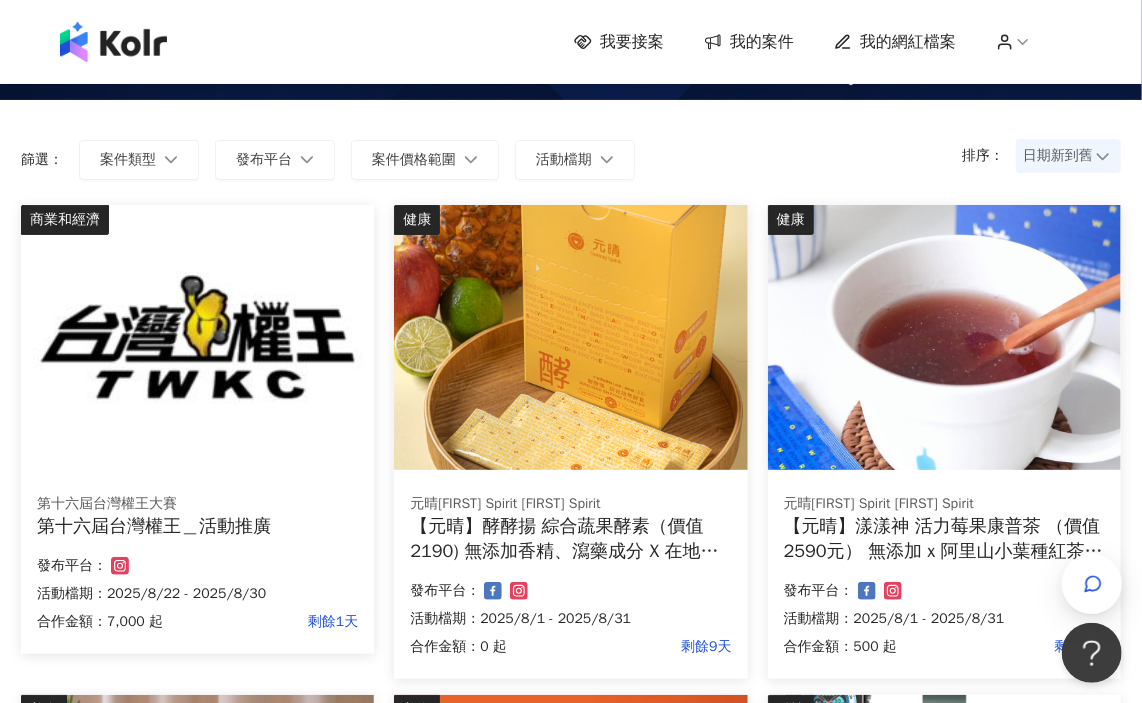 click on "日期新到舊" at bounding box center [1068, 156] 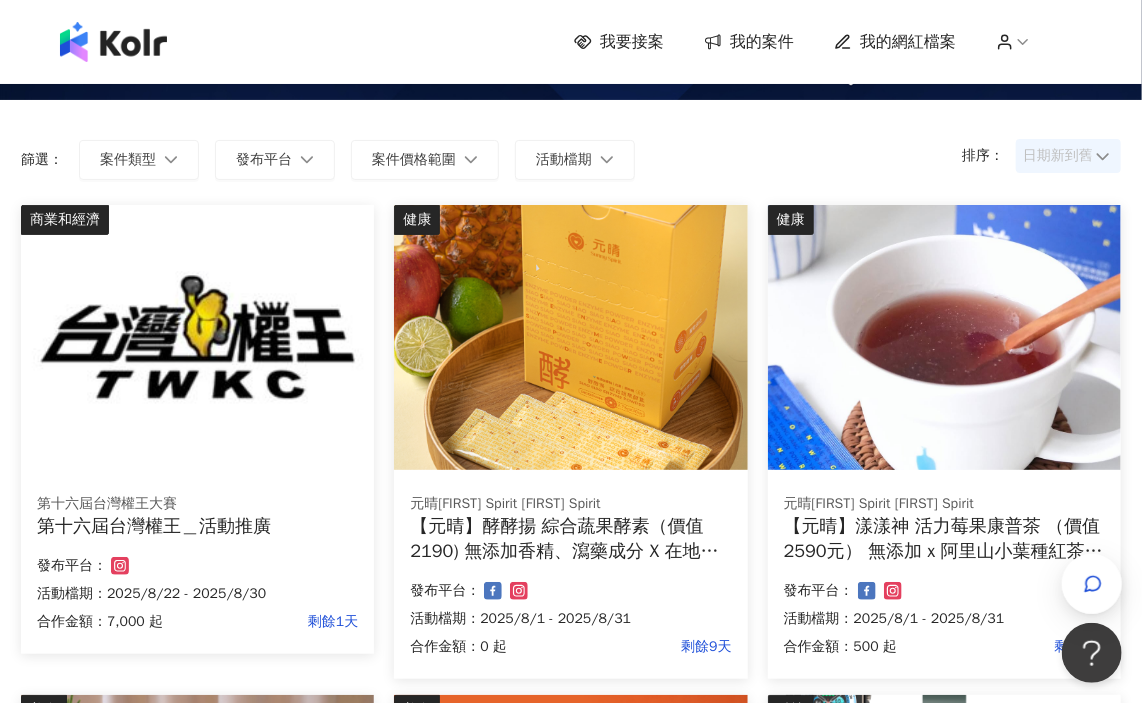 scroll, scrollTop: 0, scrollLeft: 0, axis: both 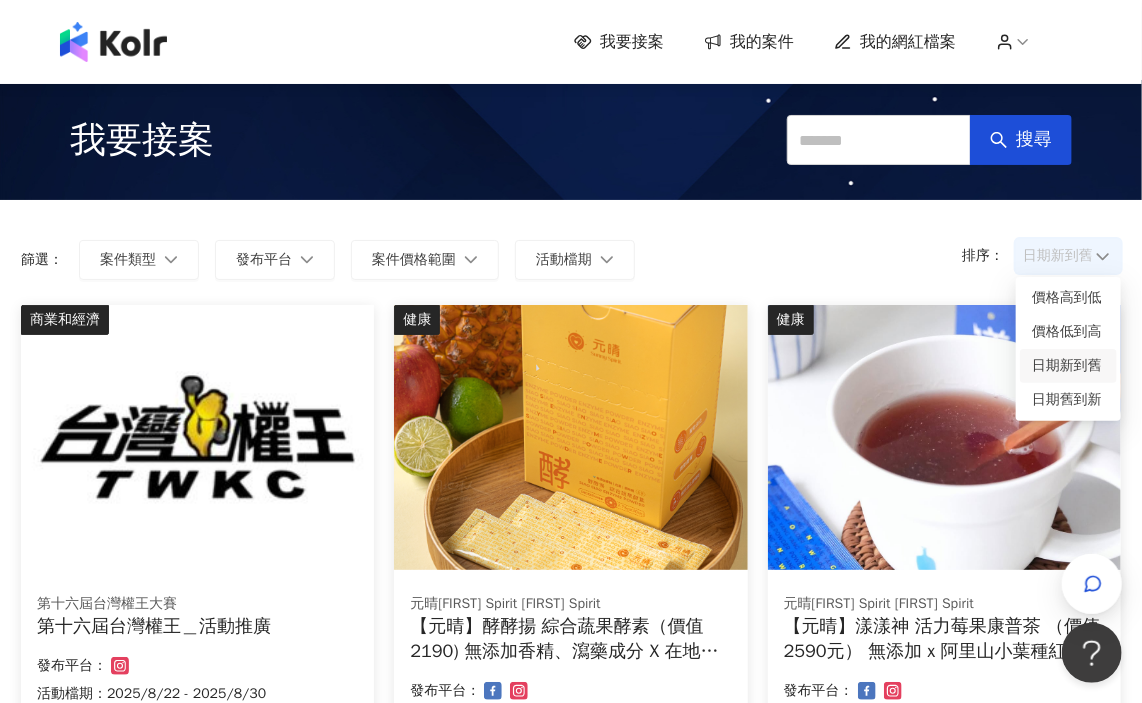 click on "我的案件" at bounding box center [762, 42] 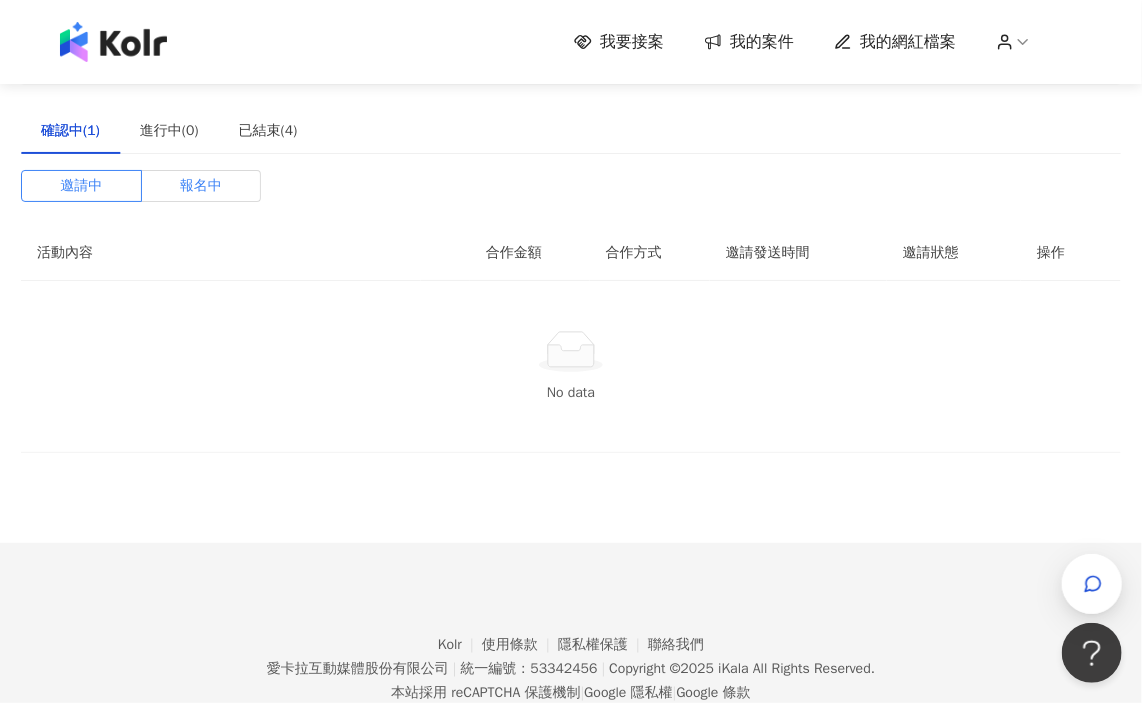 click on "報名中" at bounding box center (201, 186) 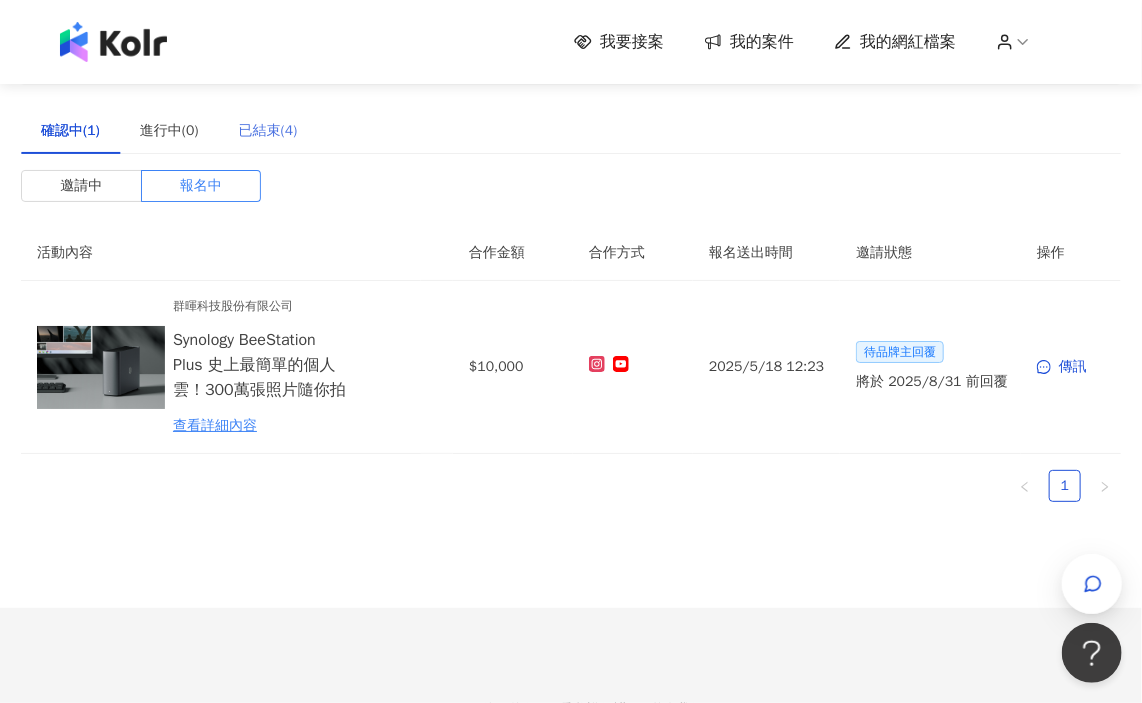 click on "已結束(4)" at bounding box center (268, 131) 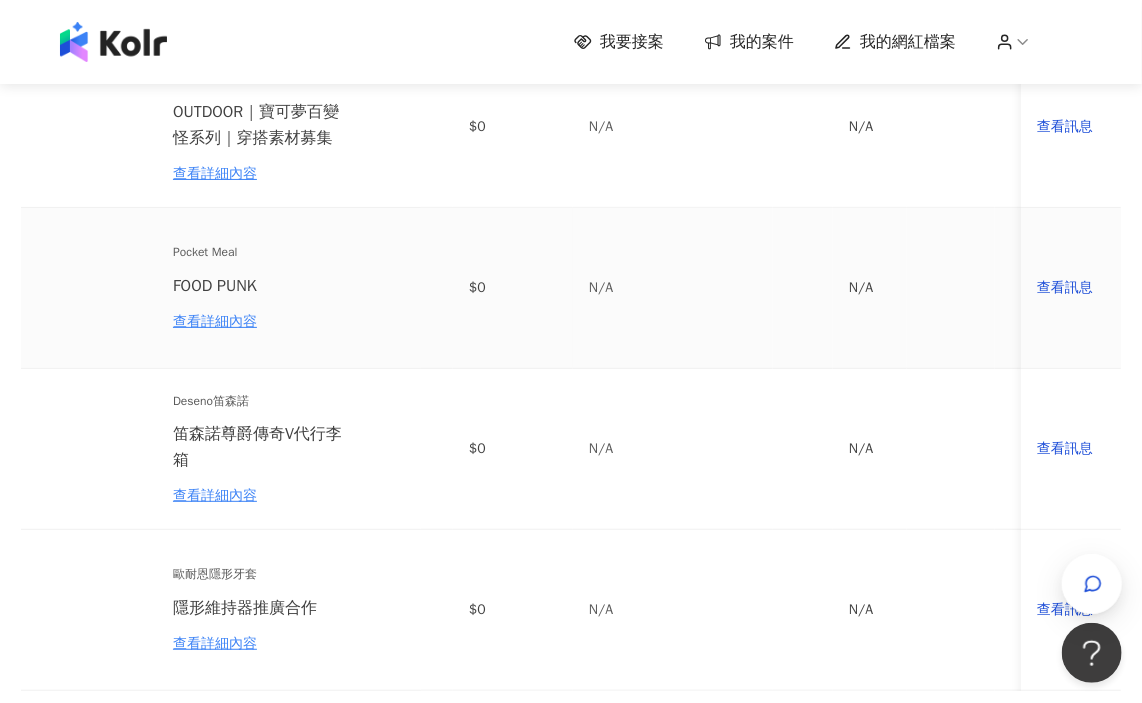 scroll, scrollTop: 300, scrollLeft: 0, axis: vertical 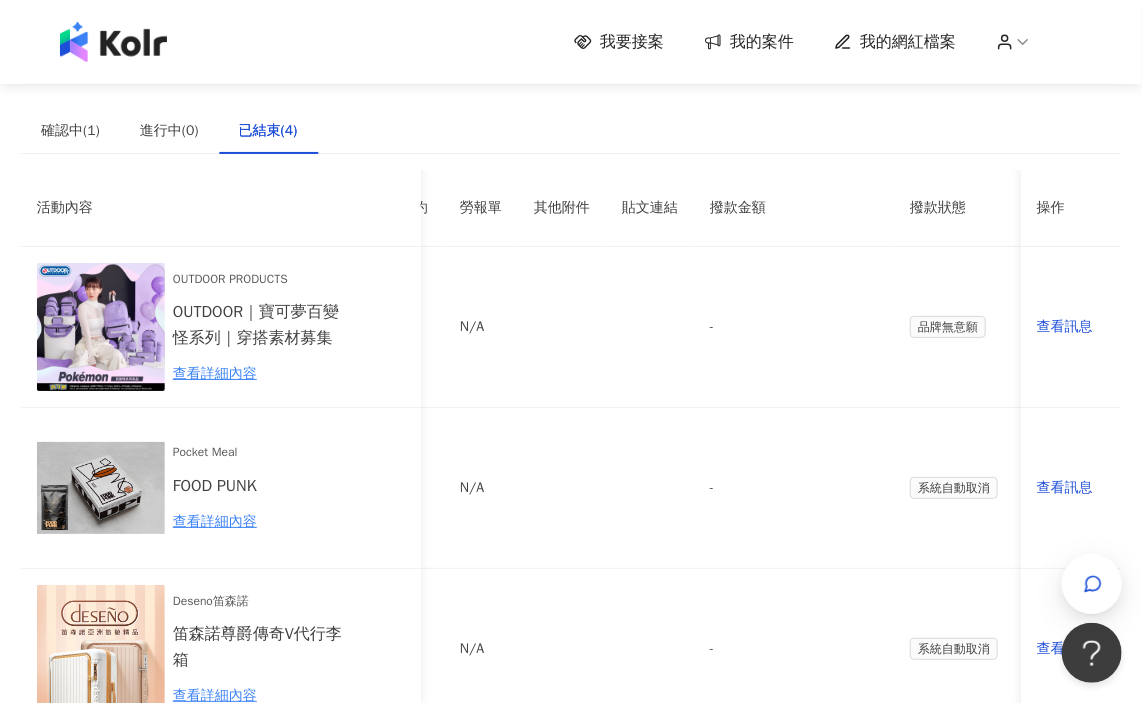 click on "我的網紅檔案" at bounding box center [908, 42] 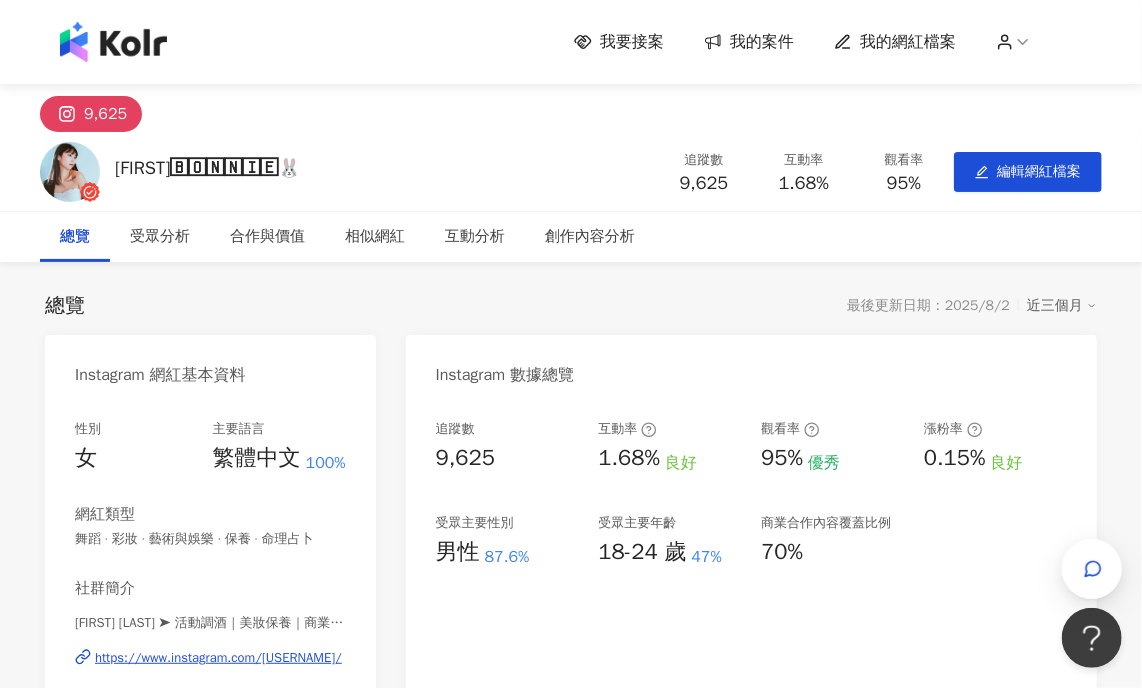 click on "我的網紅檔案" at bounding box center (908, 42) 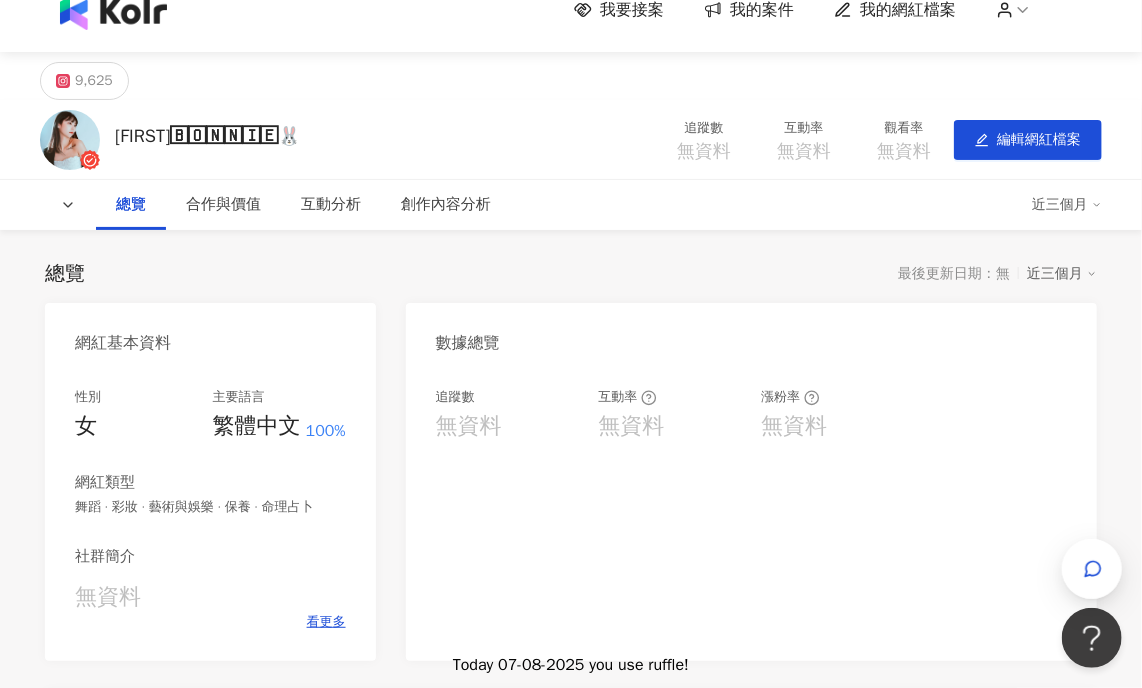 scroll, scrollTop: 0, scrollLeft: 0, axis: both 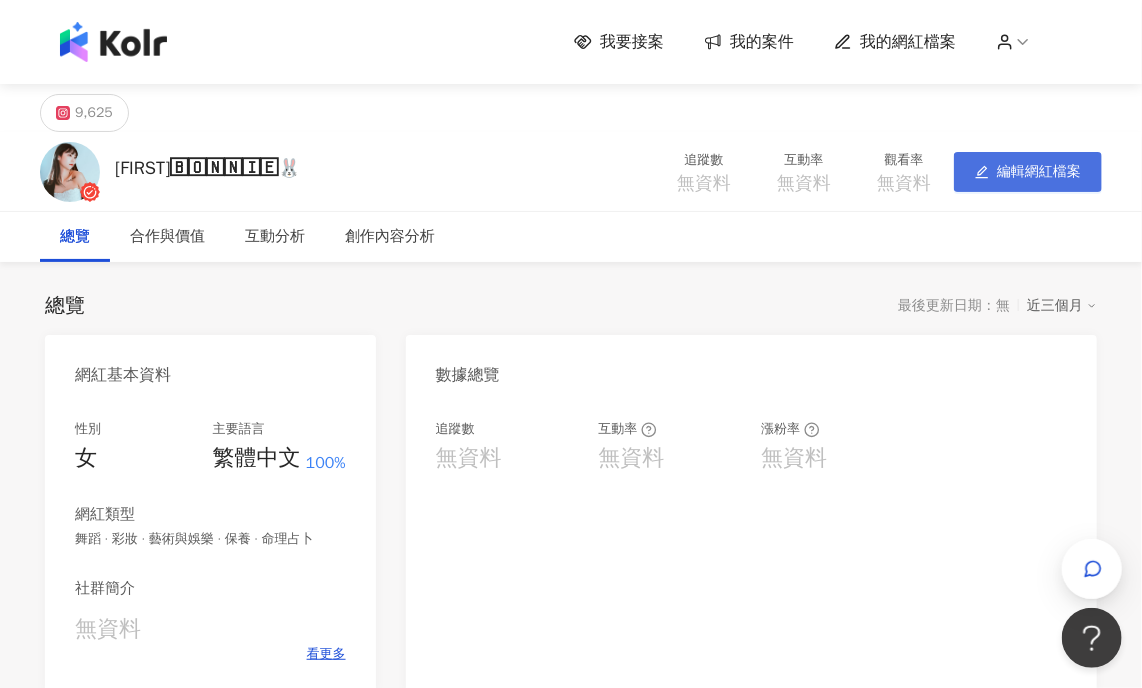 click on "編輯網紅檔案" at bounding box center (1039, 172) 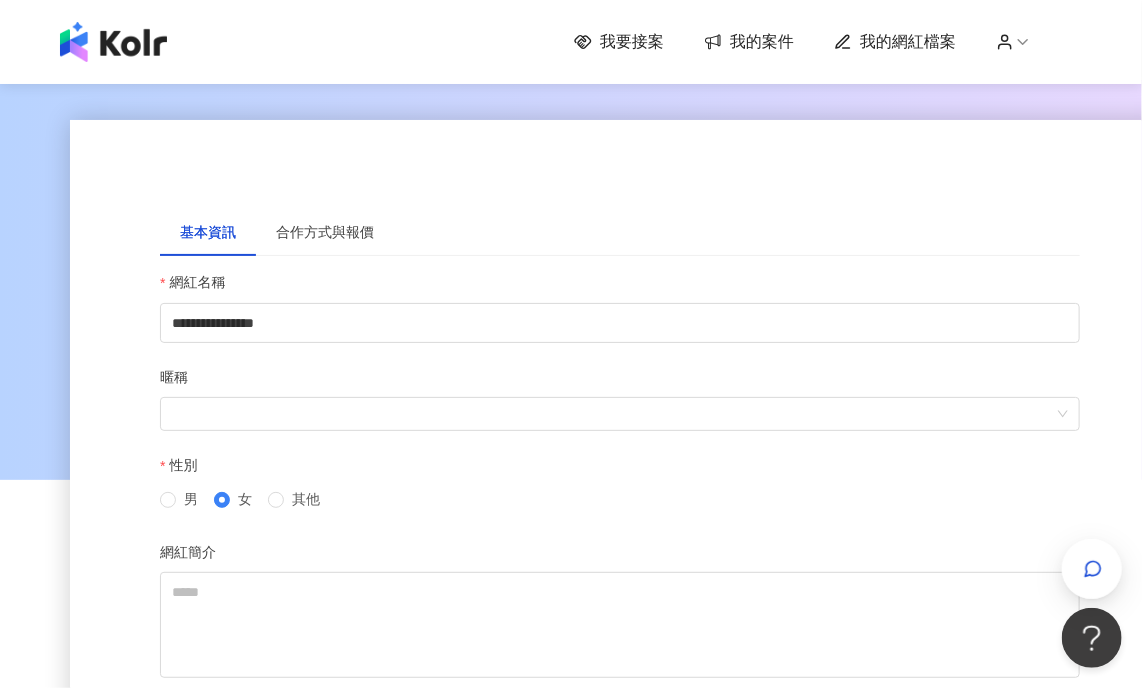 type 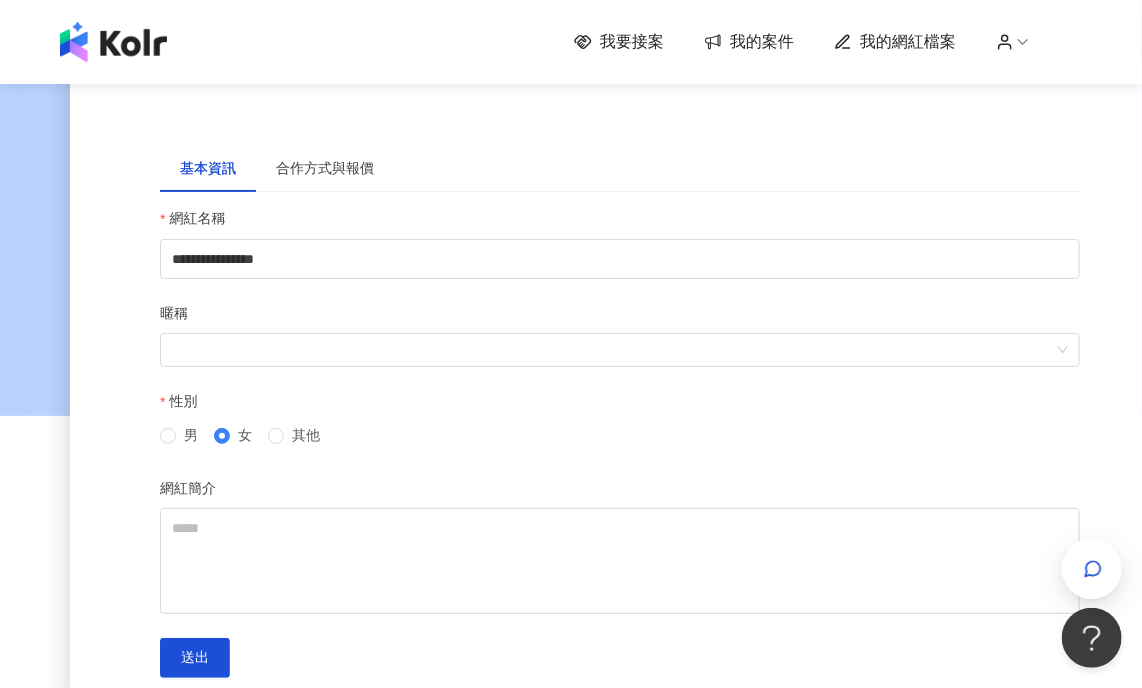 scroll, scrollTop: 100, scrollLeft: 0, axis: vertical 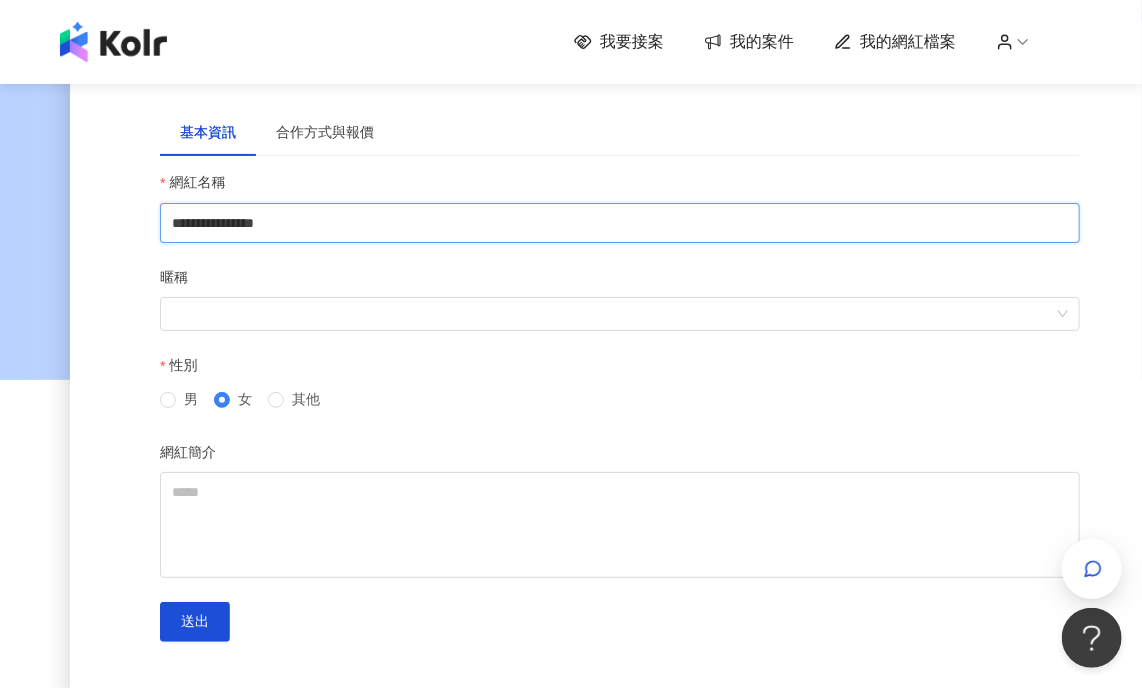 drag, startPoint x: 285, startPoint y: 223, endPoint x: 200, endPoint y: 227, distance: 85.09406 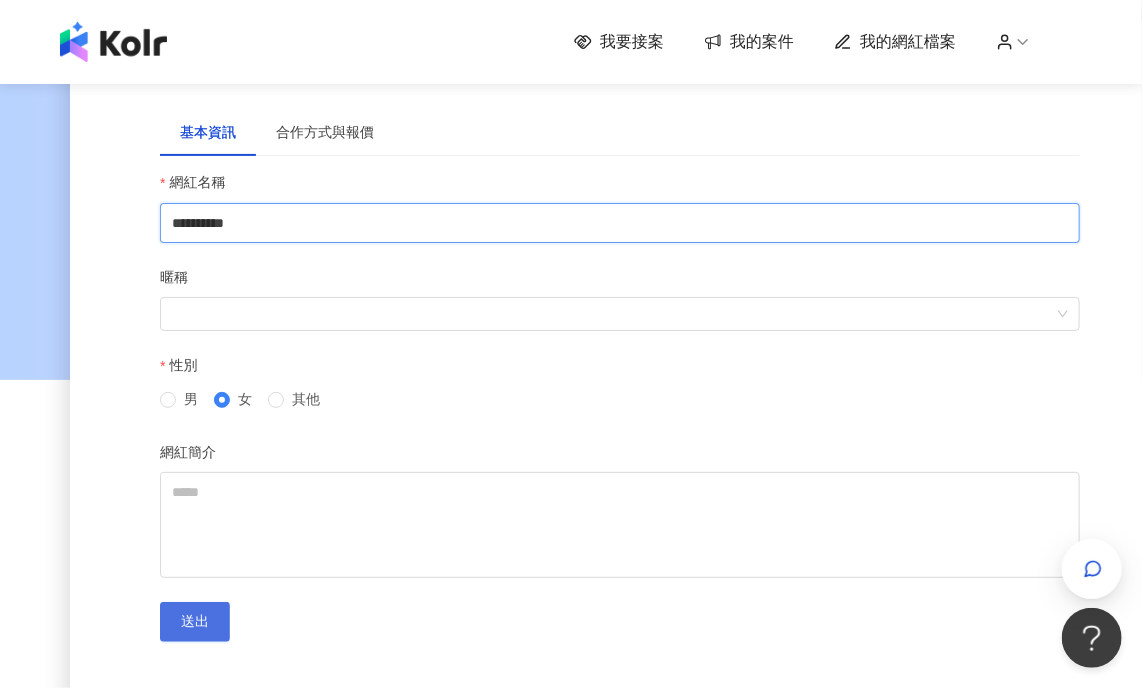 type on "**********" 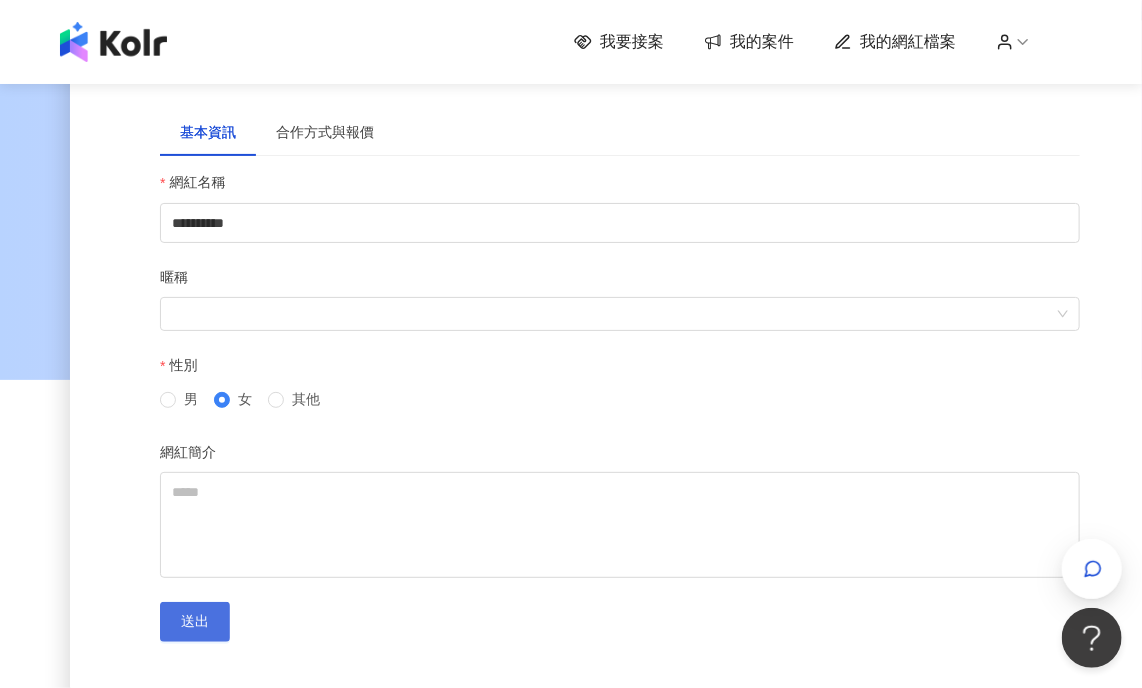 click on "送出" at bounding box center [195, 622] 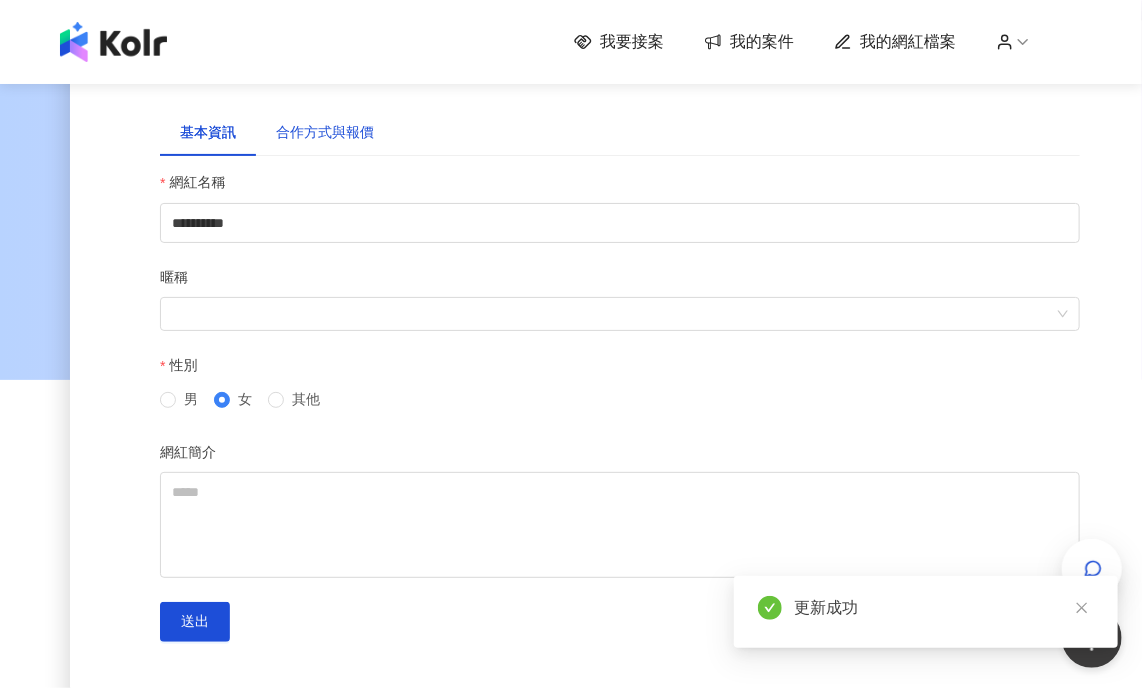 click on "合作方式與報價" at bounding box center [325, 133] 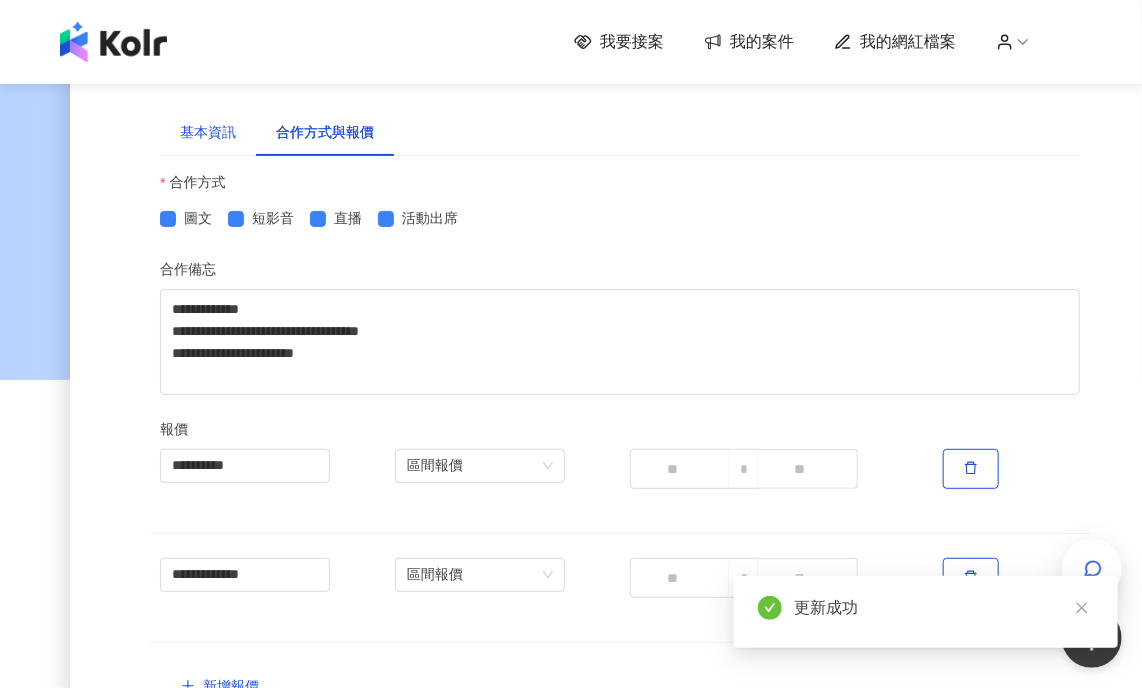 click on "基本資訊" at bounding box center [208, 133] 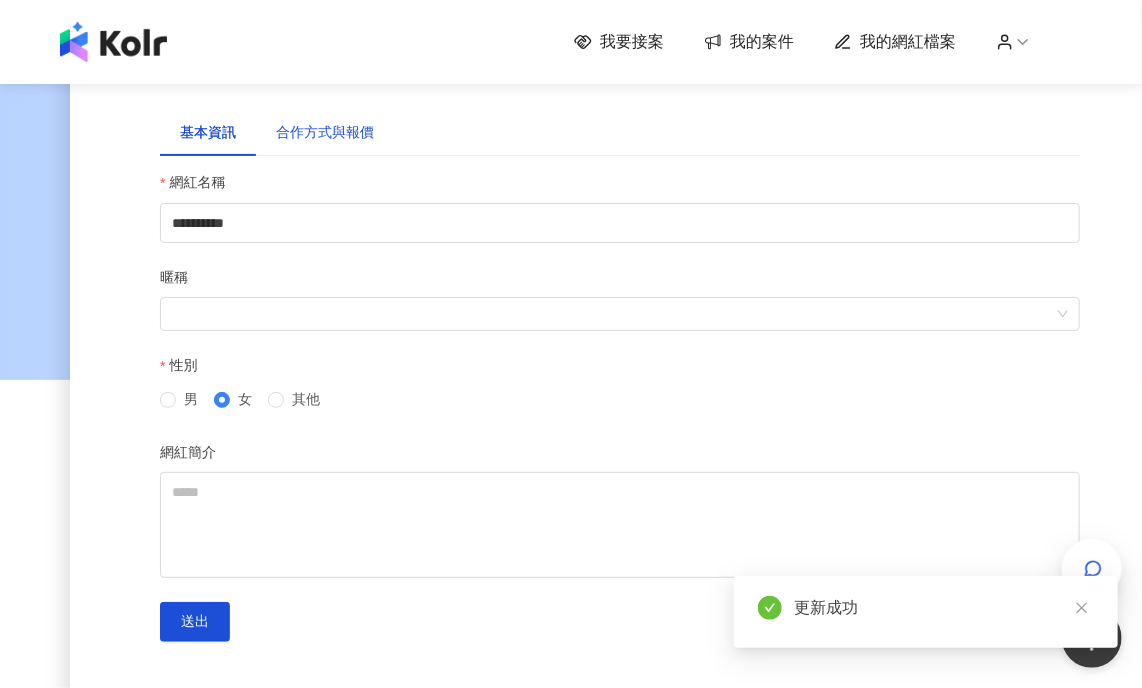 click on "合作方式與報價" at bounding box center [325, 133] 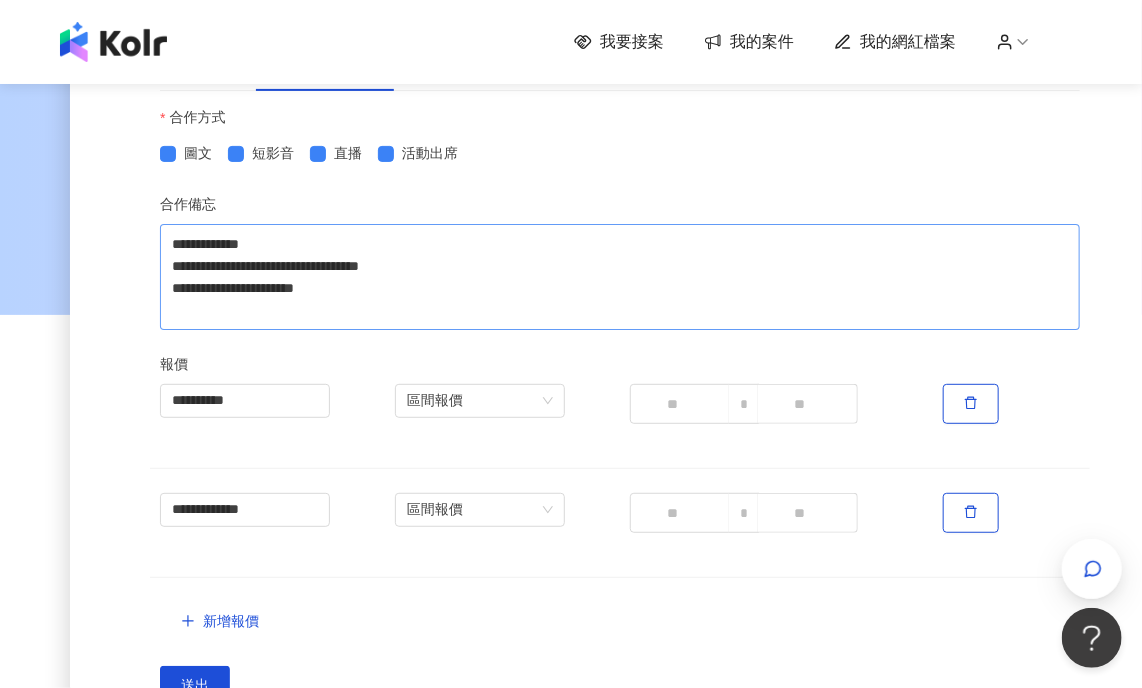 scroll, scrollTop: 200, scrollLeft: 0, axis: vertical 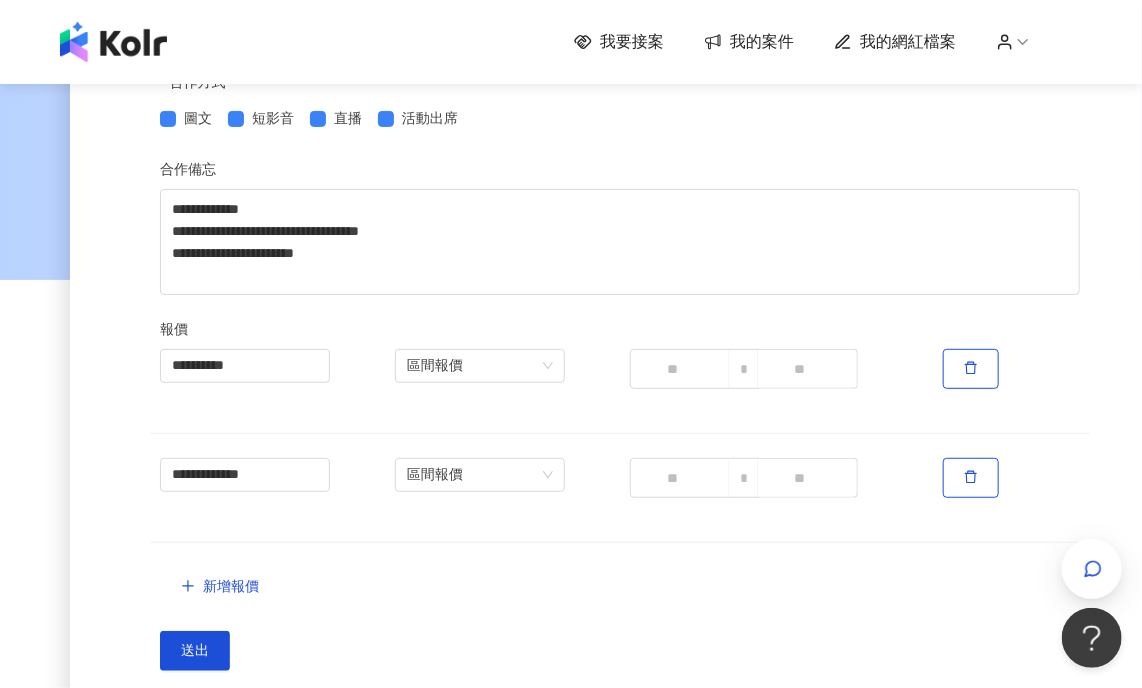 click on "我的網紅檔案" at bounding box center [908, 42] 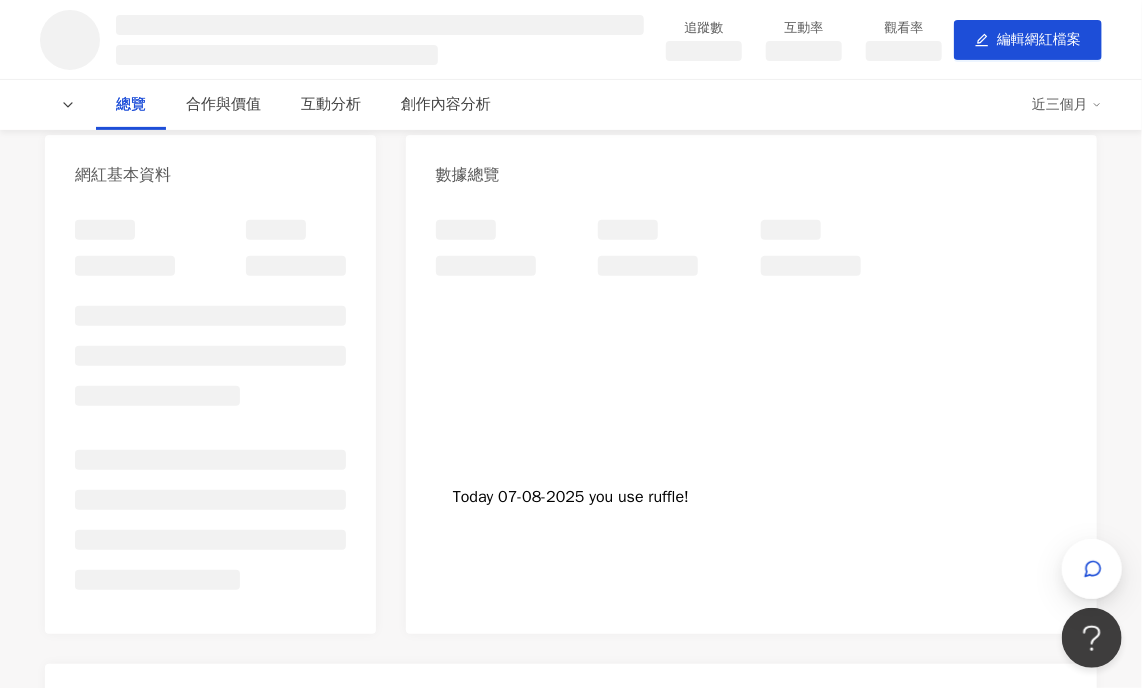 scroll, scrollTop: 0, scrollLeft: 0, axis: both 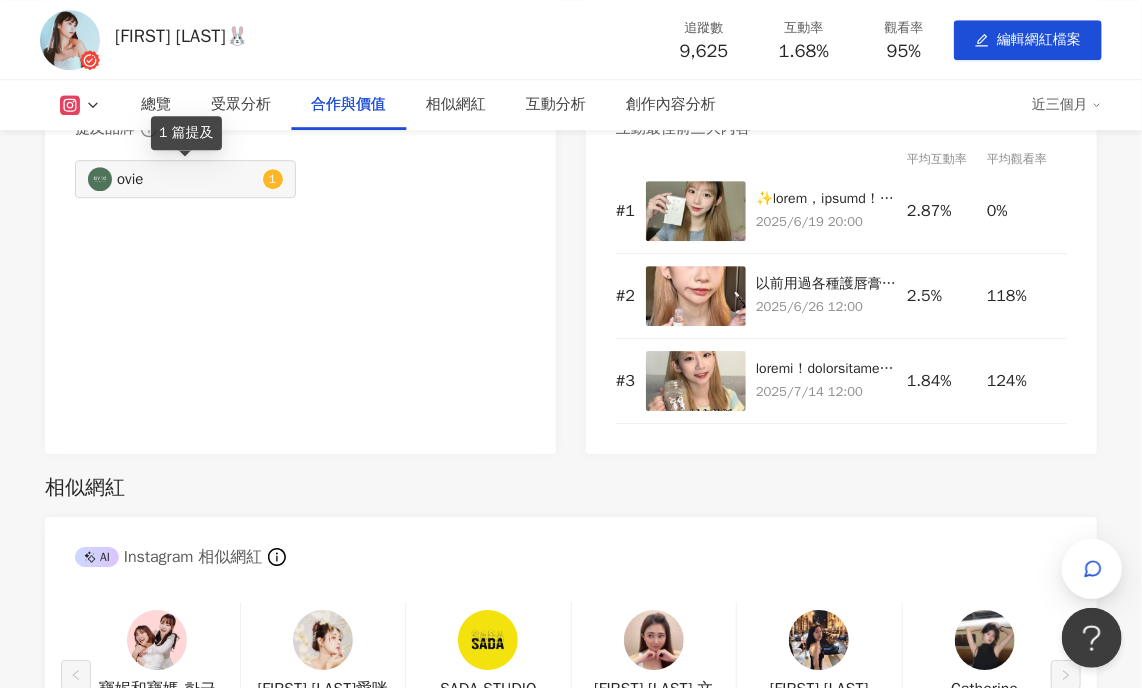 click on "ovie" at bounding box center (187, 179) 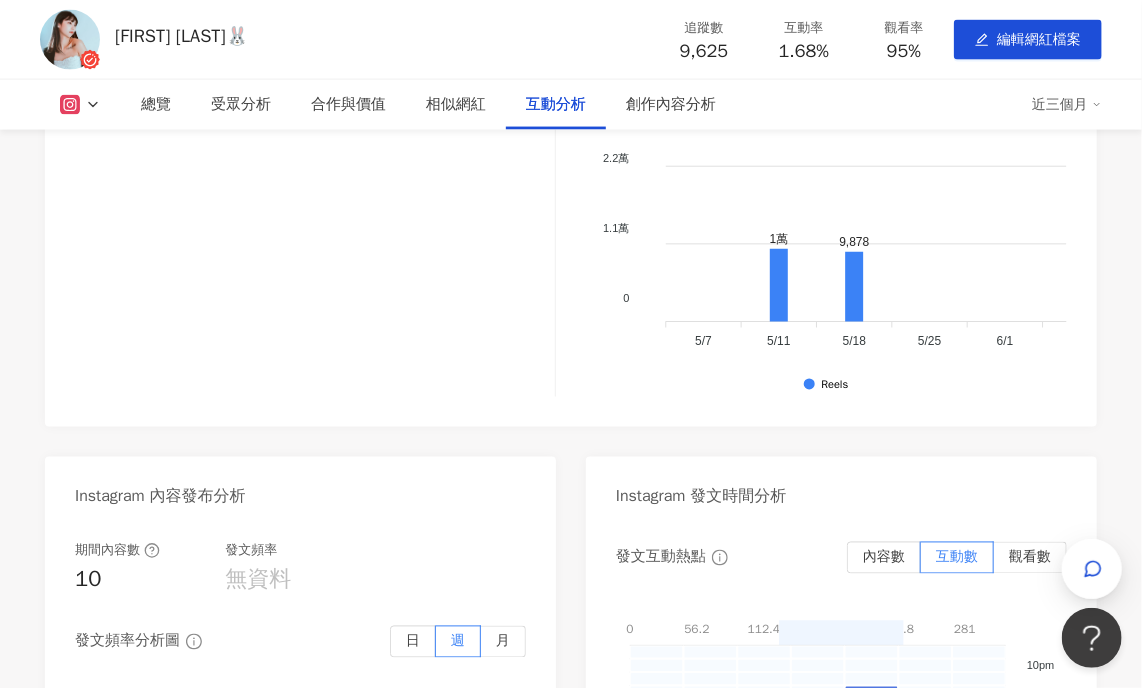 scroll, scrollTop: 4007, scrollLeft: 0, axis: vertical 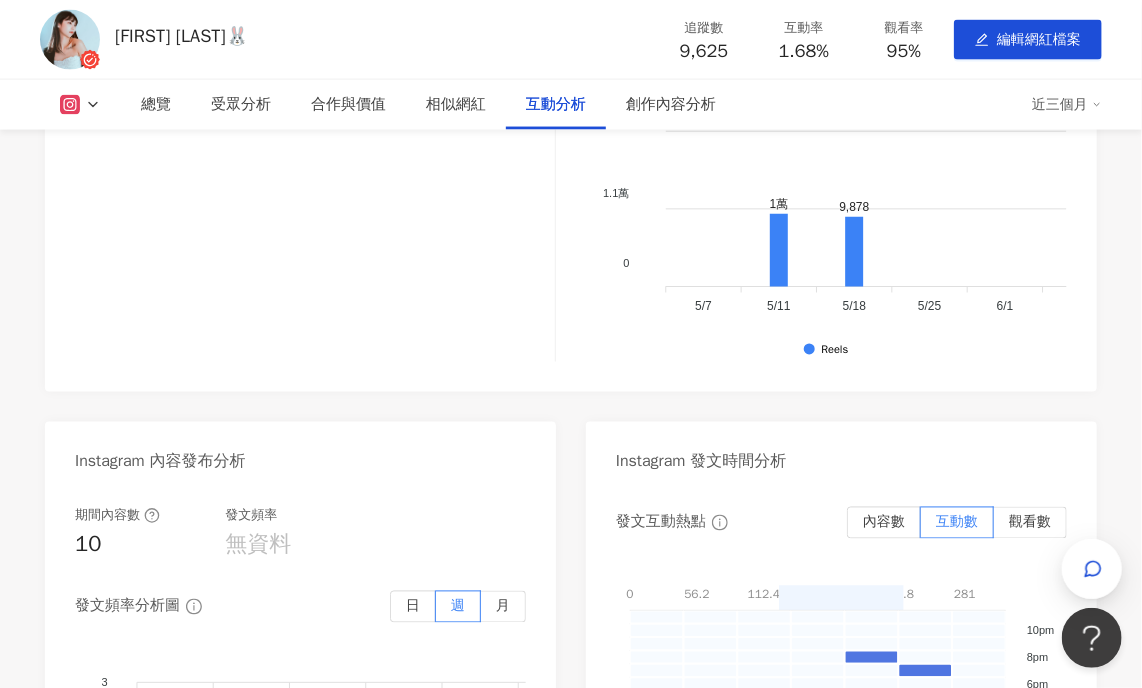 drag, startPoint x: 692, startPoint y: 366, endPoint x: 532, endPoint y: 377, distance: 160.37769 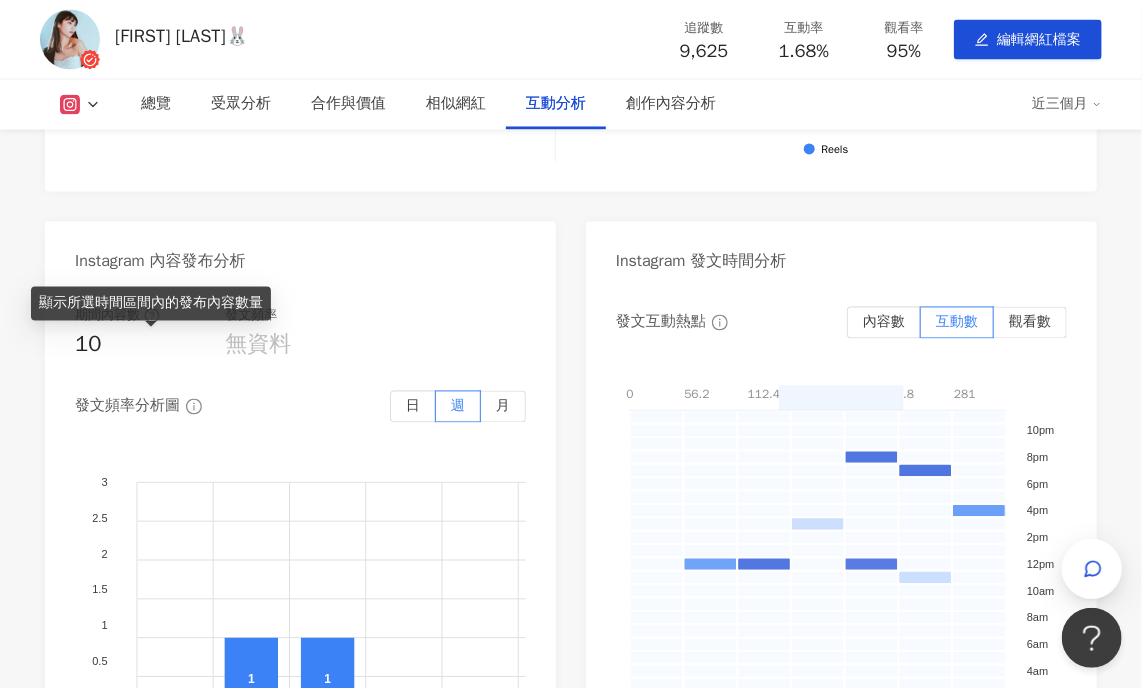scroll, scrollTop: 4307, scrollLeft: 0, axis: vertical 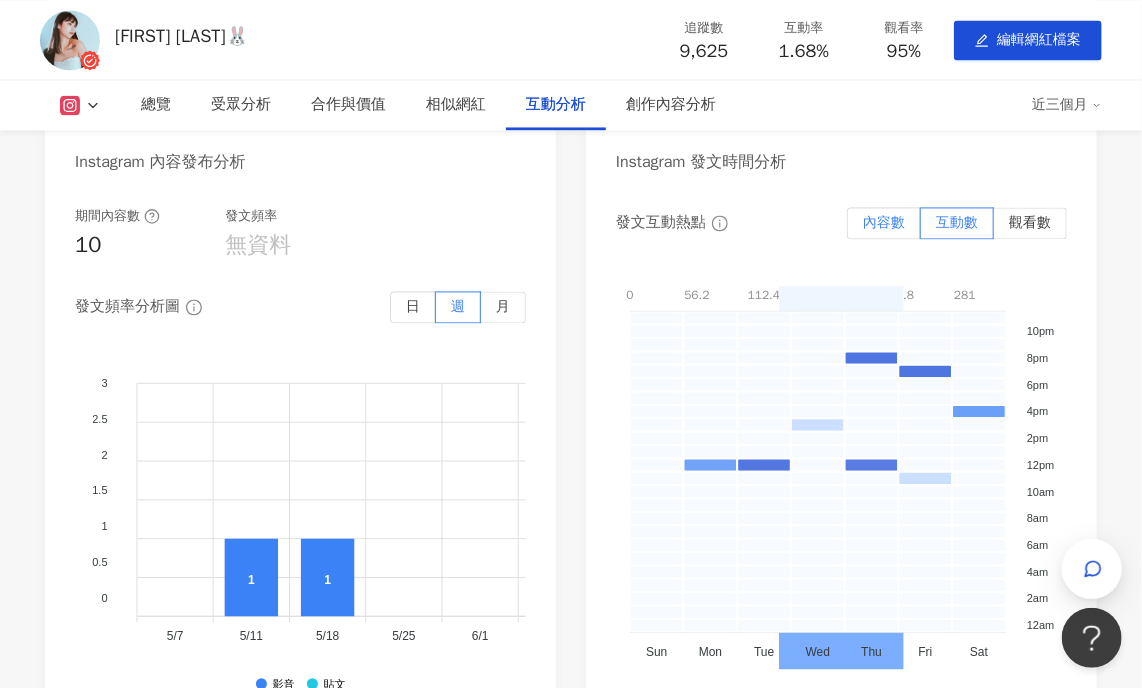 click on "內容數" at bounding box center [884, 223] 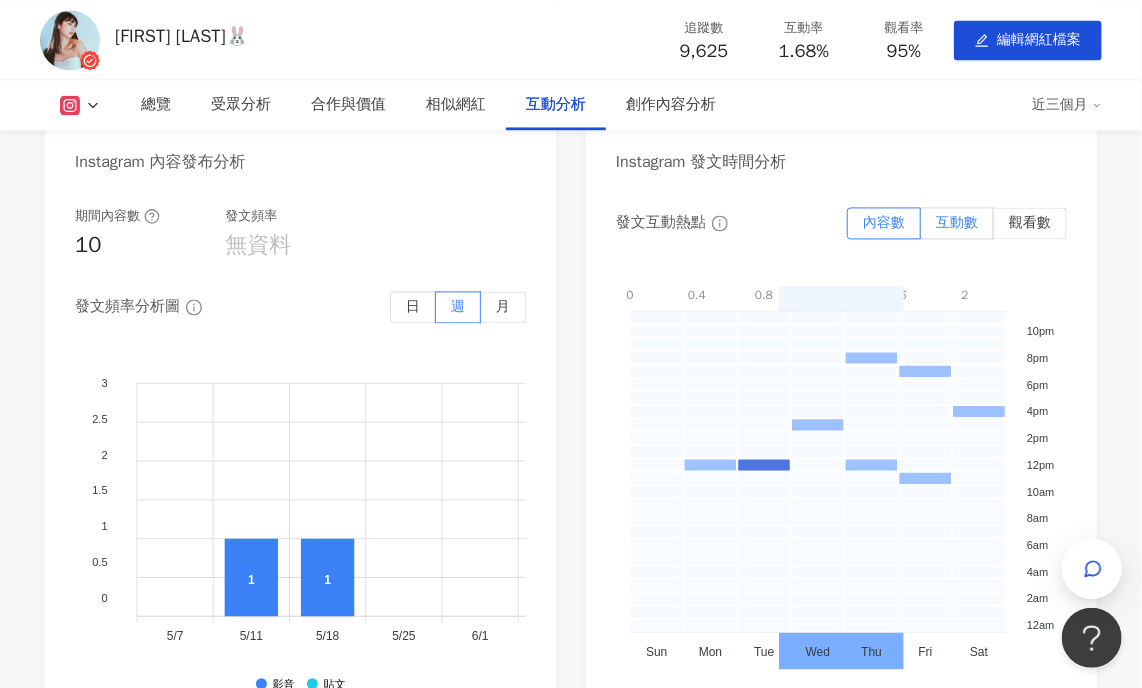 click on "互動數" at bounding box center (957, 222) 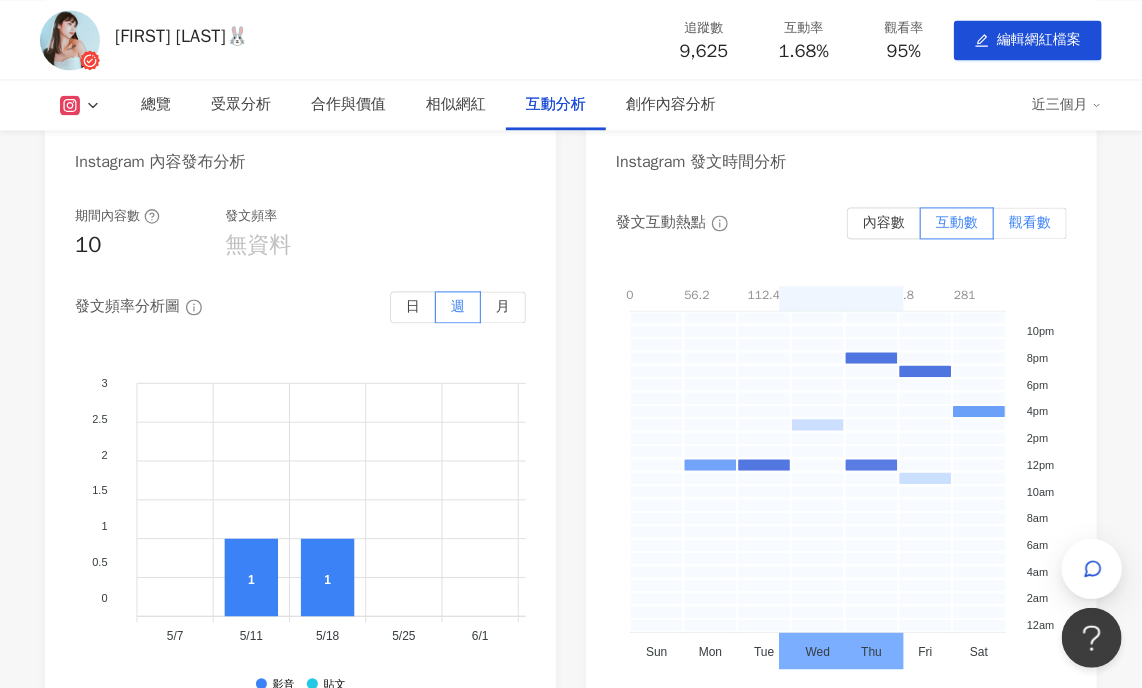 click on "觀看數" at bounding box center [1030, 222] 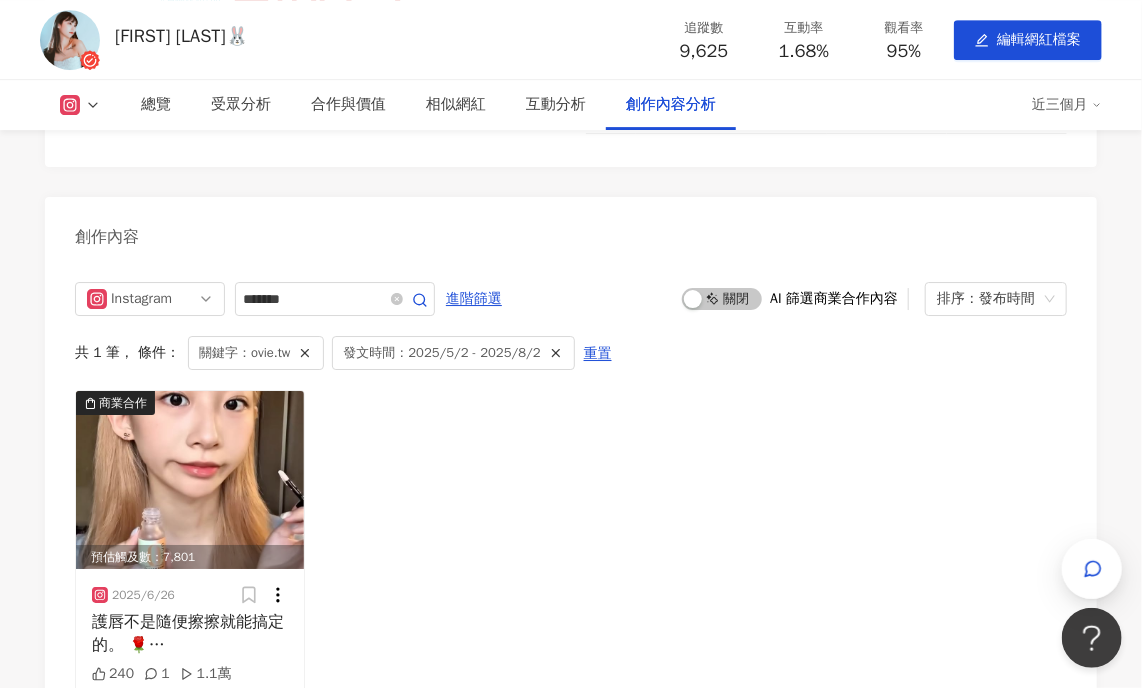 scroll, scrollTop: 5307, scrollLeft: 0, axis: vertical 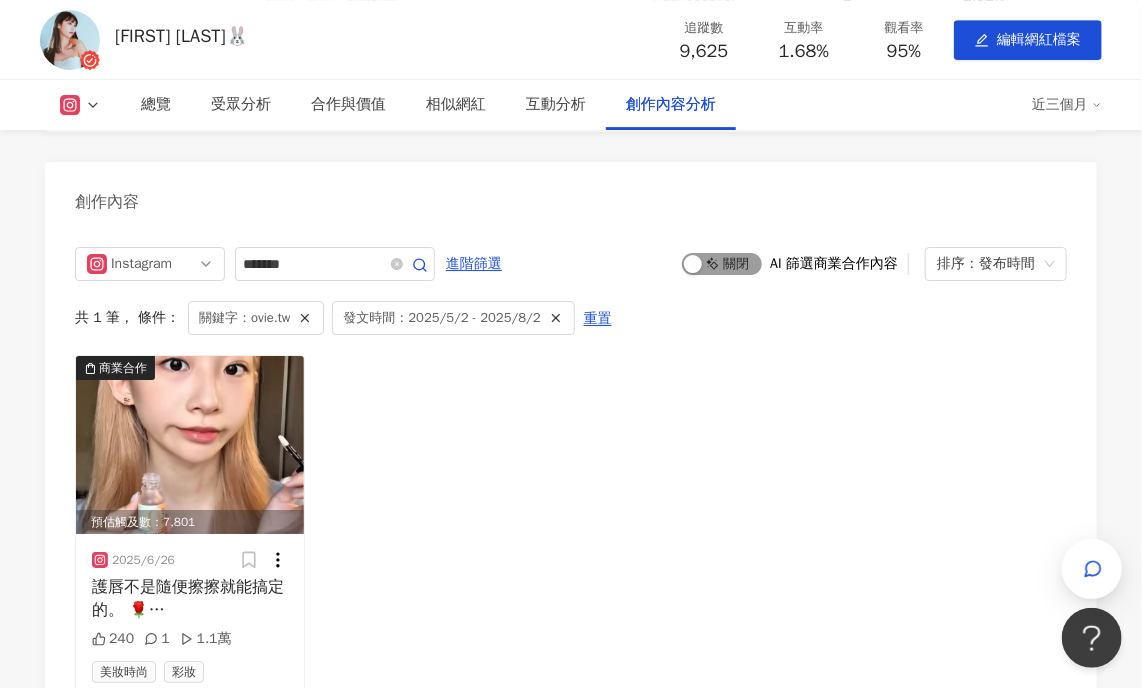click on "啟動 關閉" at bounding box center (722, 264) 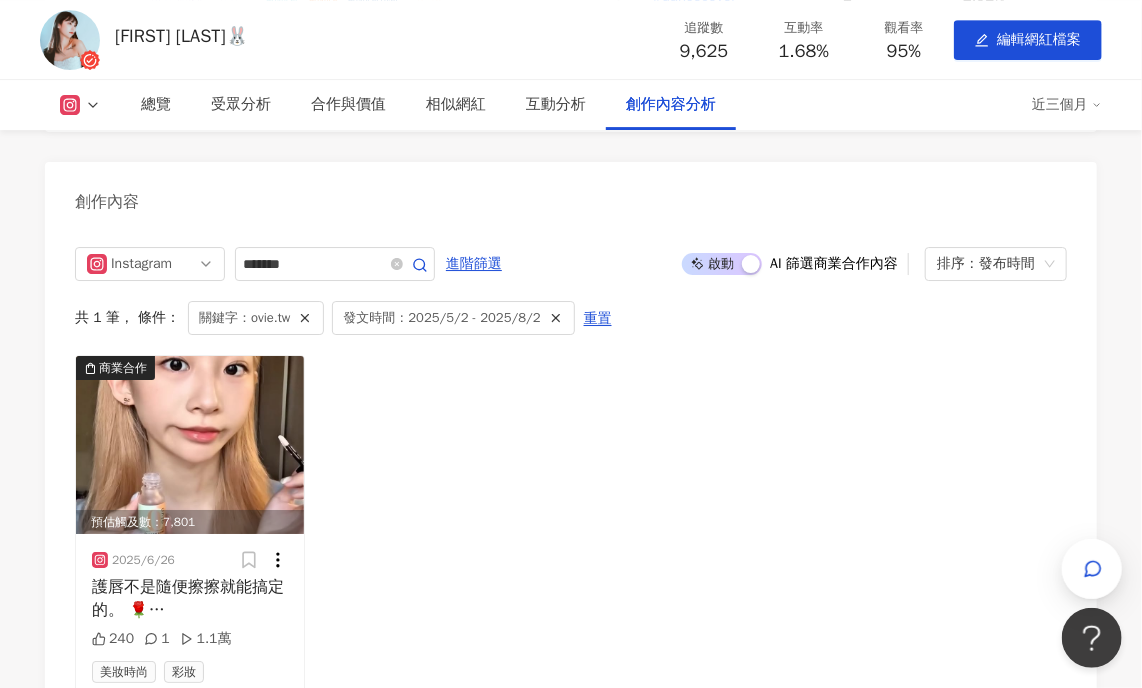 click on "啟動 關閉" at bounding box center [722, 264] 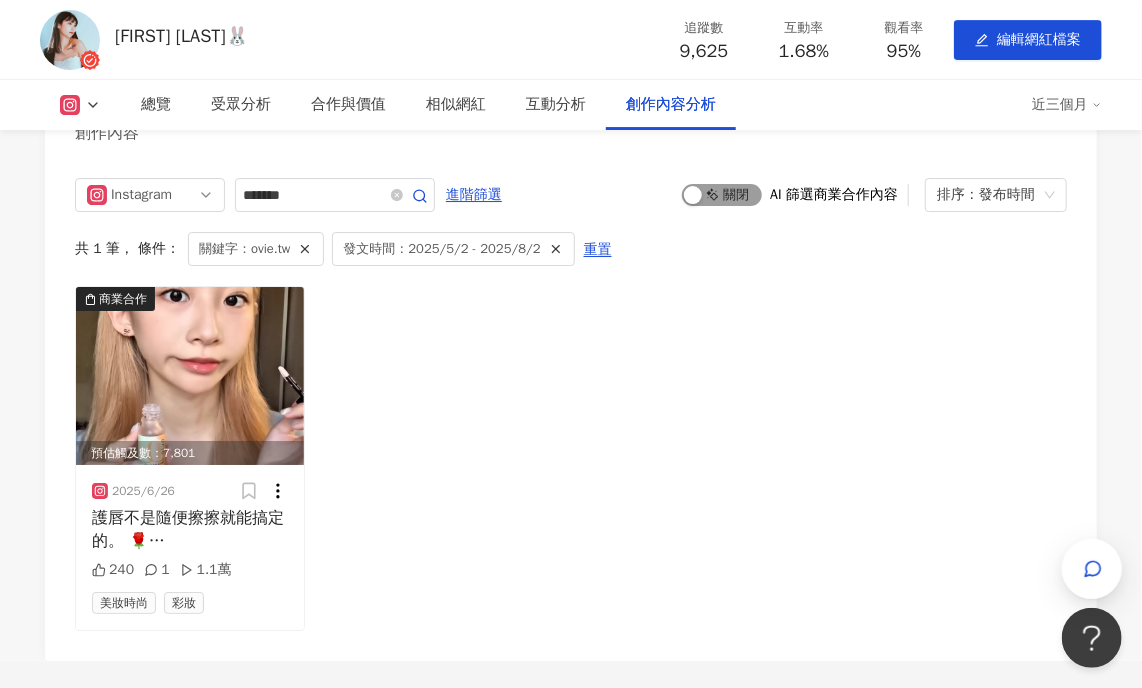 click on "啟動 關閉" at bounding box center [722, 195] 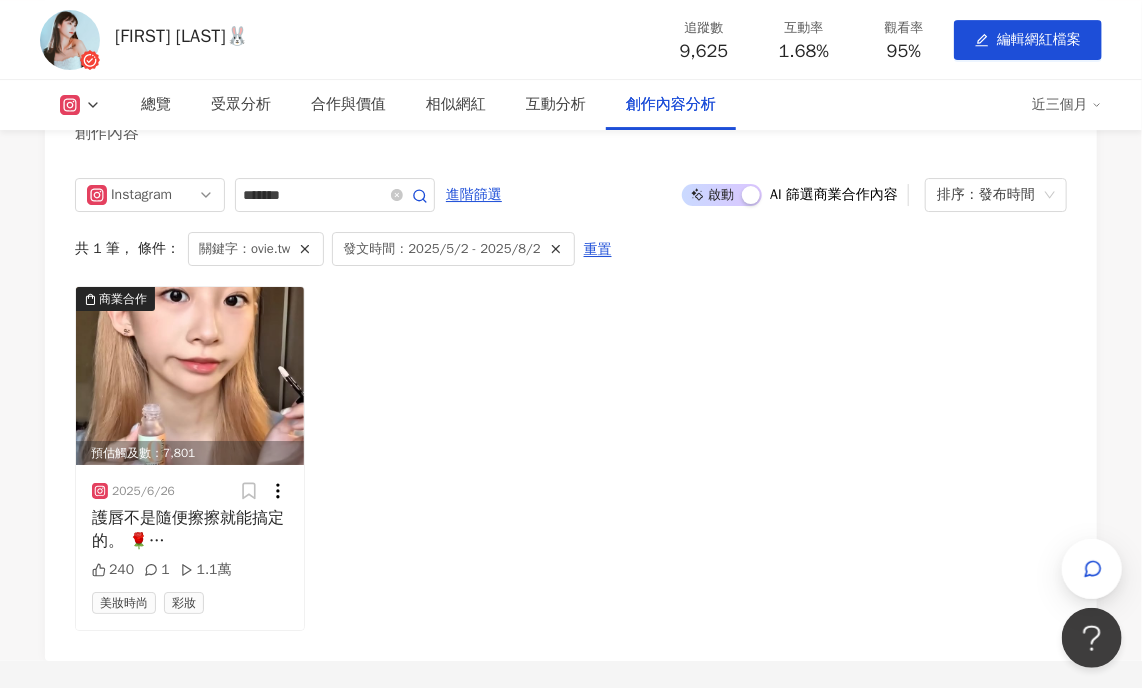 click on "啟動 關閉" at bounding box center (722, 195) 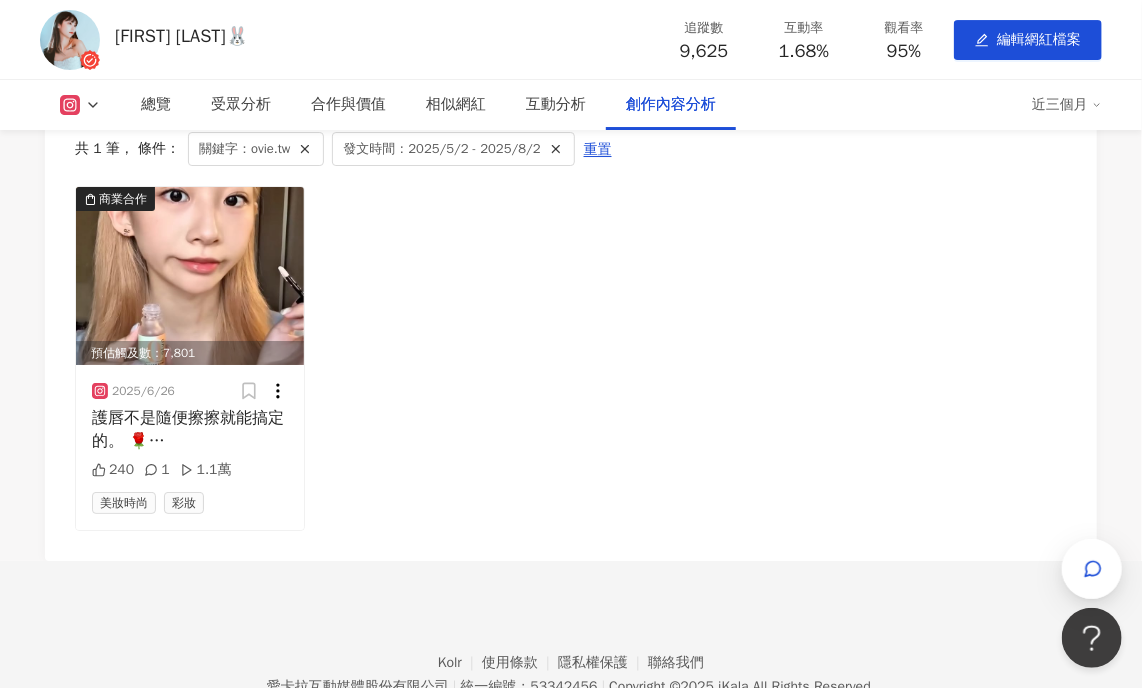 scroll, scrollTop: 5376, scrollLeft: 0, axis: vertical 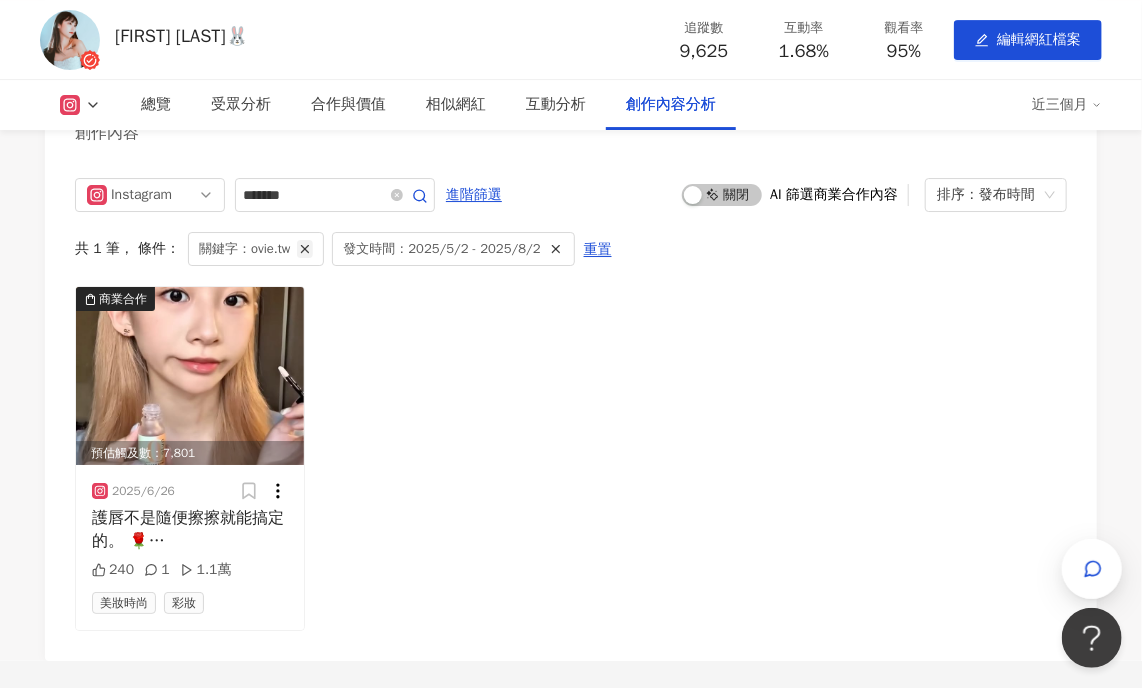 click 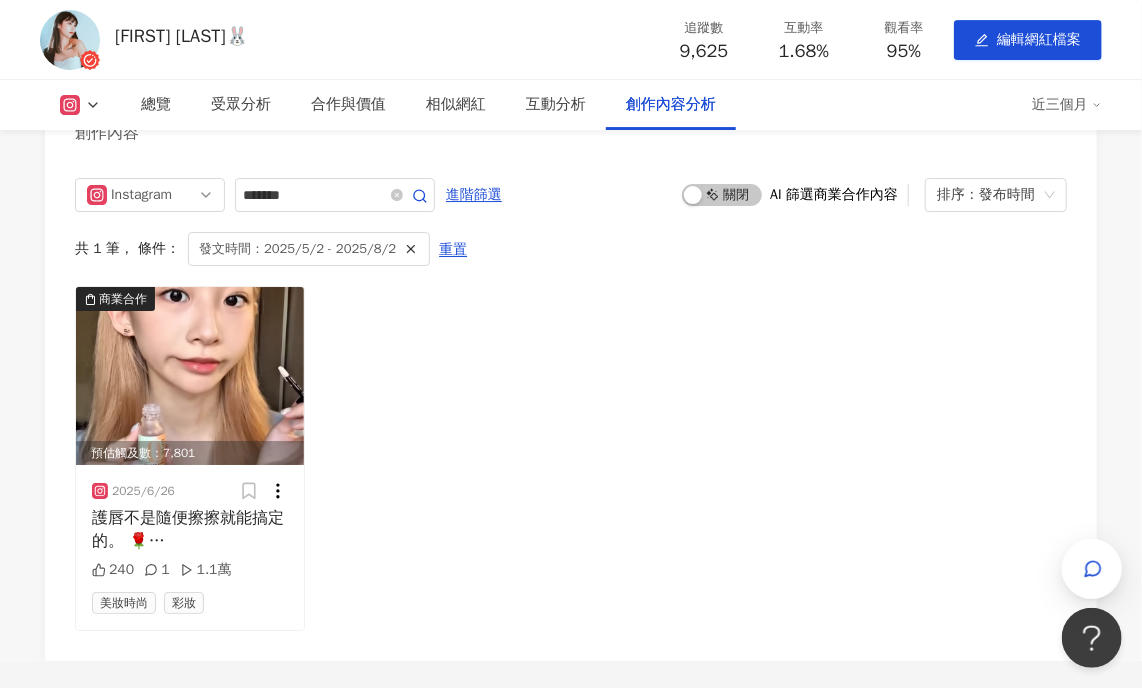 click on "共 1 筆 ，   條件： 發文時間：2025/5/2 - 2025/8/2 重置" at bounding box center (571, 249) 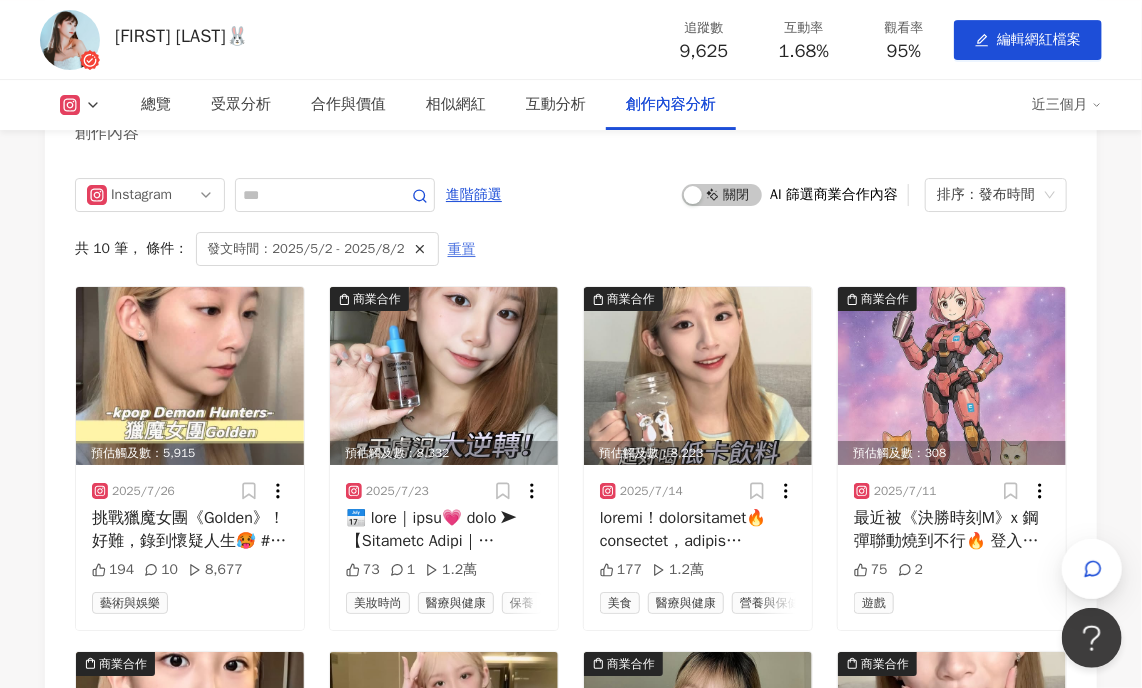 click on "重置" at bounding box center (462, 250) 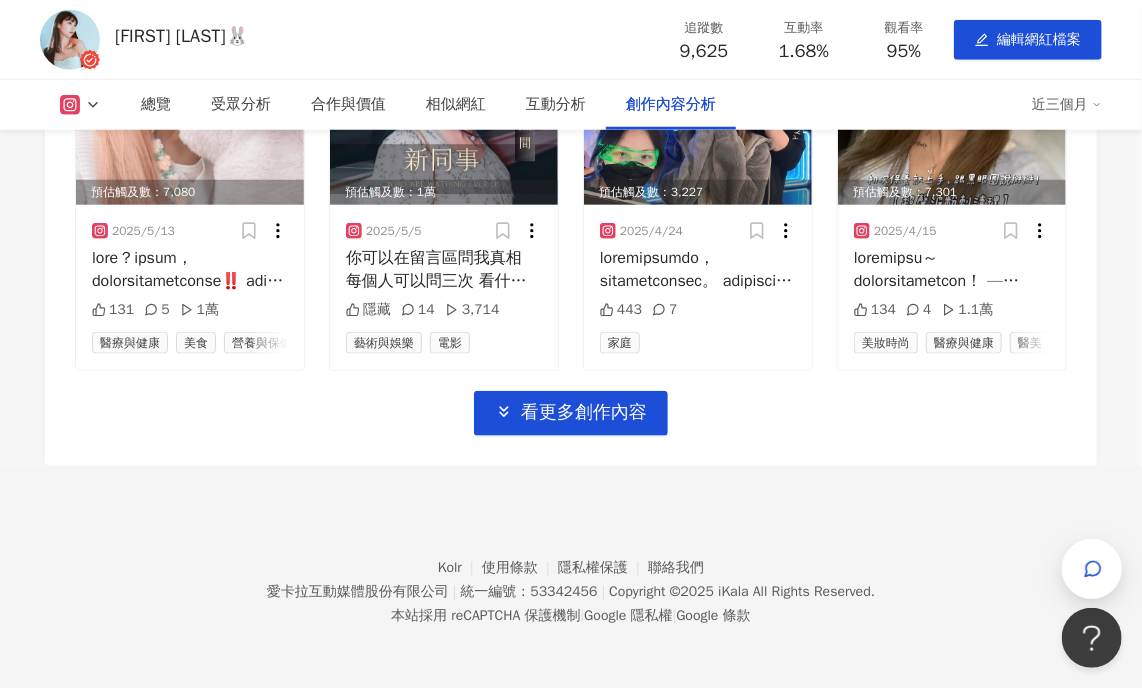 scroll, scrollTop: 6376, scrollLeft: 0, axis: vertical 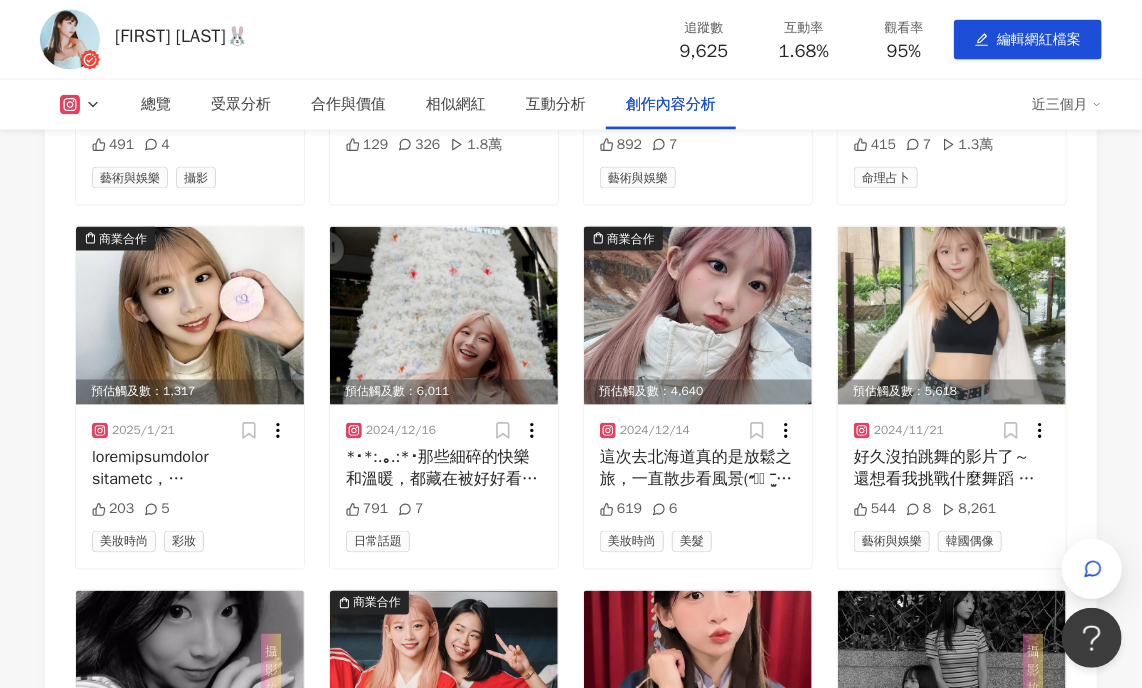 drag, startPoint x: 598, startPoint y: 315, endPoint x: 558, endPoint y: 292, distance: 46.141087 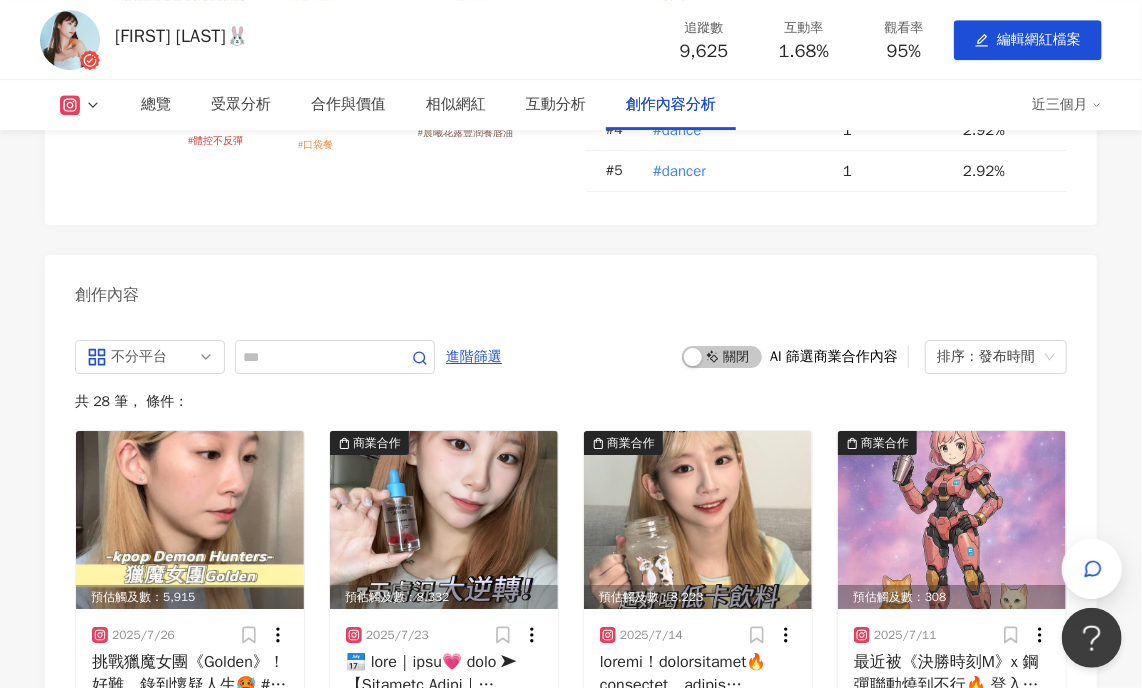 scroll, scrollTop: 5317, scrollLeft: 0, axis: vertical 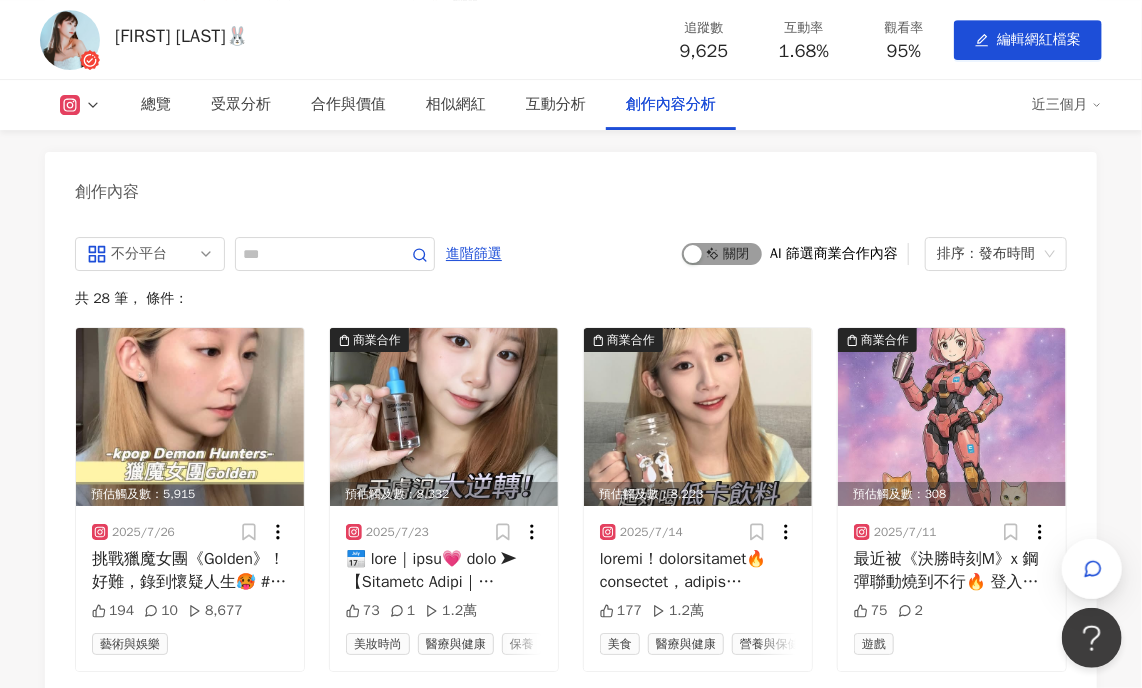 click at bounding box center [693, 254] 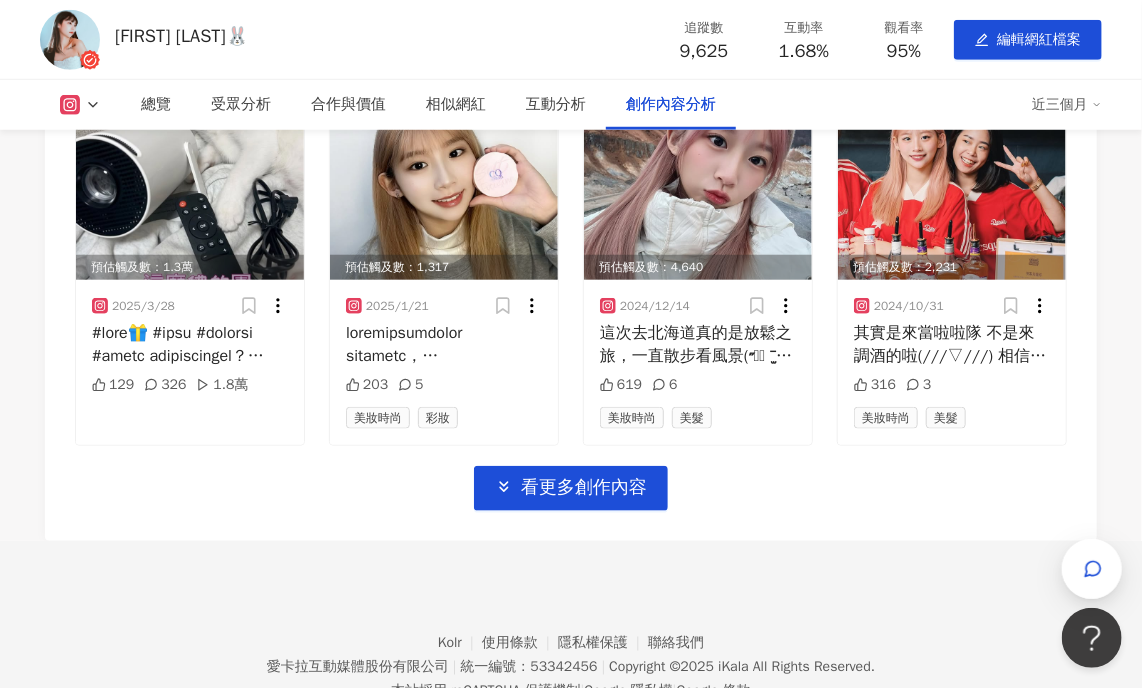 scroll, scrollTop: 6276, scrollLeft: 0, axis: vertical 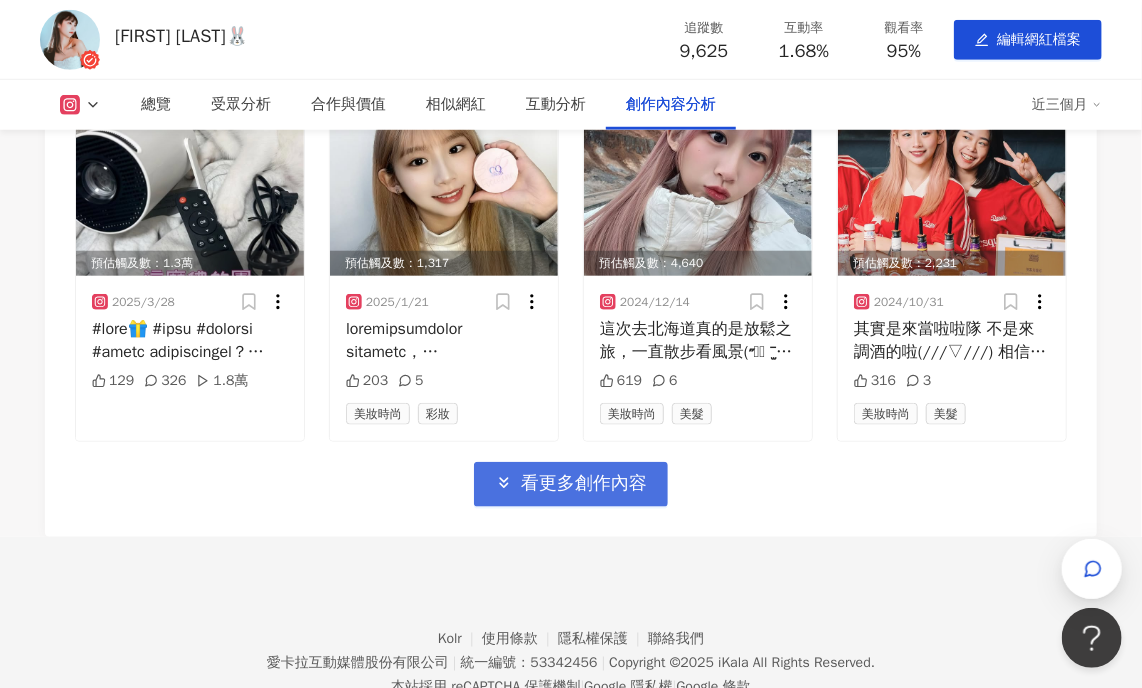 click on "看更多創作內容" at bounding box center [584, 484] 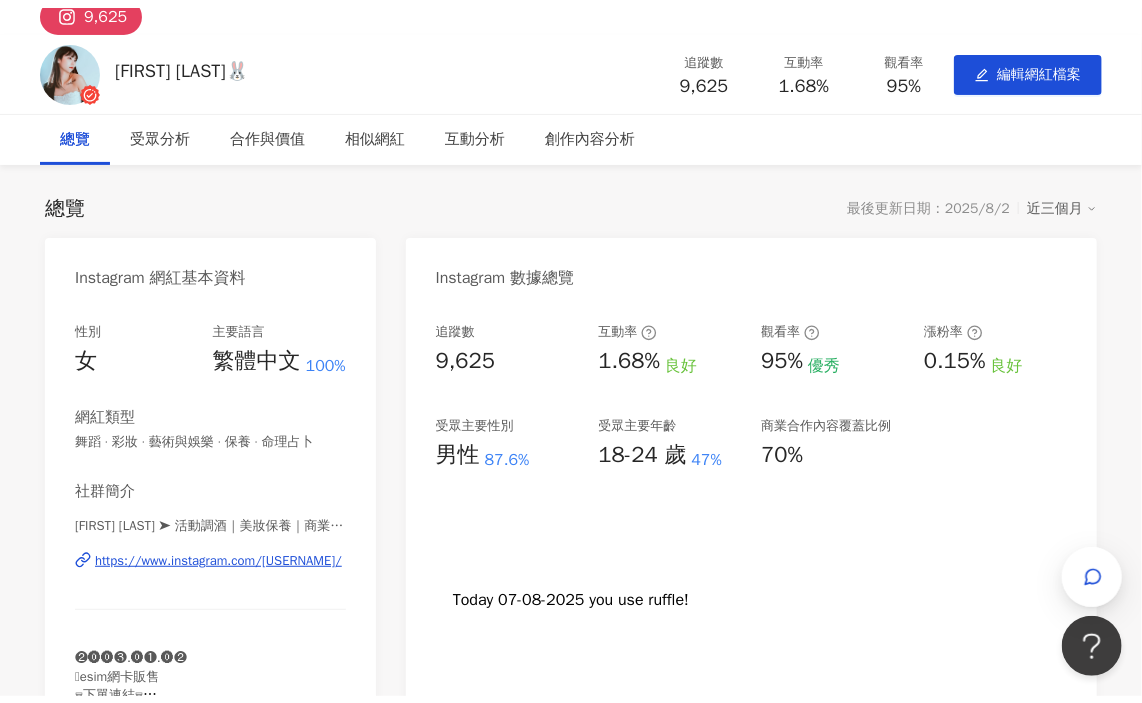 scroll, scrollTop: 0, scrollLeft: 0, axis: both 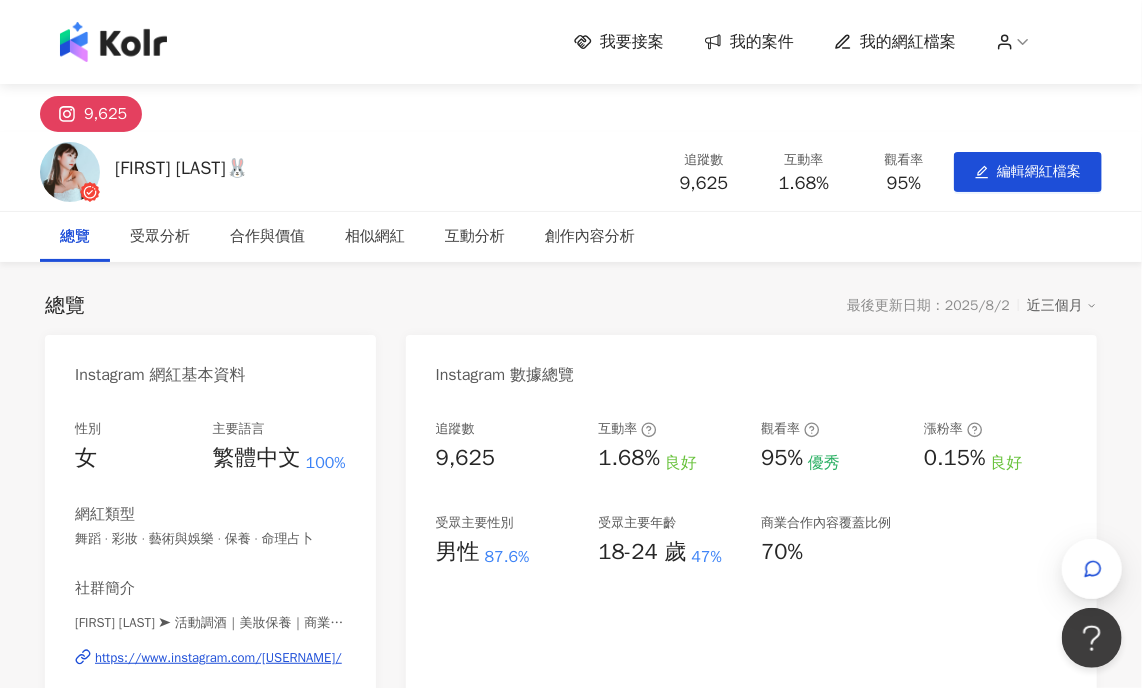 click on "我要接案" at bounding box center [632, 42] 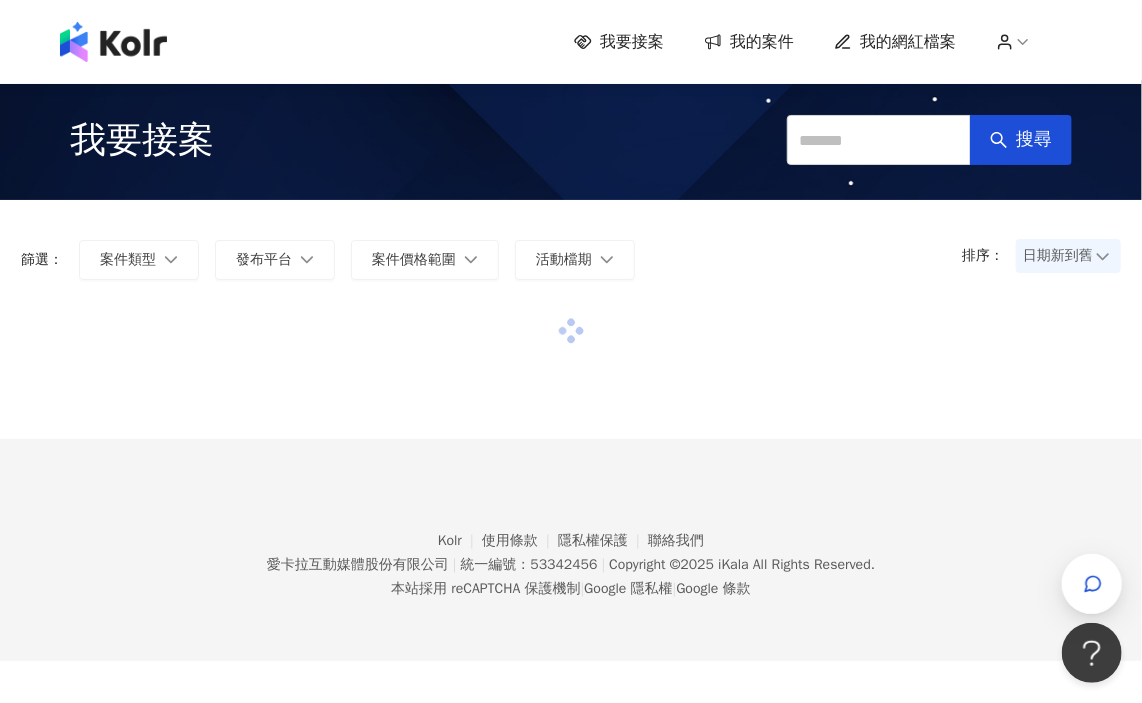 click on "日期新到舊" at bounding box center (1068, 256) 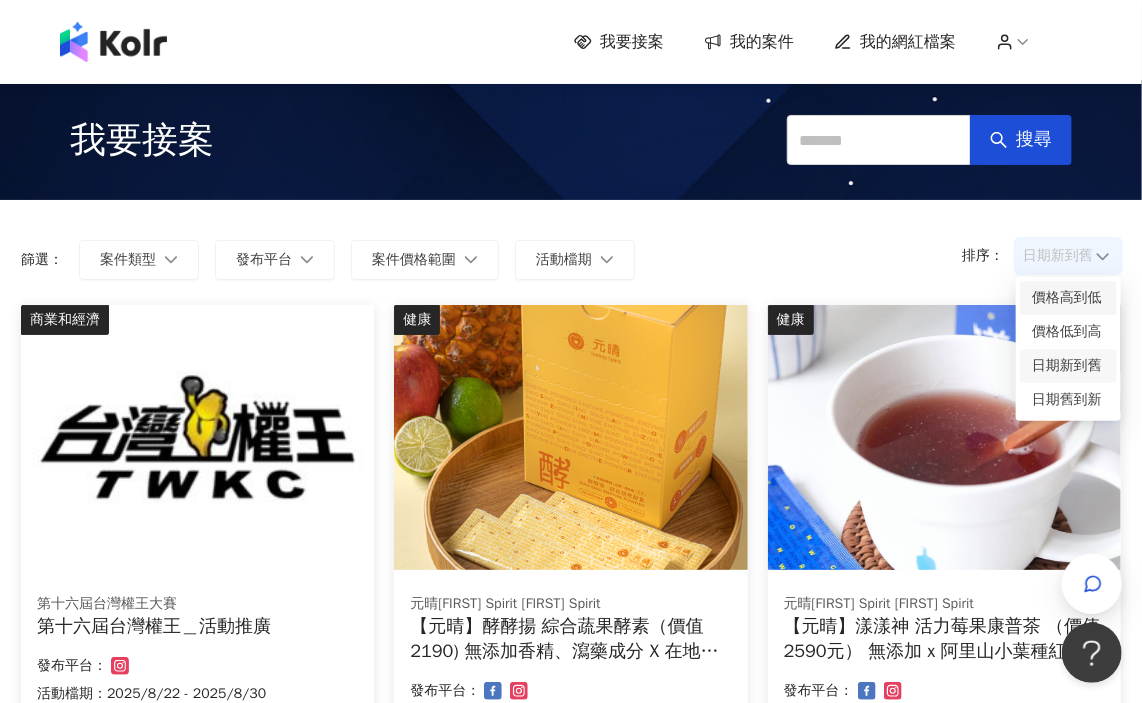 click on "價格高到低" at bounding box center (1068, 298) 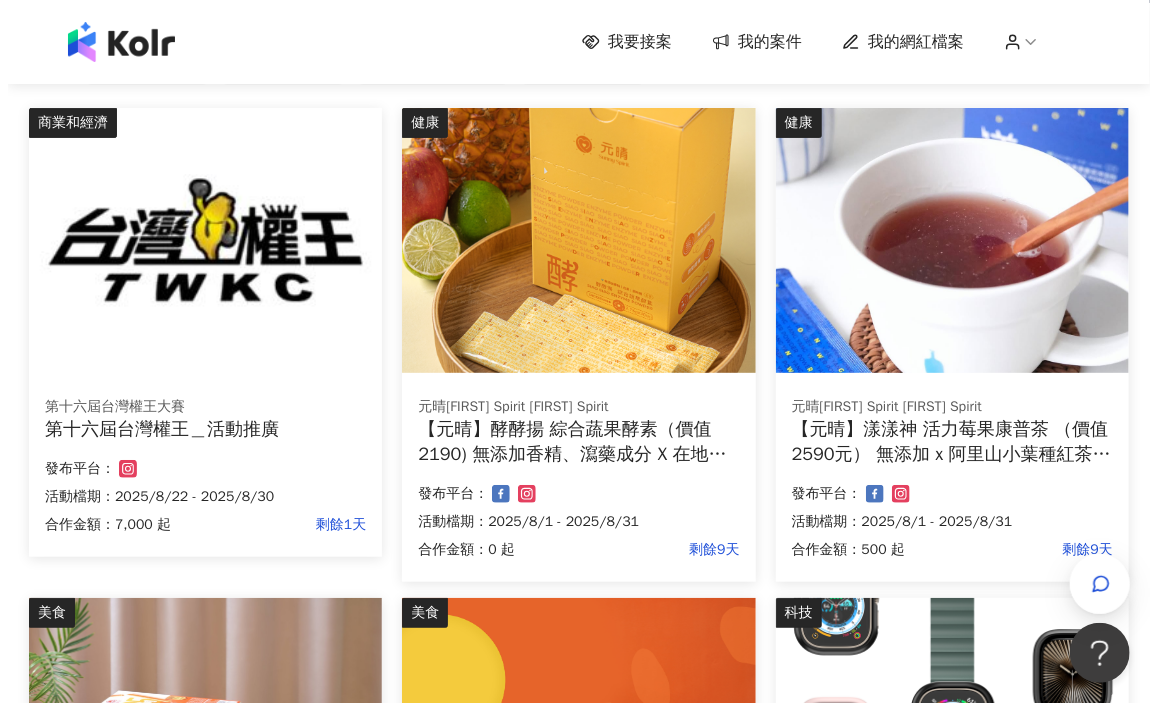 scroll, scrollTop: 200, scrollLeft: 0, axis: vertical 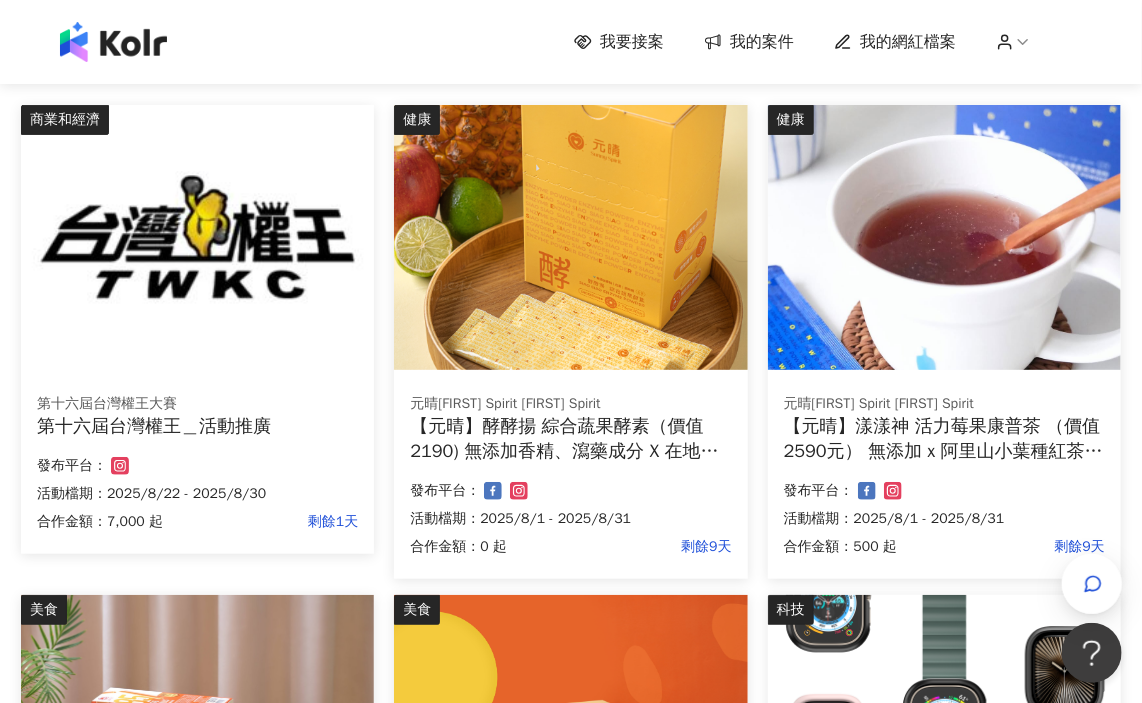 click at bounding box center (197, 237) 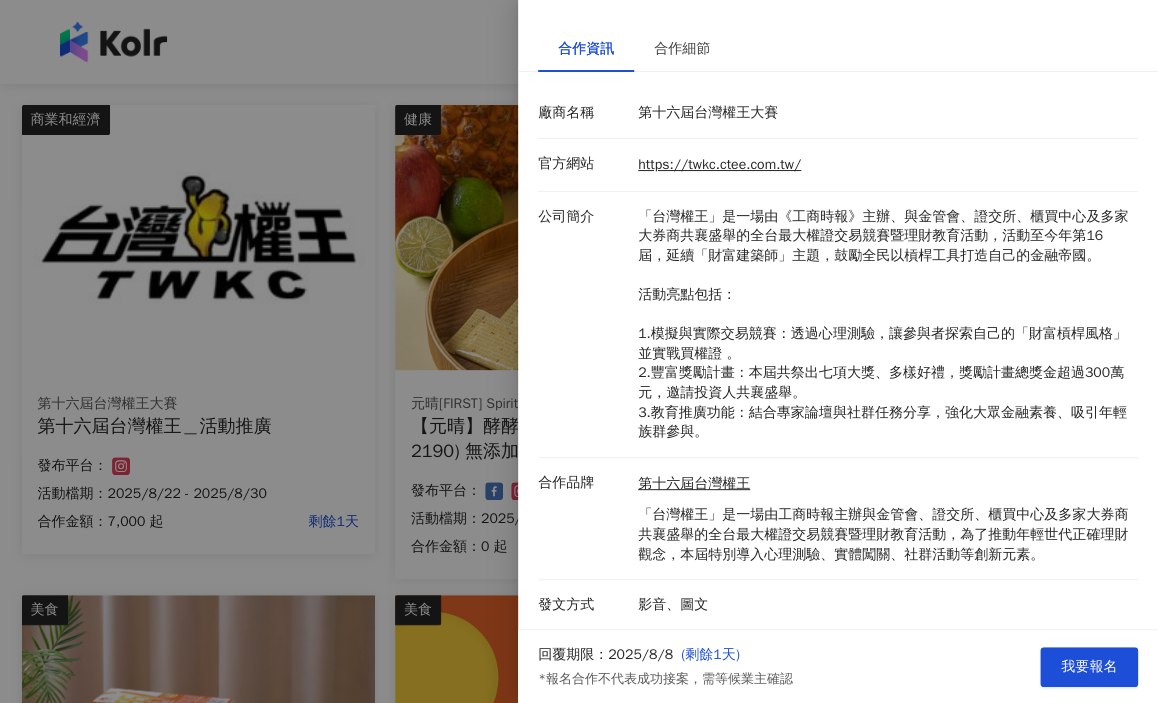 scroll, scrollTop: 0, scrollLeft: 0, axis: both 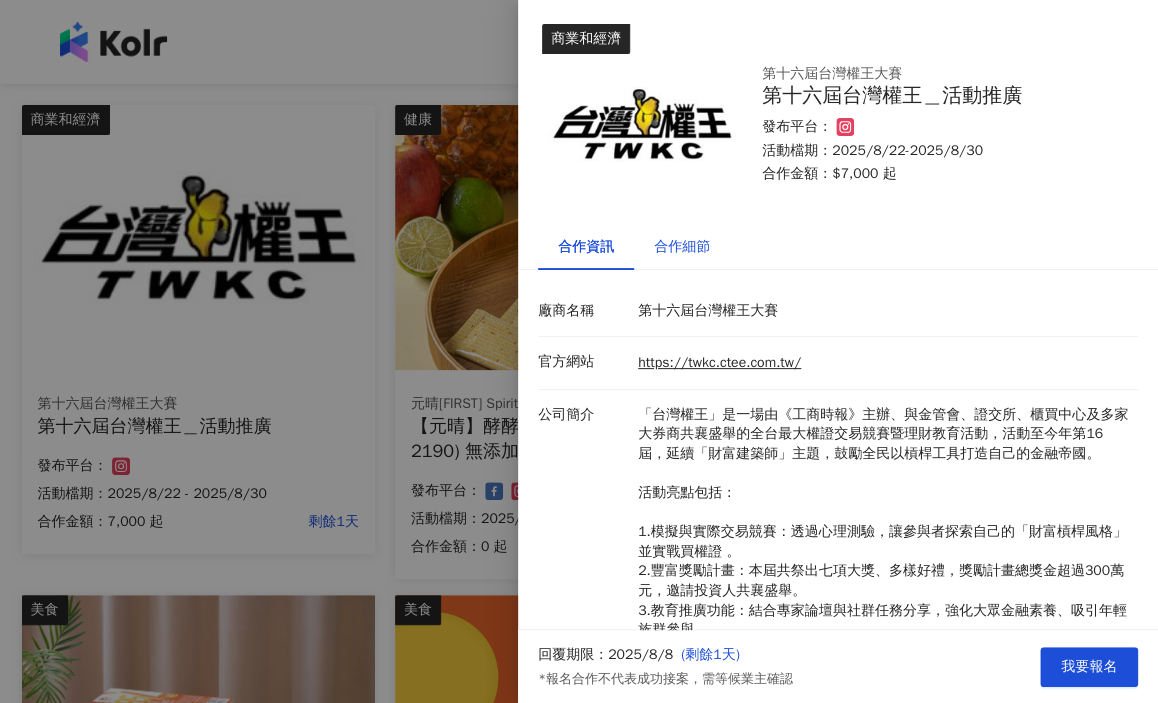 click on "合作細節" at bounding box center [682, 247] 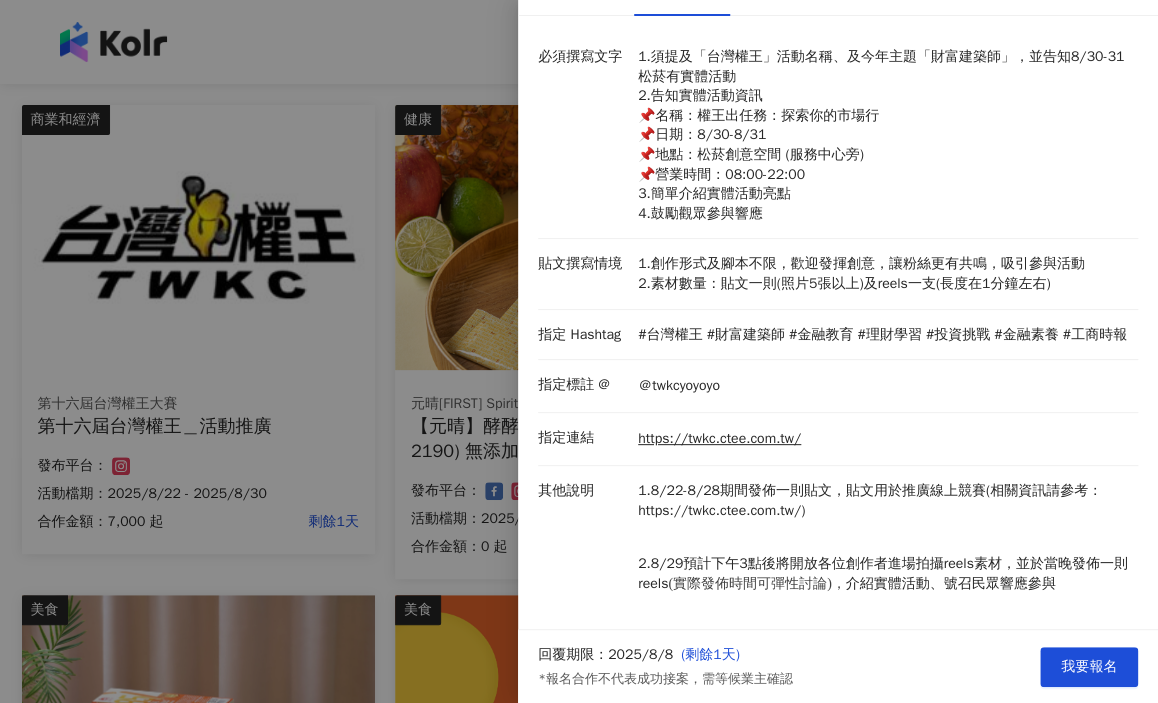 scroll, scrollTop: 284, scrollLeft: 0, axis: vertical 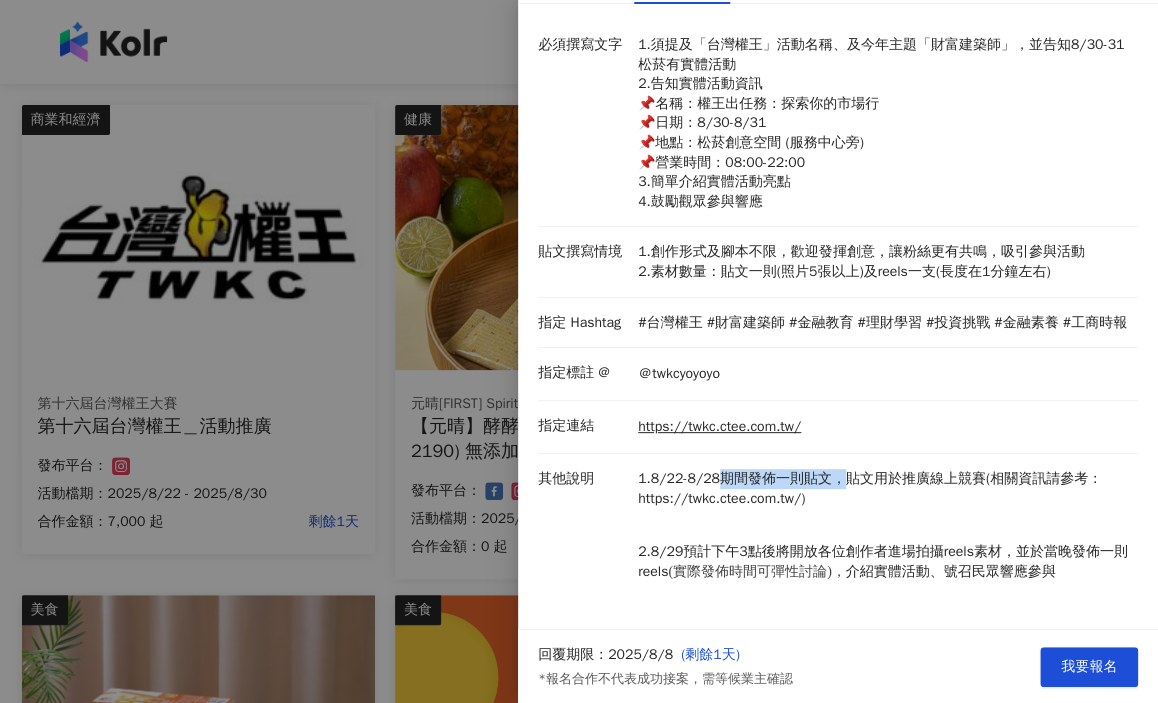 drag, startPoint x: 708, startPoint y: 478, endPoint x: 851, endPoint y: 484, distance: 143.12582 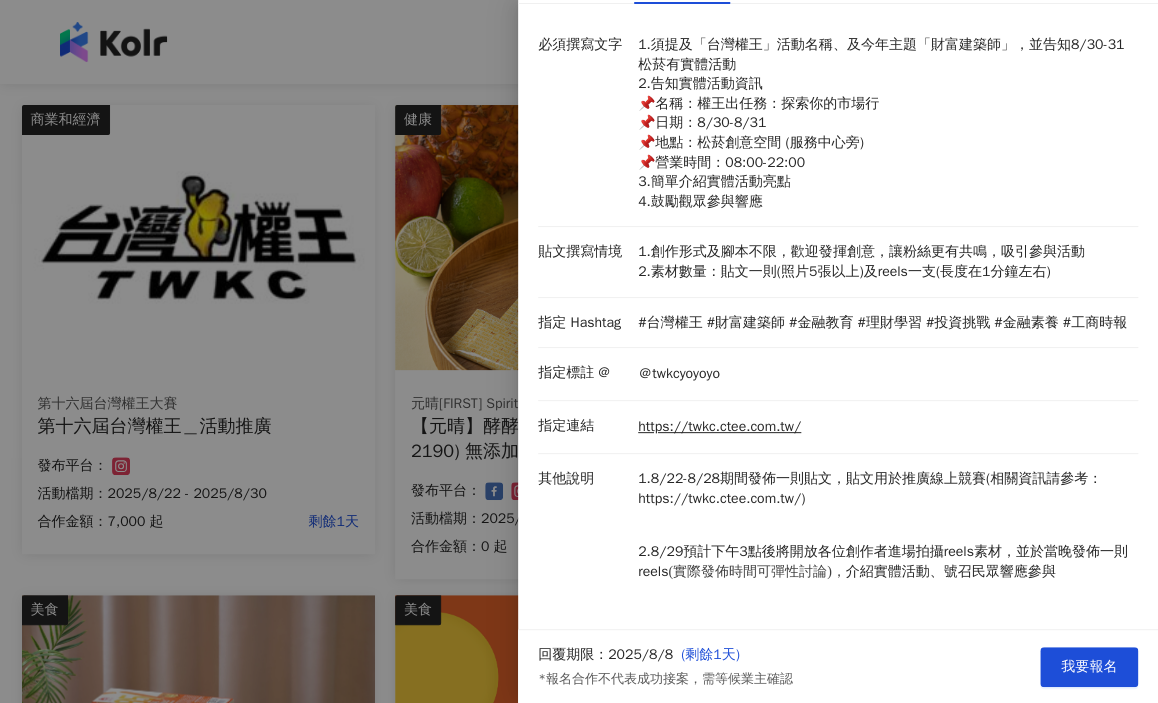 click on "1.8/22-8/28期間發佈一則貼文，貼文用於推廣線上競賽(相關資訊請參考：https://twkc.ctee.com.tw/)" at bounding box center [883, 488] 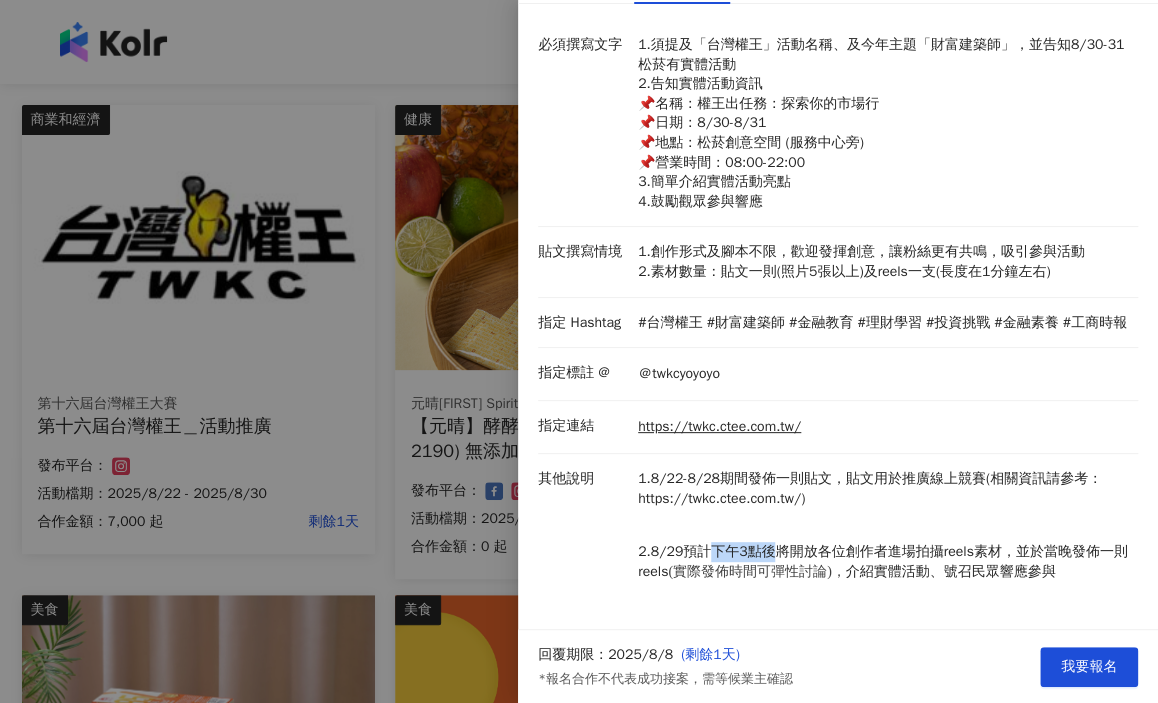 drag, startPoint x: 699, startPoint y: 555, endPoint x: 772, endPoint y: 547, distance: 73.43705 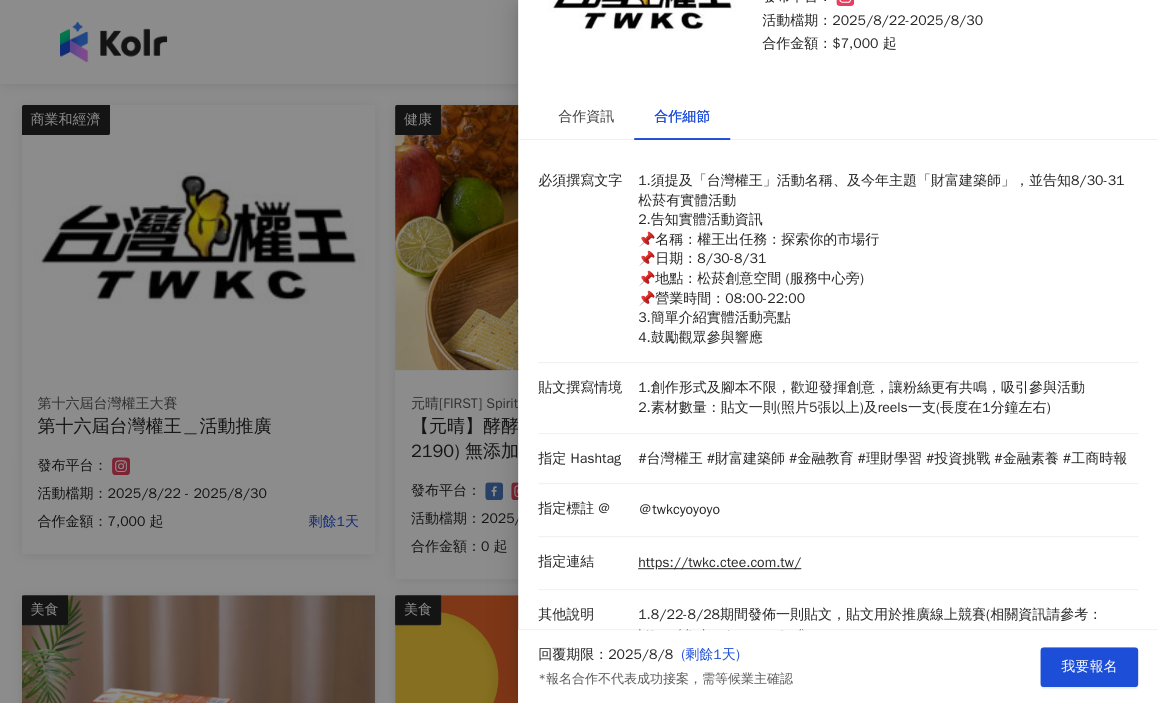 scroll, scrollTop: 284, scrollLeft: 0, axis: vertical 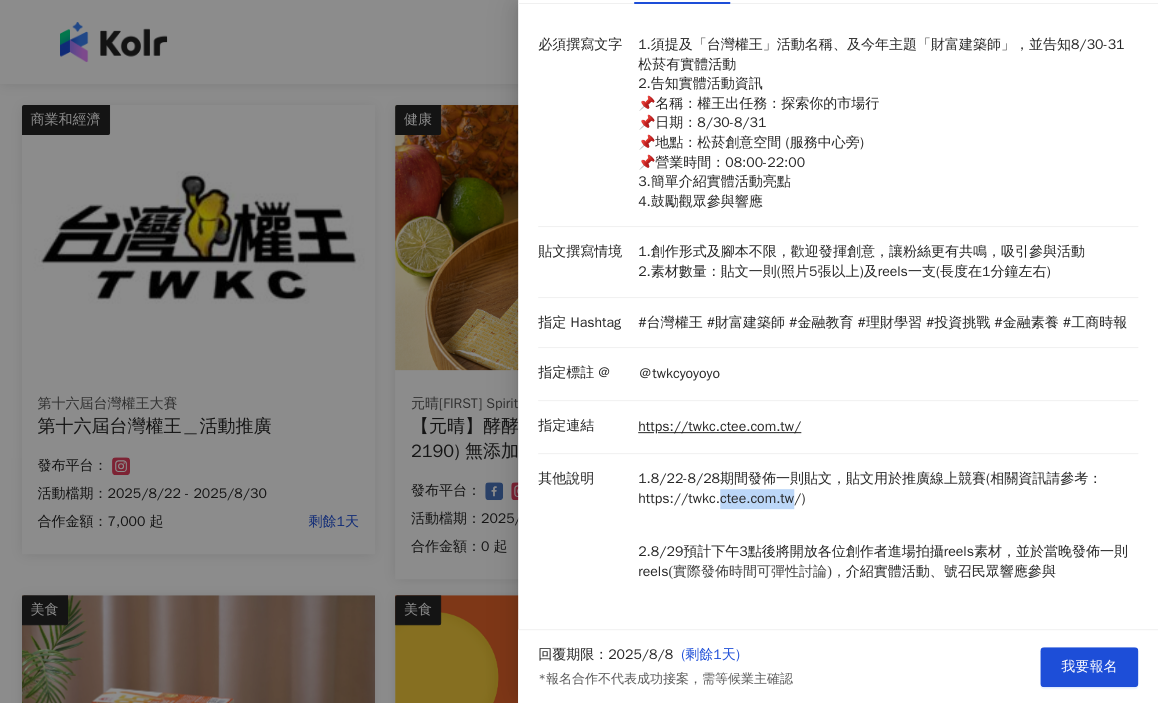 drag, startPoint x: 800, startPoint y: 504, endPoint x: 713, endPoint y: 504, distance: 87 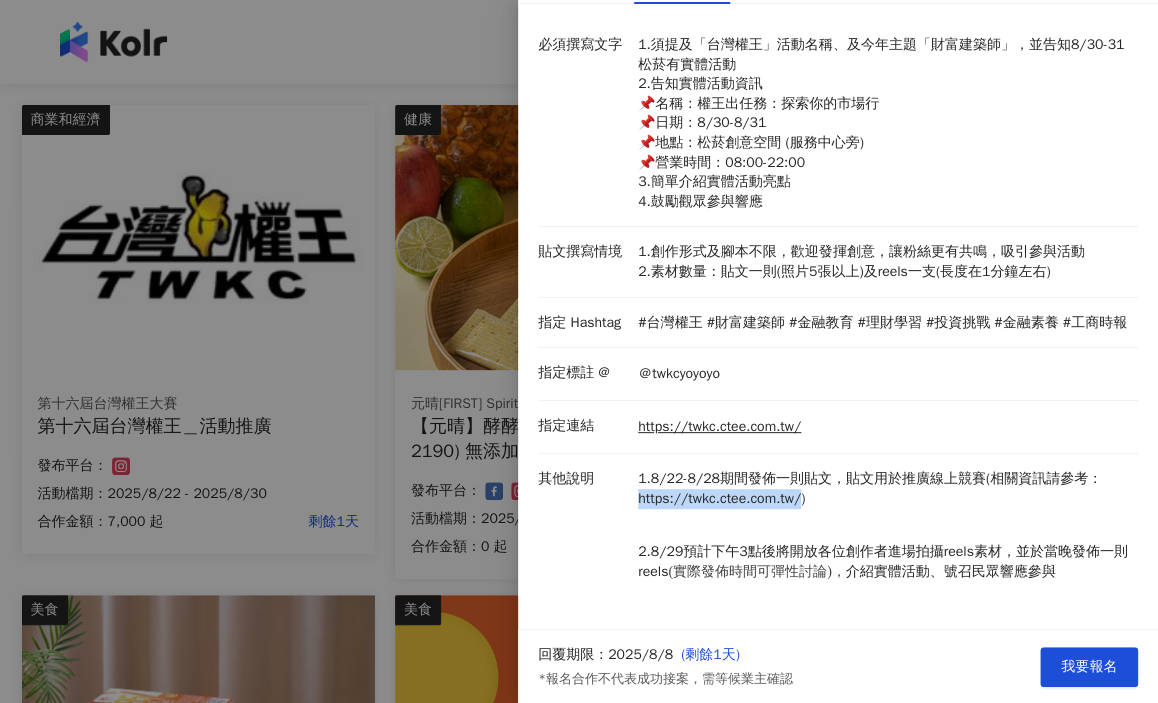 drag, startPoint x: 804, startPoint y: 502, endPoint x: 636, endPoint y: 490, distance: 168.42802 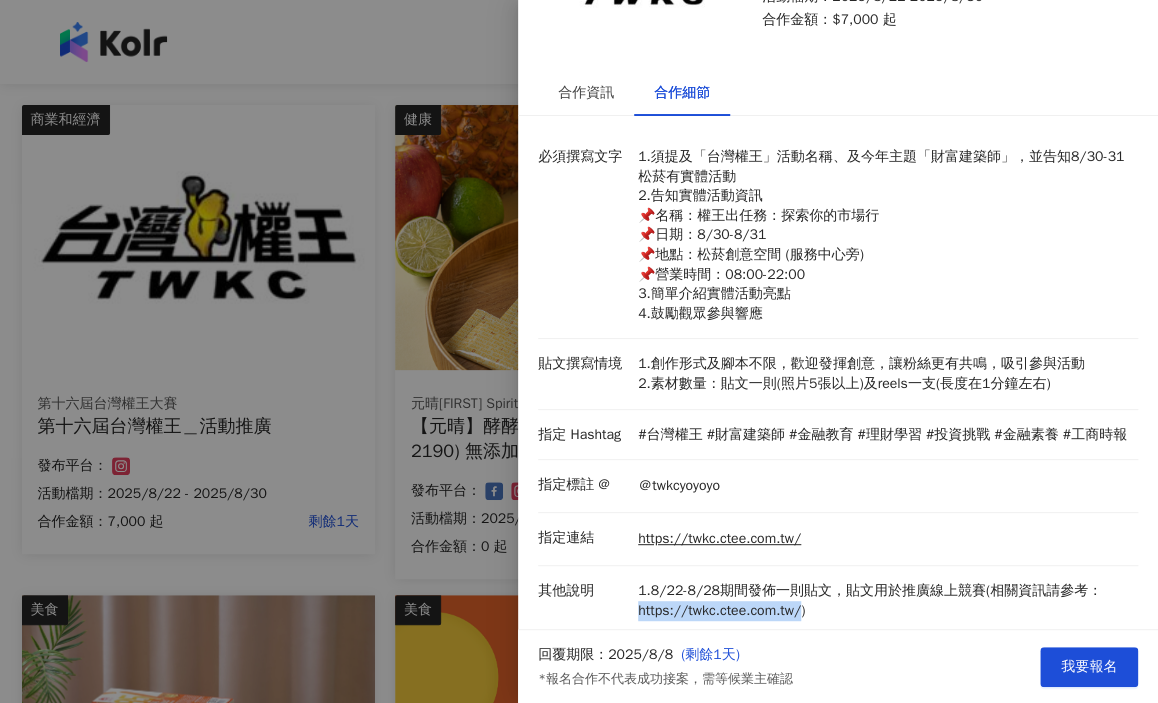 scroll, scrollTop: 0, scrollLeft: 0, axis: both 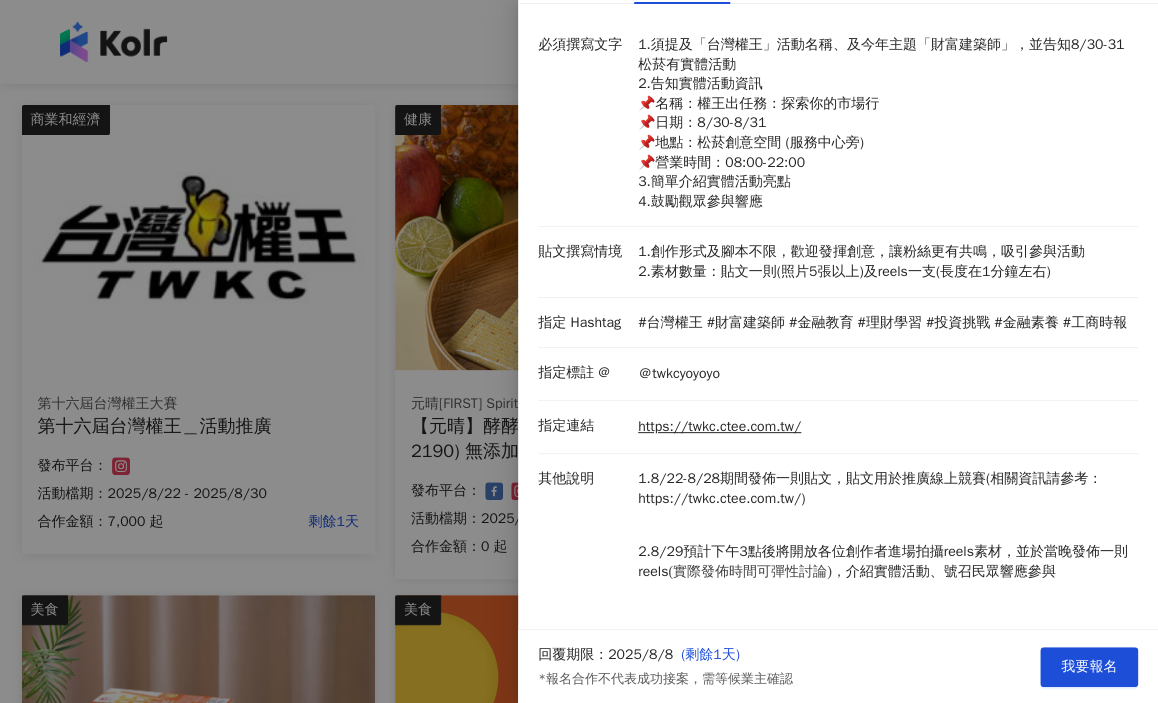 click on "#財富建築師" at bounding box center (745, 323) 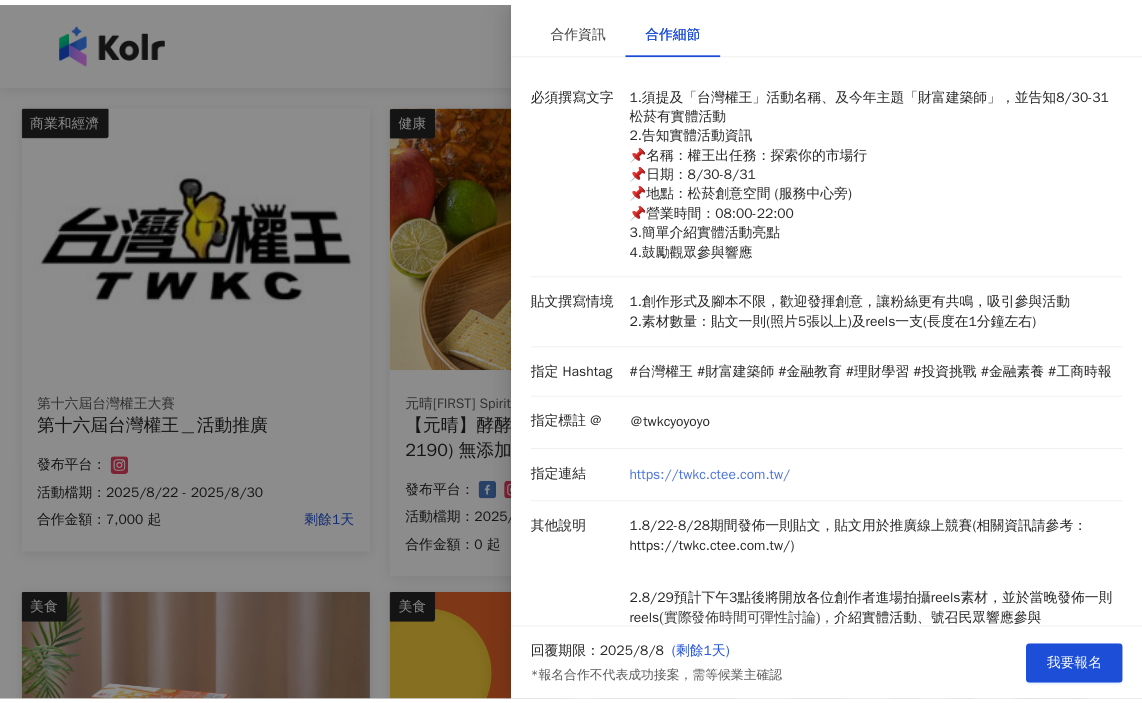 scroll, scrollTop: 84, scrollLeft: 0, axis: vertical 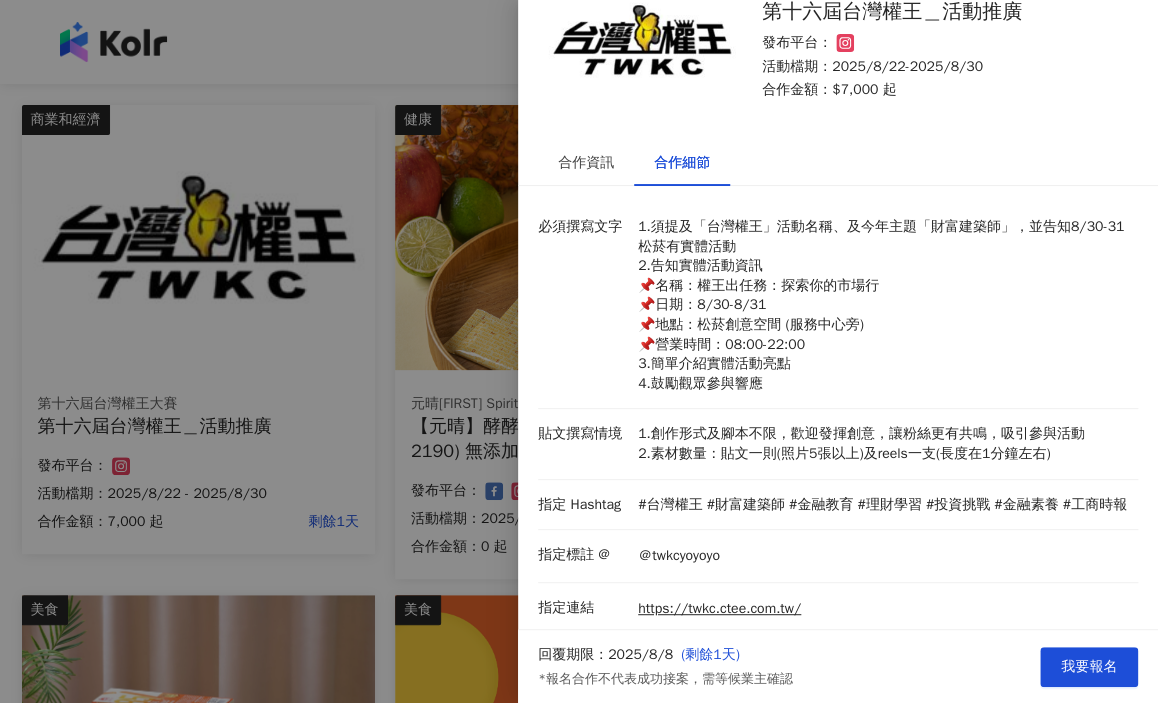 click at bounding box center [579, 351] 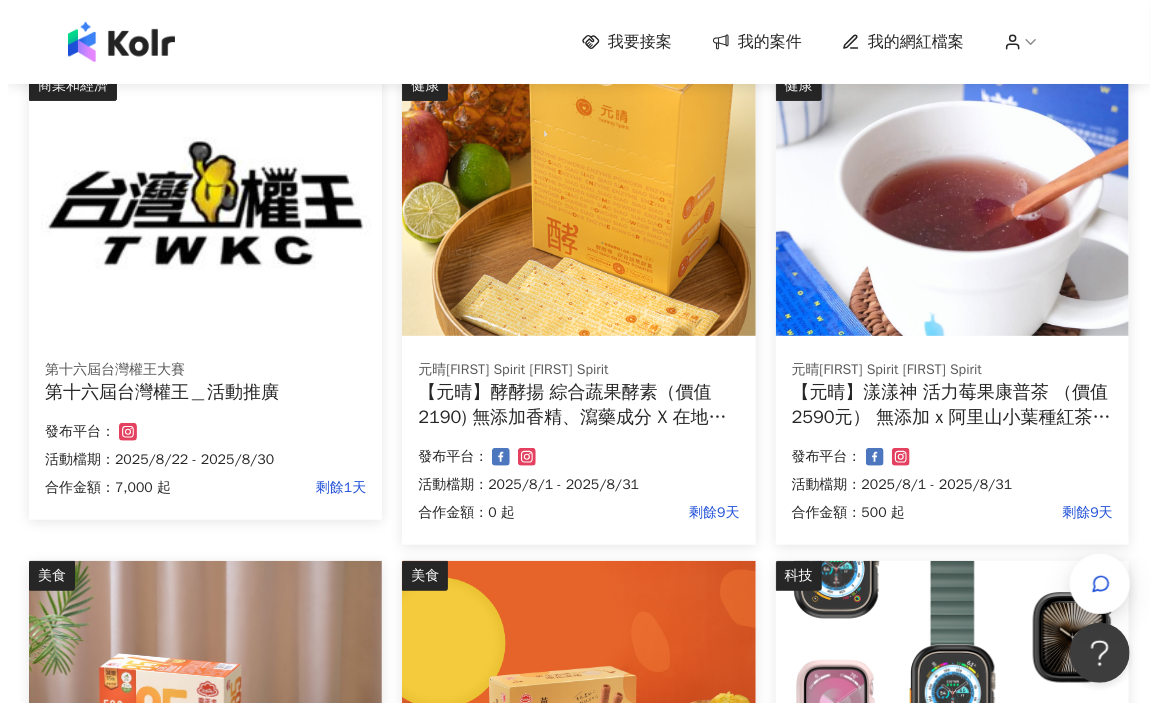 scroll, scrollTop: 200, scrollLeft: 0, axis: vertical 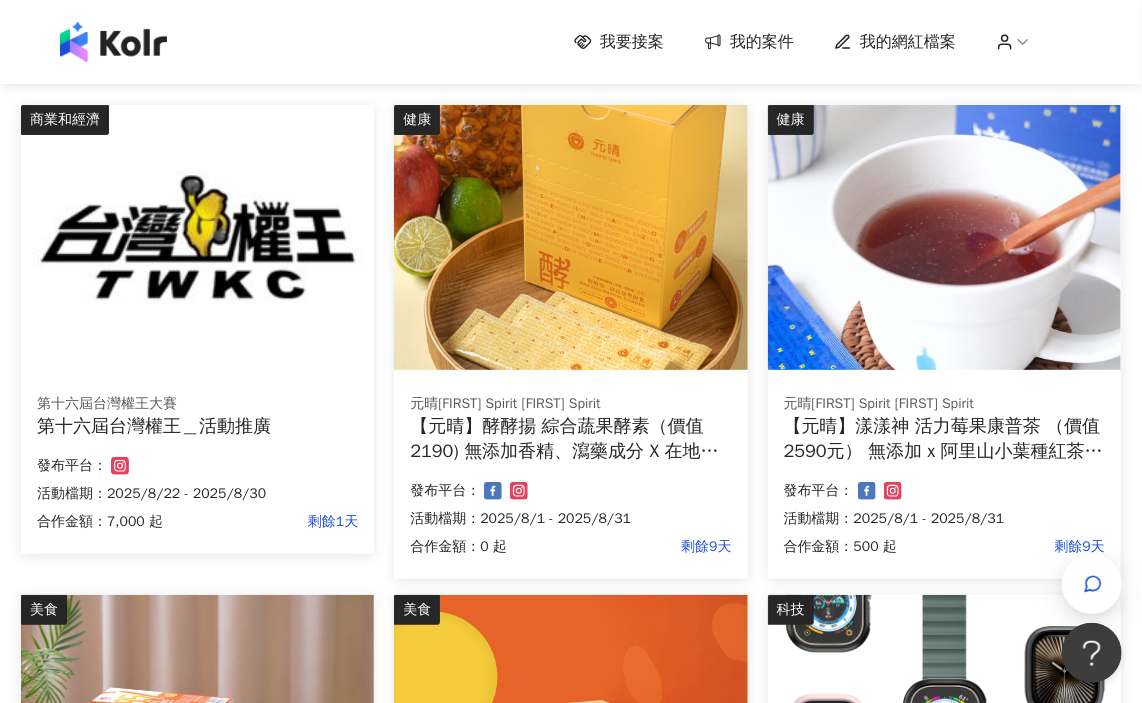 click at bounding box center (197, 237) 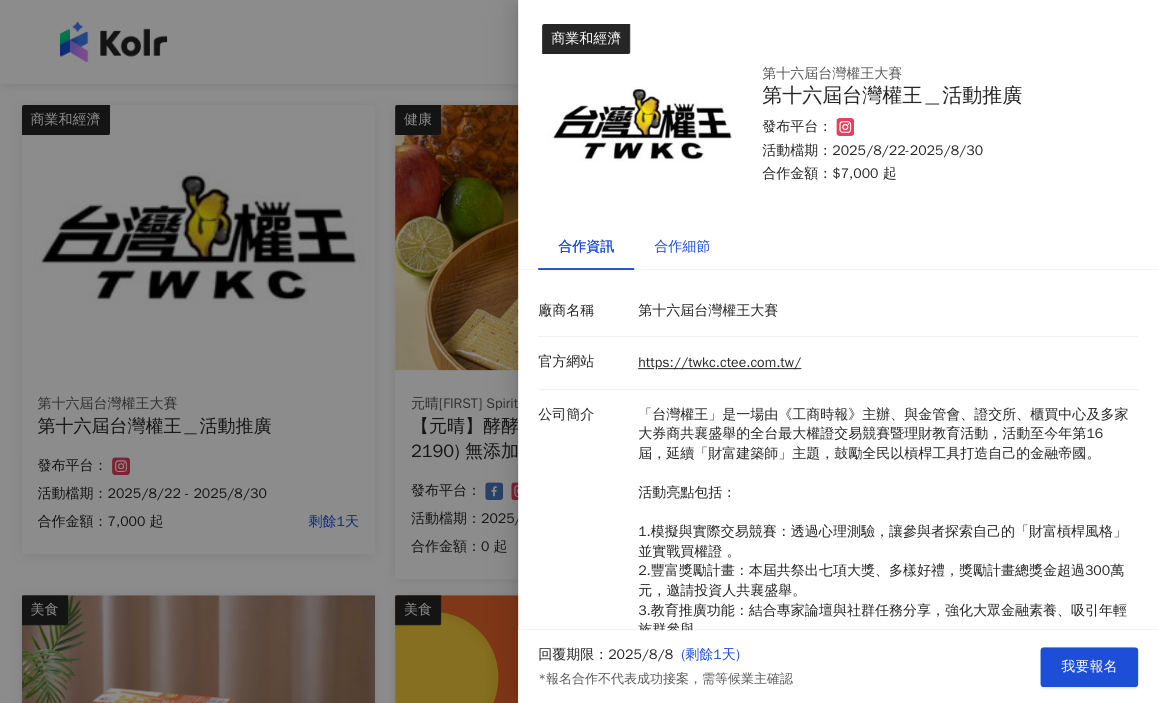 click on "合作細節" at bounding box center [682, 247] 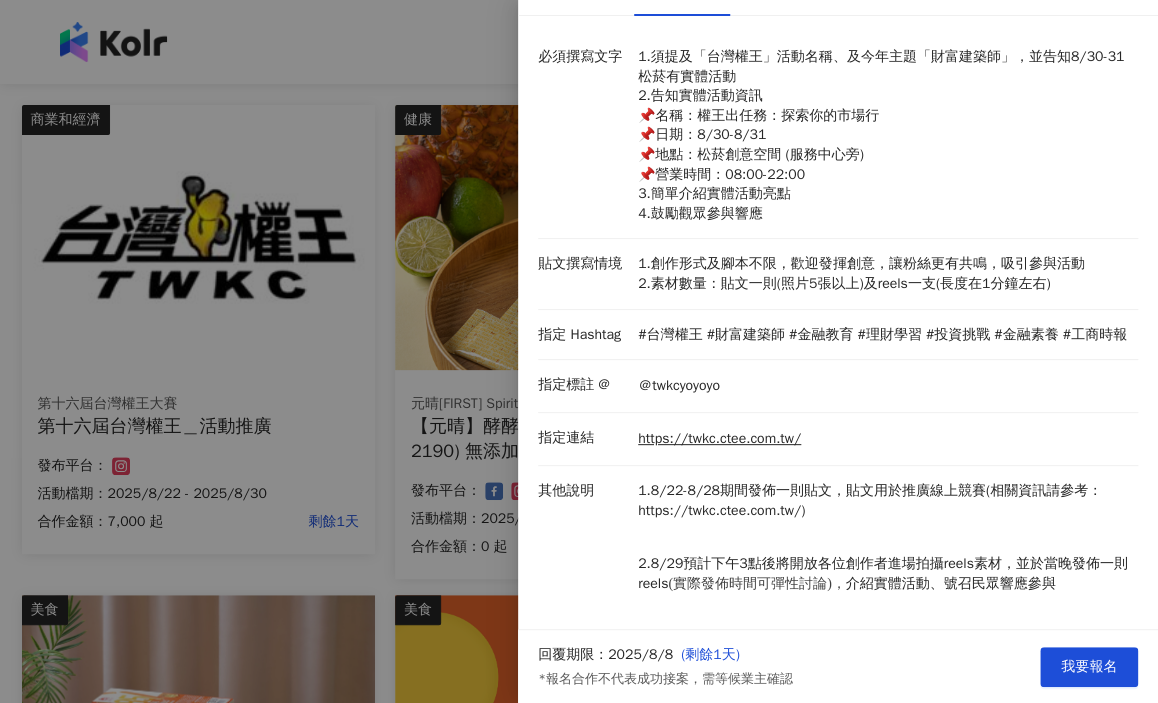 scroll, scrollTop: 284, scrollLeft: 0, axis: vertical 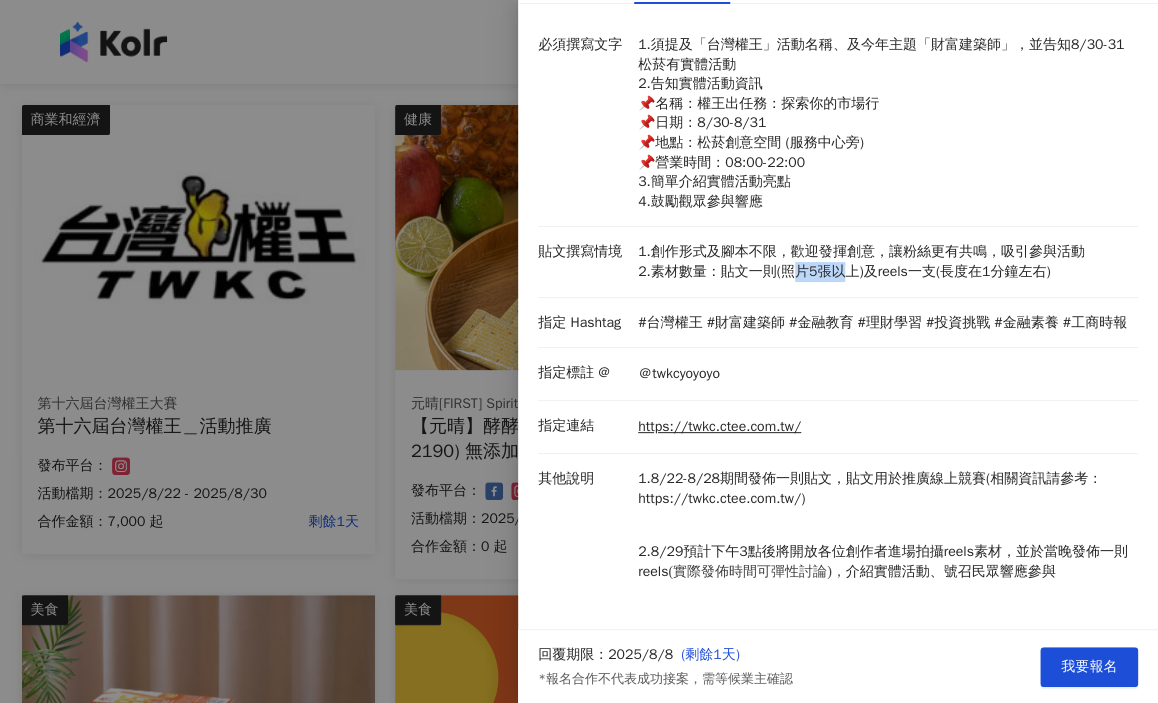 drag, startPoint x: 839, startPoint y: 249, endPoint x: 788, endPoint y: 263, distance: 52.886673 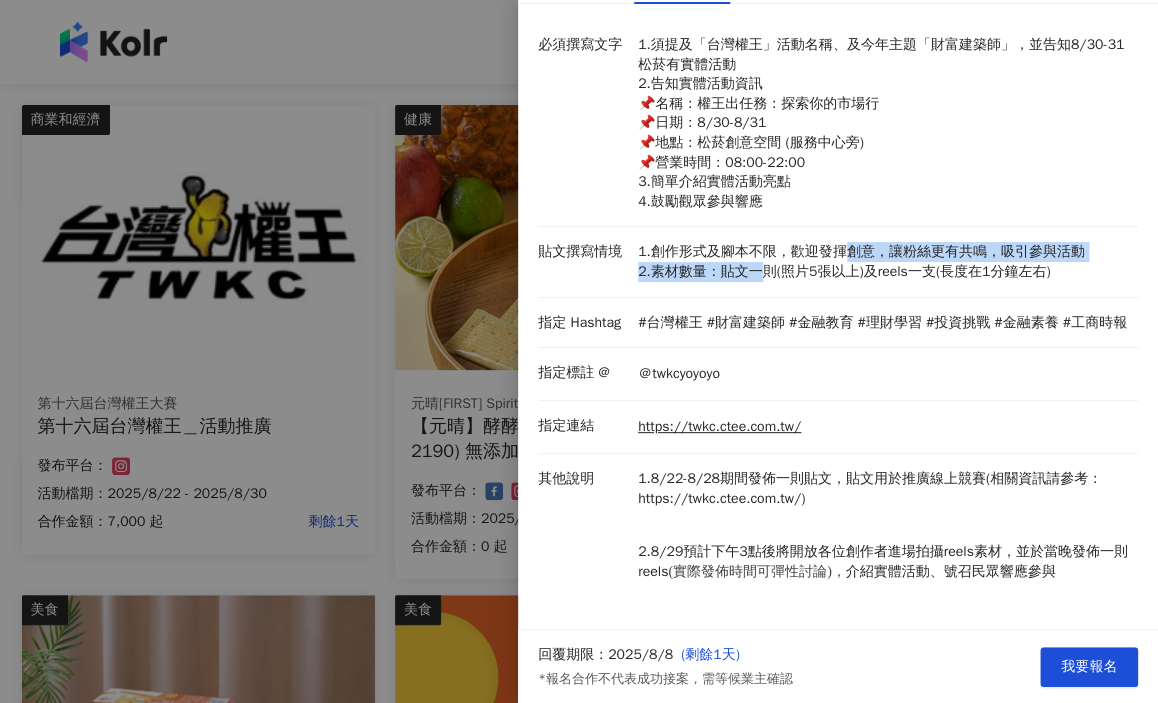 drag, startPoint x: 779, startPoint y: 247, endPoint x: 848, endPoint y: 231, distance: 70.83079 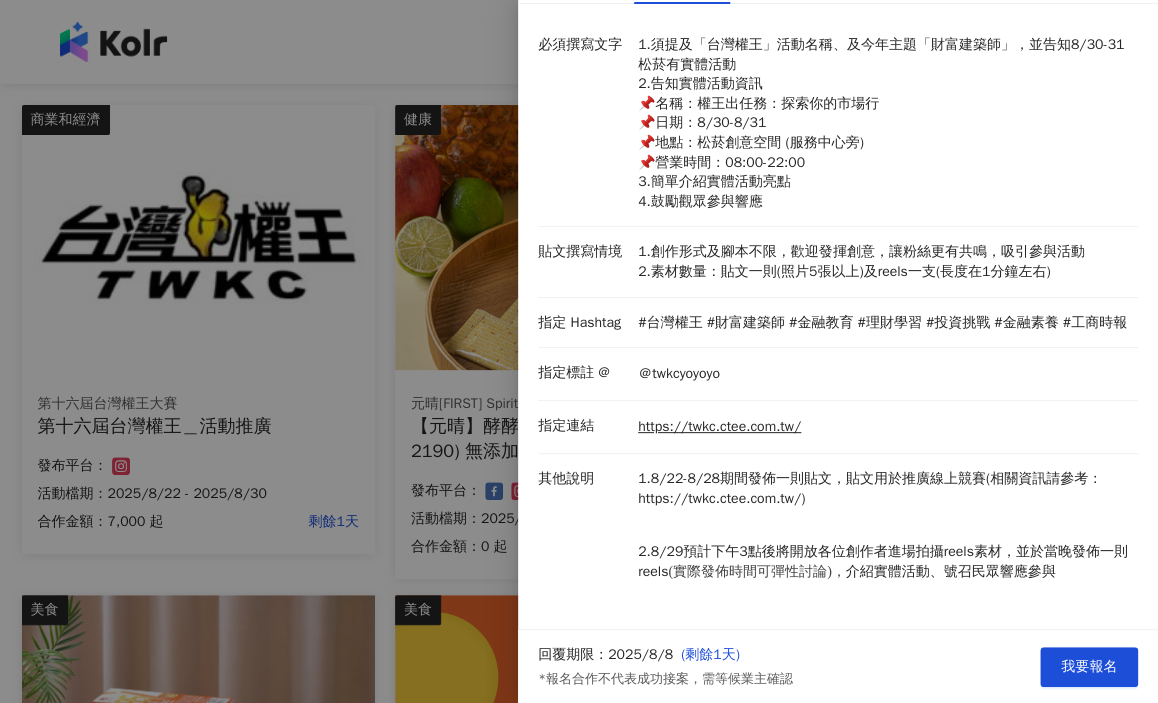 drag, startPoint x: 824, startPoint y: 248, endPoint x: 814, endPoint y: 253, distance: 11.18034 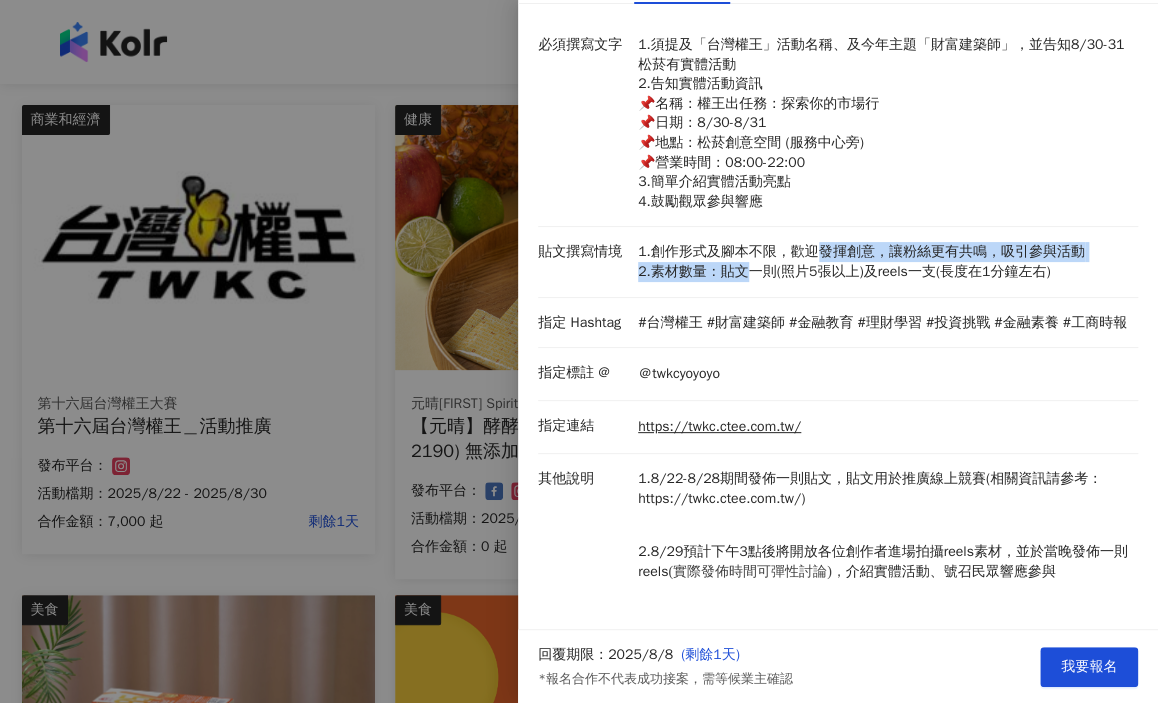drag, startPoint x: 742, startPoint y: 250, endPoint x: 820, endPoint y: 239, distance: 78.77182 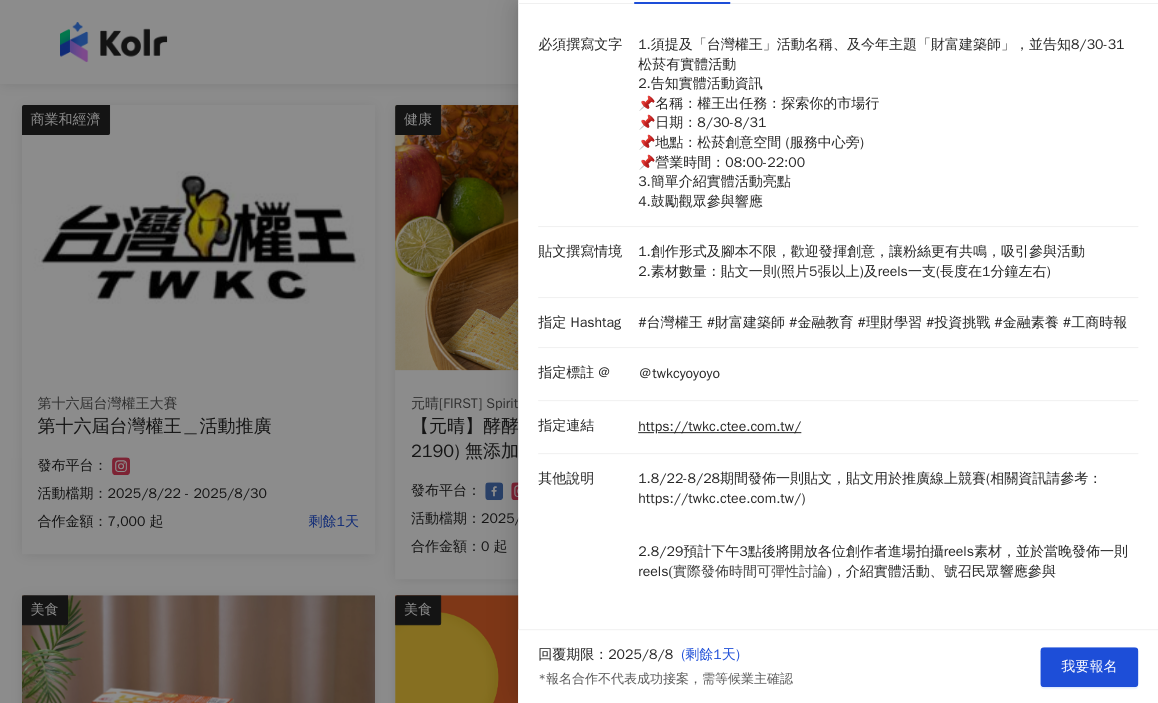 click on "1.創作形式及腳本不限，歡迎發揮創意，讓粉絲更有共鳴，吸引參與活動
2.素材數量：貼文一則(照片5張以上)及reels一支(長度在1分鐘左右)" at bounding box center (883, 261) 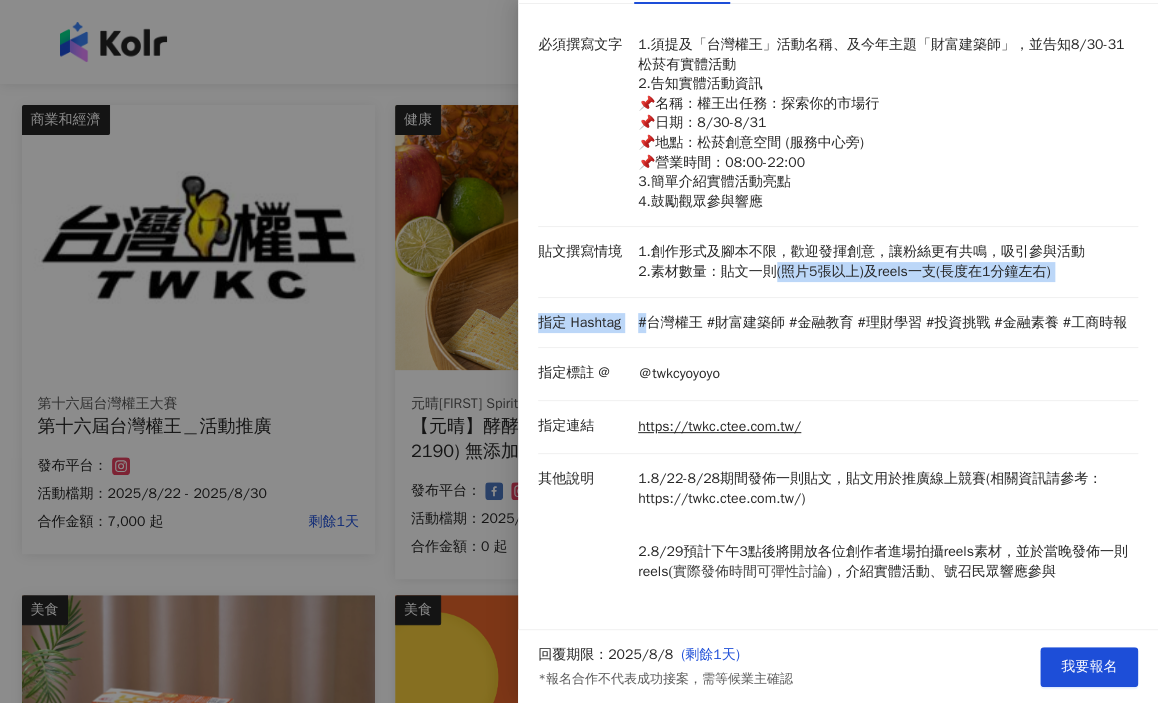 drag, startPoint x: 774, startPoint y: 255, endPoint x: 723, endPoint y: 279, distance: 56.364883 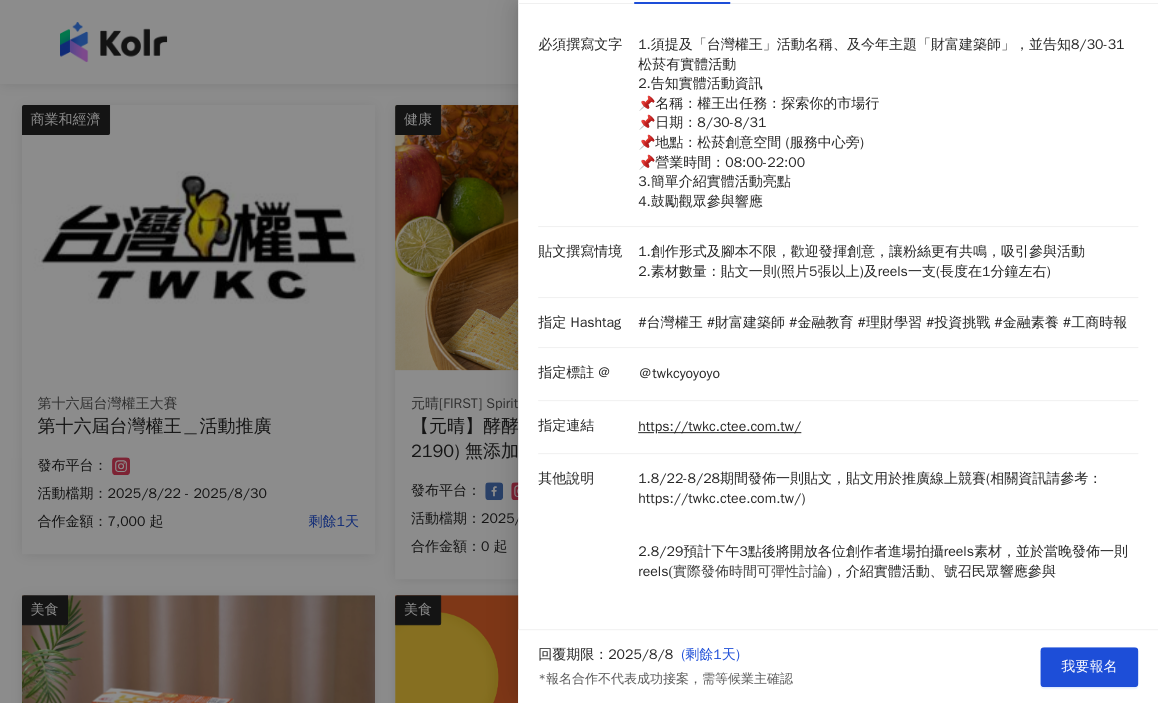 click on "1.創作形式及腳本不限，歡迎發揮創意，讓粉絲更有共鳴，吸引參與活動
2.素材數量：貼文一則(照片5張以上)及reels一支(長度在1分鐘左右)" at bounding box center (883, 261) 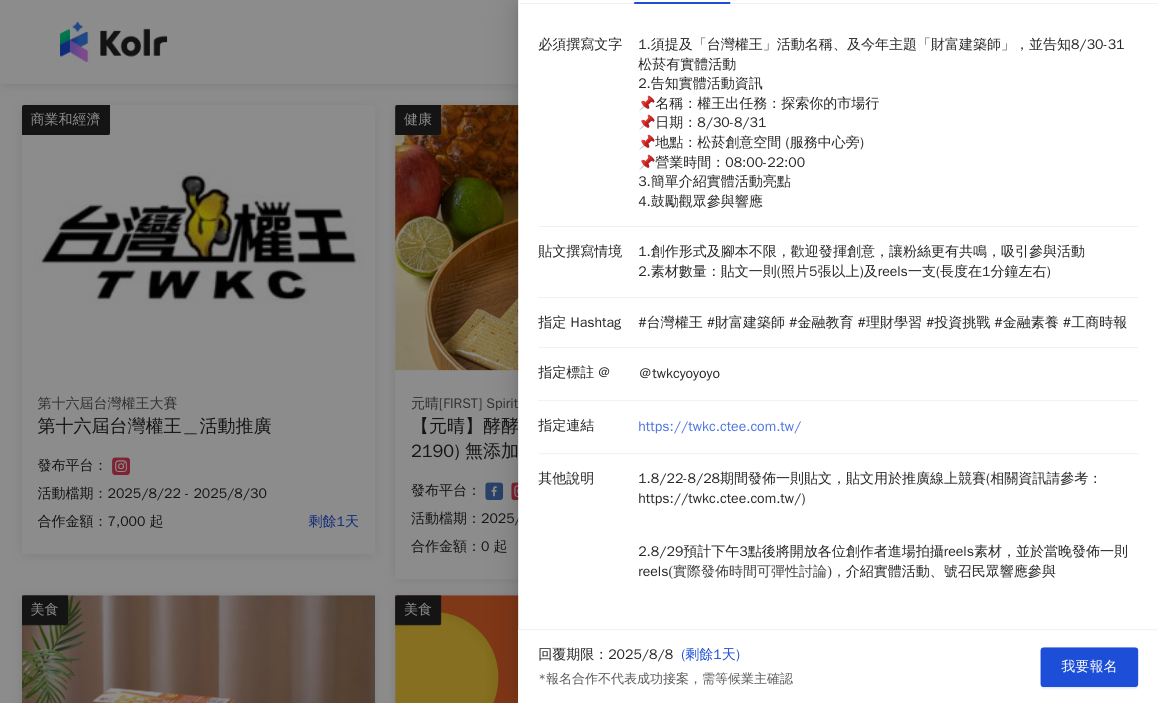 click on "https://twkc.ctee.com.tw/" at bounding box center [719, 427] 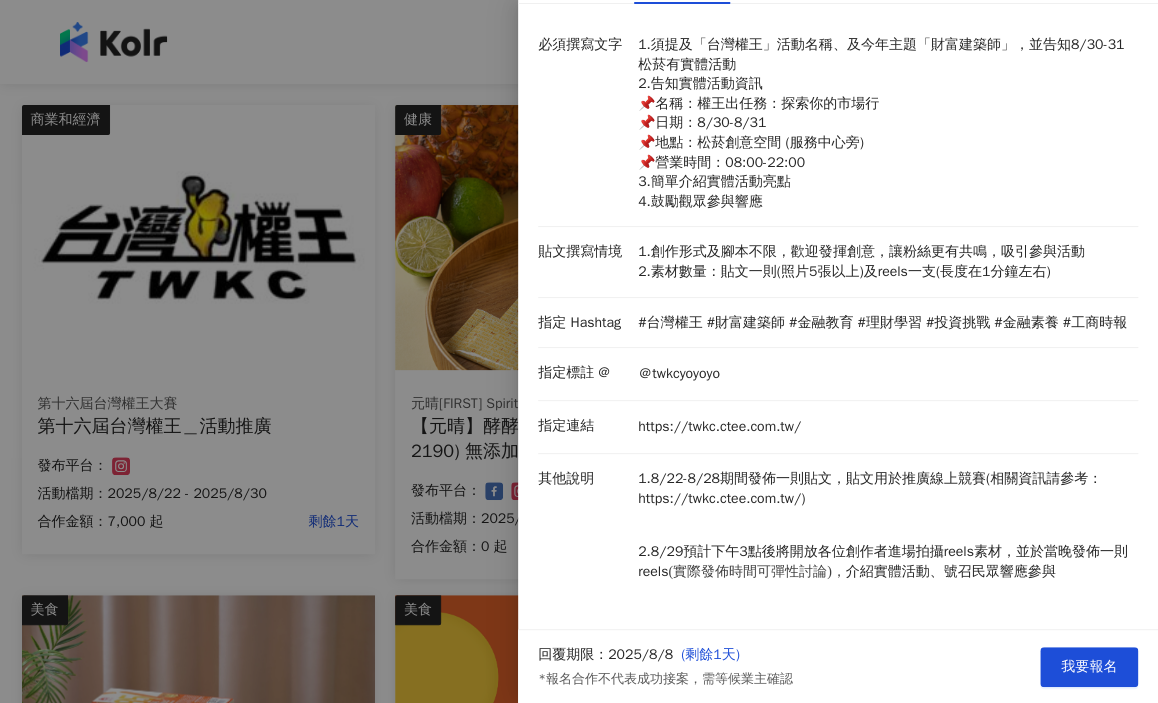 scroll, scrollTop: 0, scrollLeft: 0, axis: both 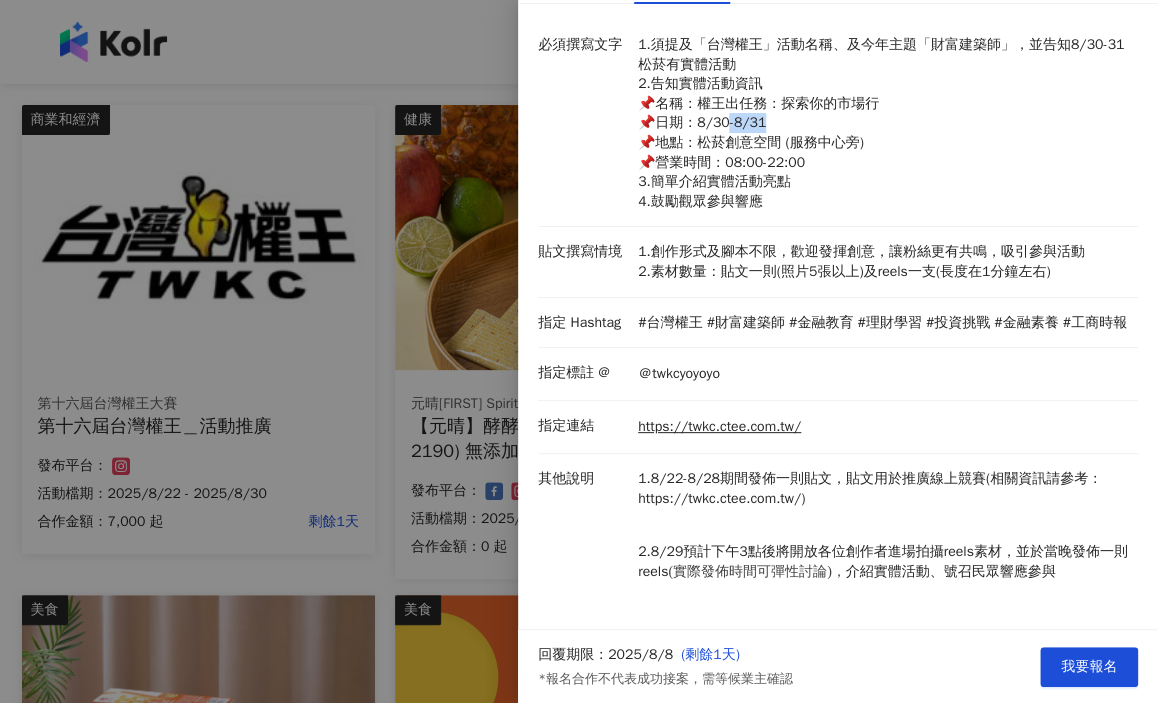 drag, startPoint x: 722, startPoint y: 107, endPoint x: 767, endPoint y: 99, distance: 45.705578 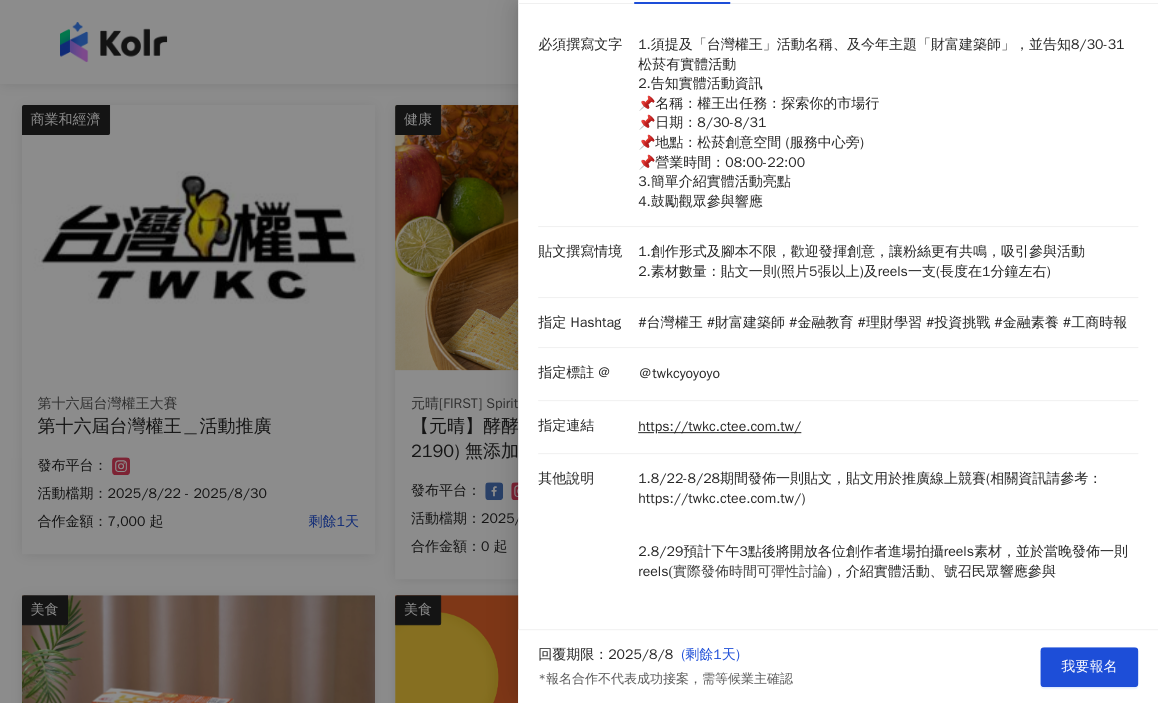 click on "1.須提及「台灣權王」活動名稱、及今年主題「財富建築師」，並告知8/30-31 松菸有實體活動
2.告知實體活動資訊
📌名稱：權王出任務：探索你的市場行
📌日期：8/30-8/31
📌地點：松菸創意空間 (服務中心旁)
📌營業時間：08:00-22:00
3.簡單介紹實體活動亮點
4.鼓勵觀眾參與響應" at bounding box center [883, 123] 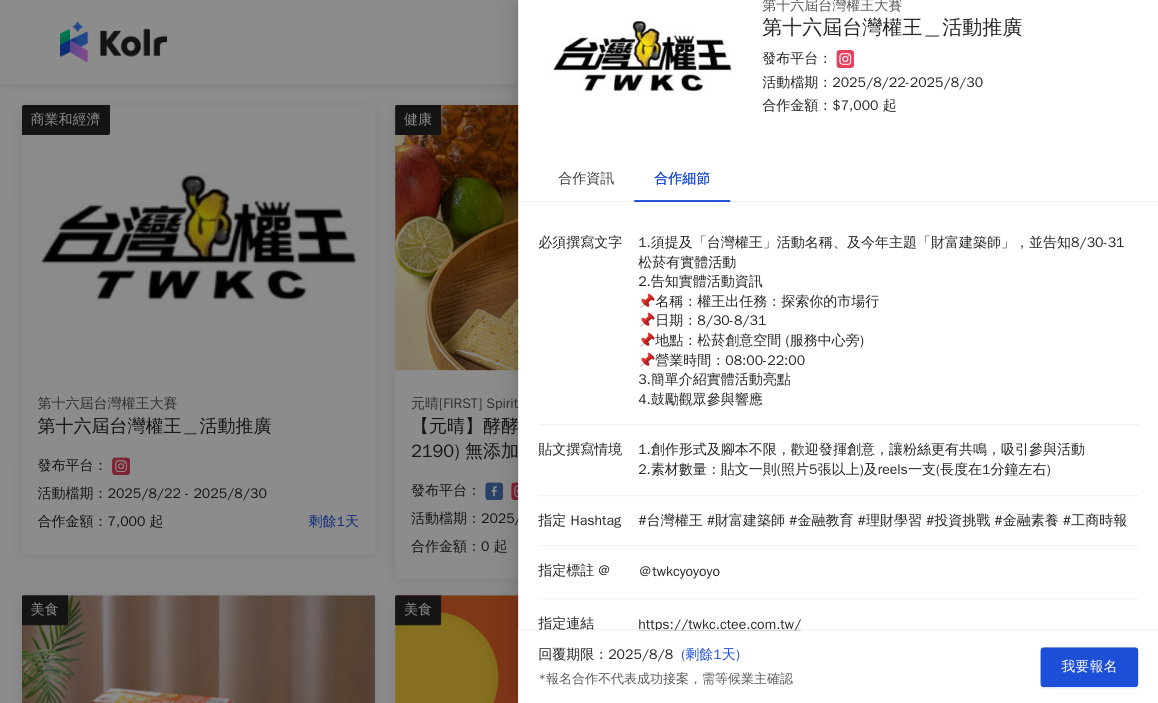 scroll, scrollTop: 0, scrollLeft: 0, axis: both 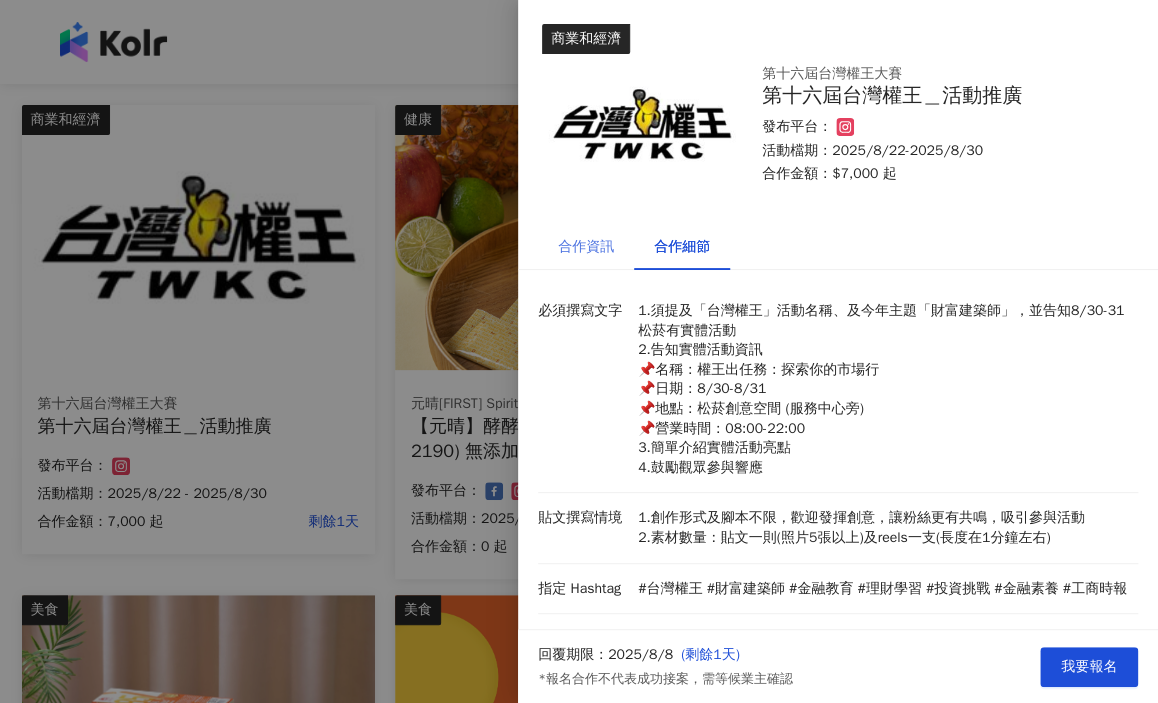 click on "合作資訊" at bounding box center (586, 247) 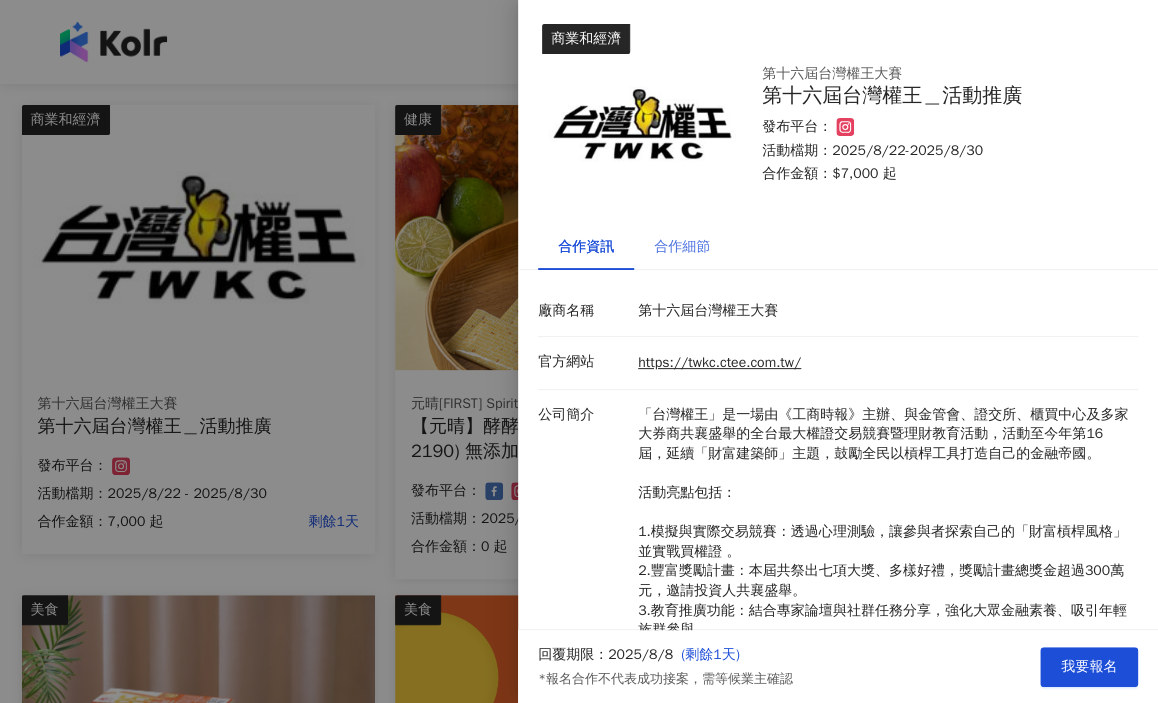 click on "合作細節" at bounding box center (682, 247) 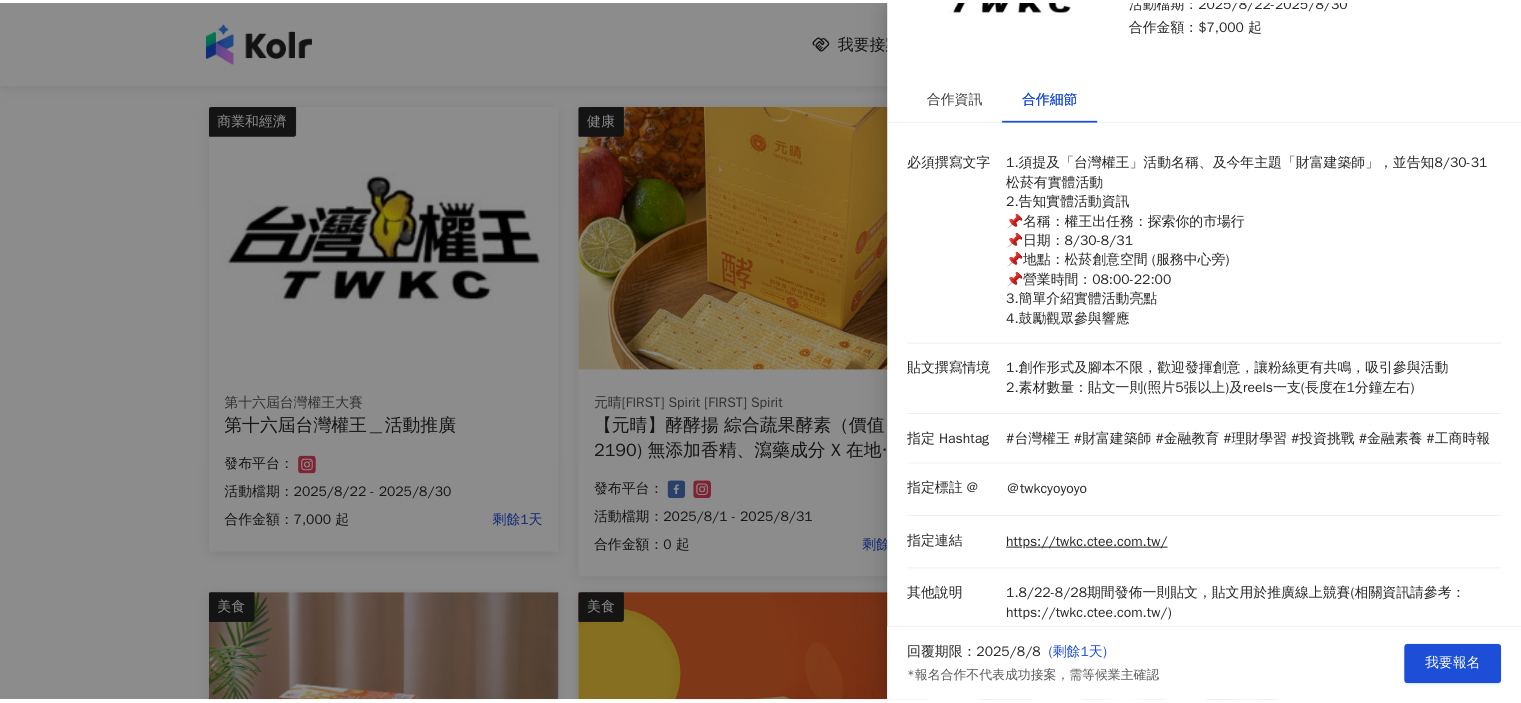 scroll, scrollTop: 0, scrollLeft: 0, axis: both 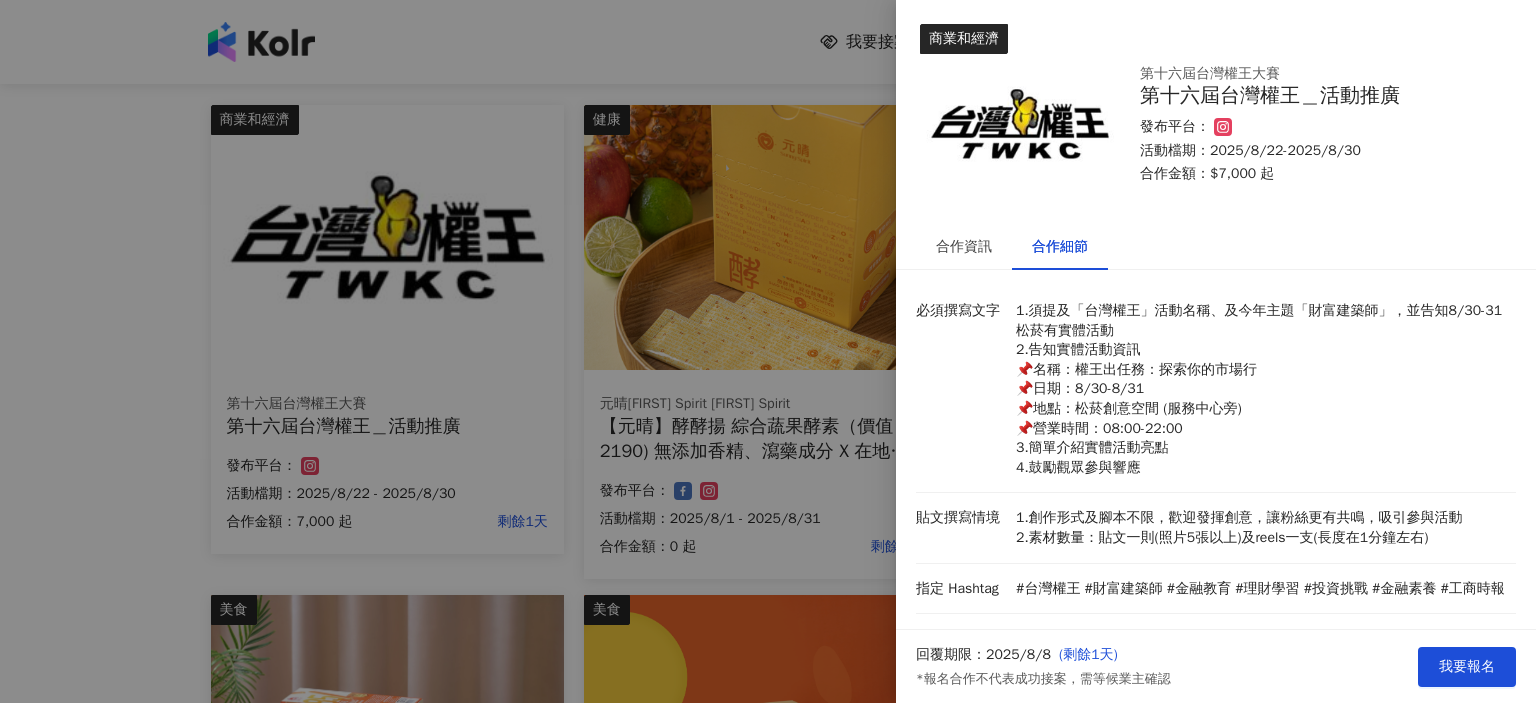 click at bounding box center [768, 351] 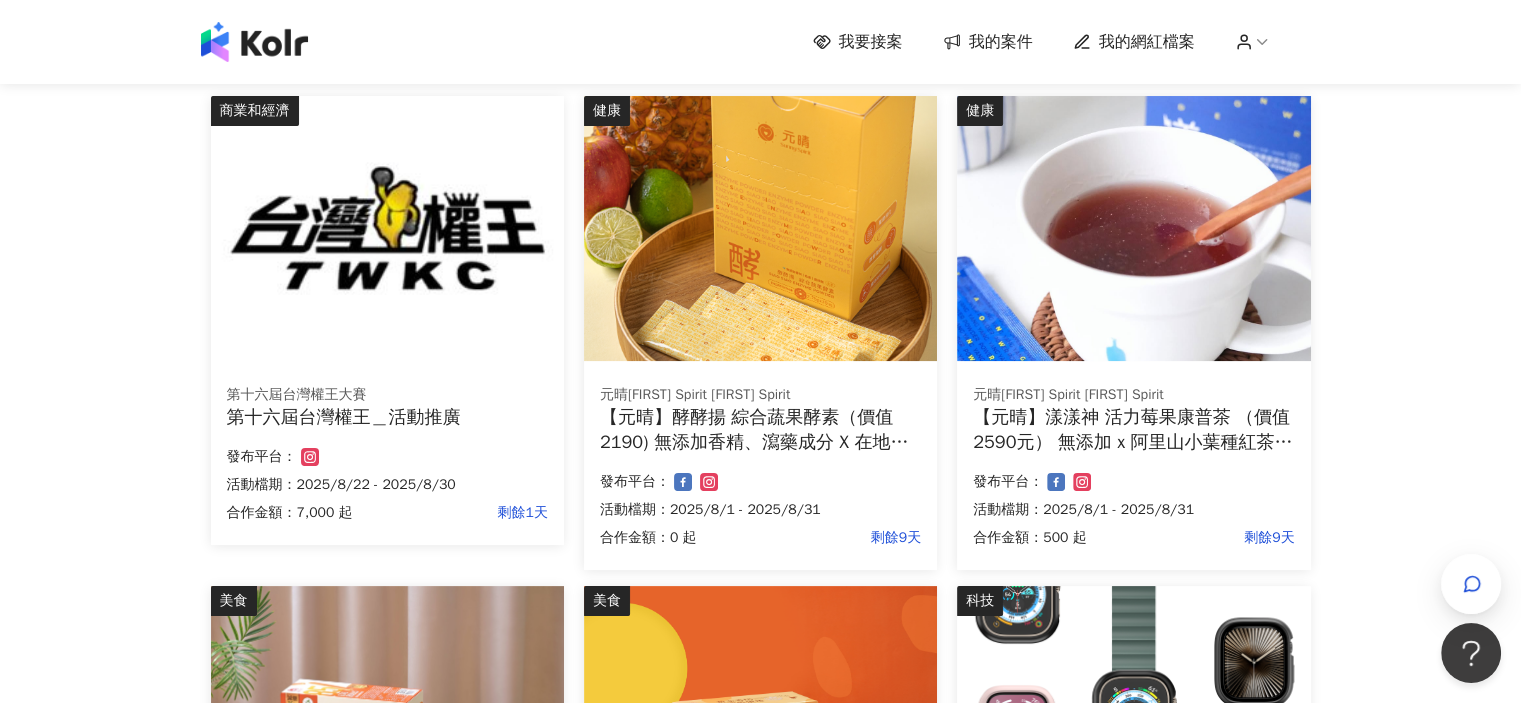 scroll, scrollTop: 0, scrollLeft: 0, axis: both 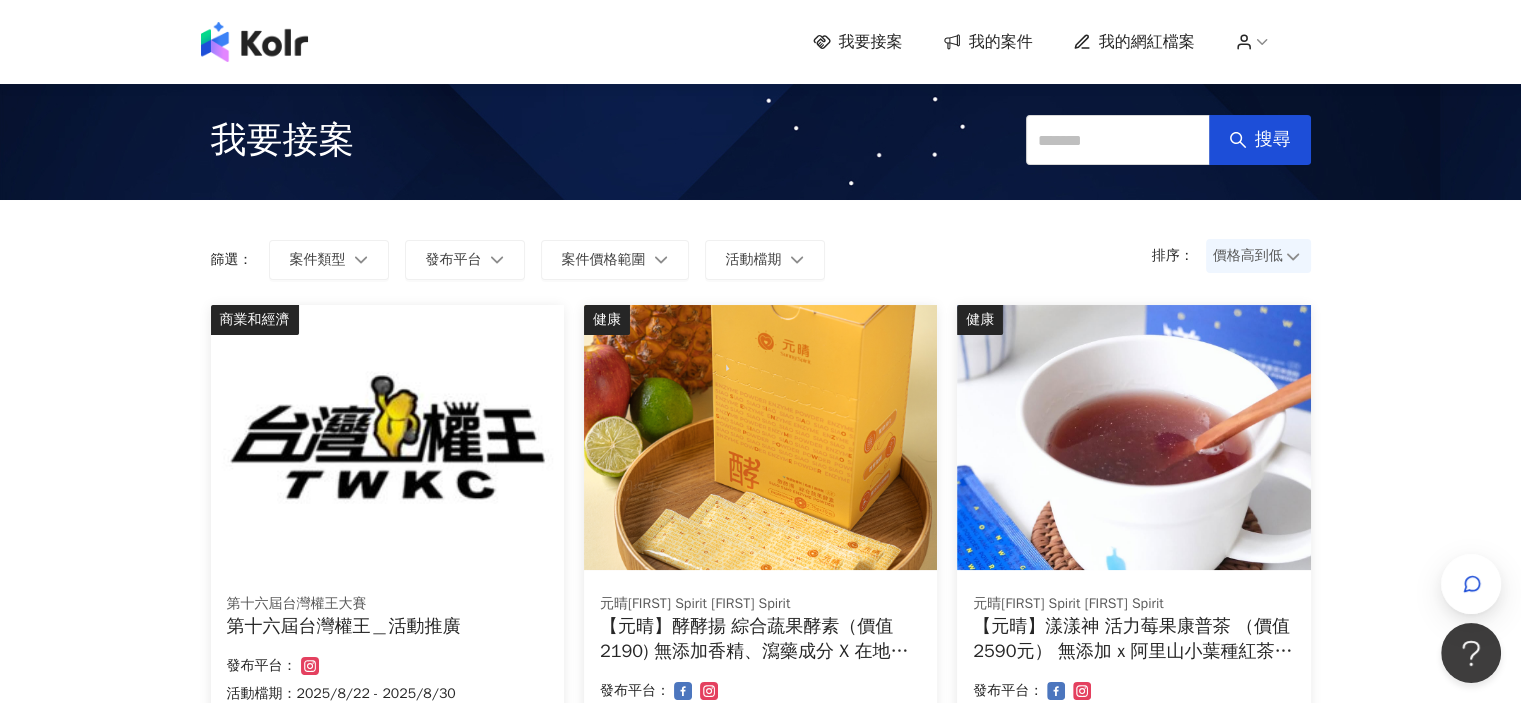 click on "價格高到低" at bounding box center [1258, 256] 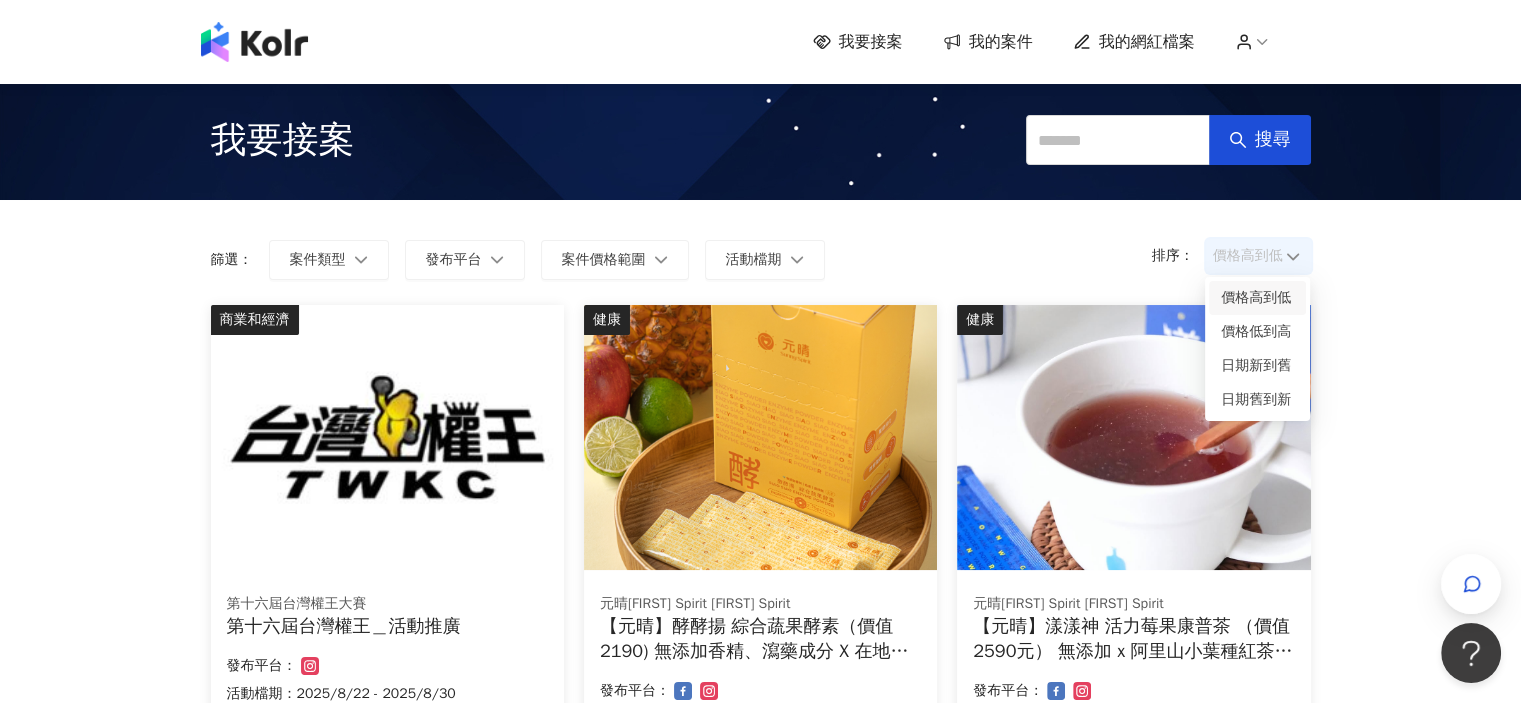 click on "價格高到低" at bounding box center (1257, 298) 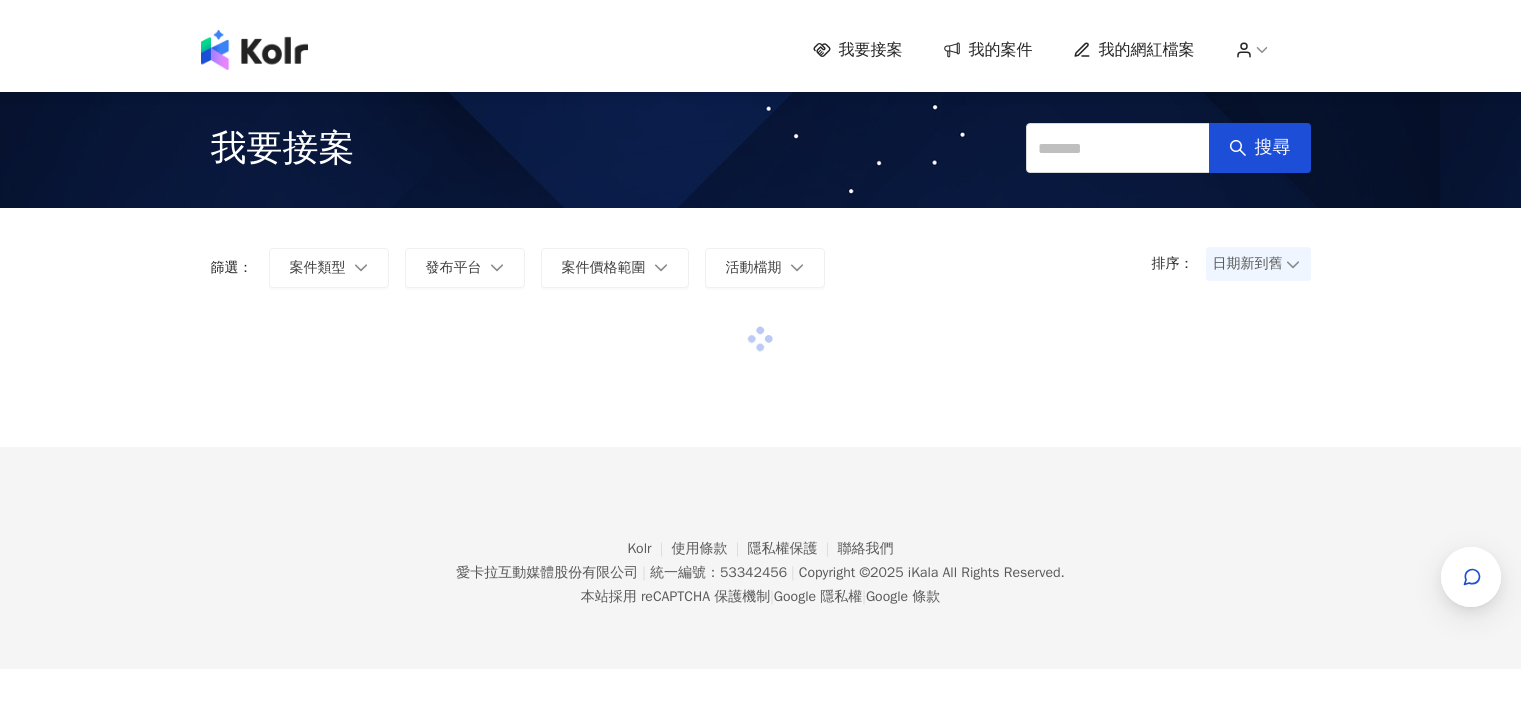 scroll, scrollTop: 0, scrollLeft: 0, axis: both 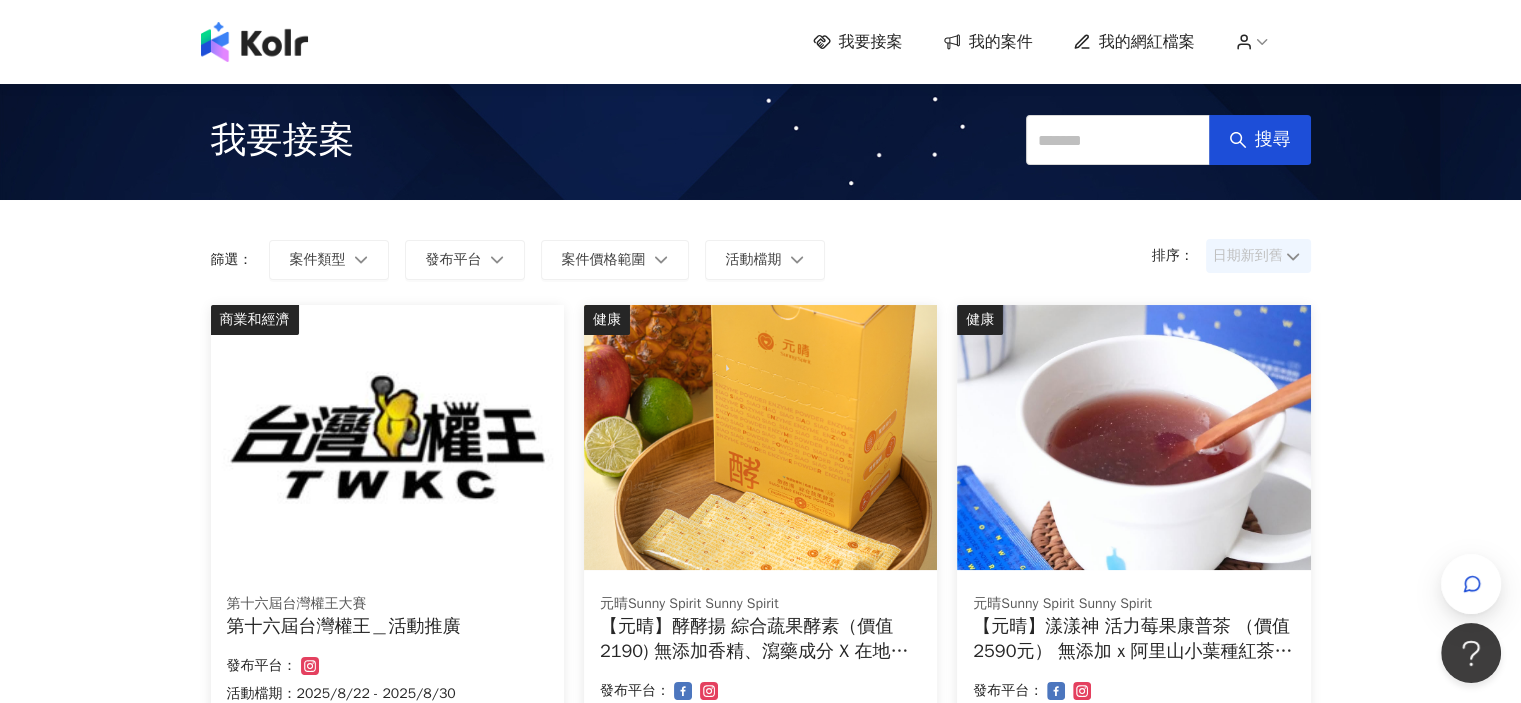 click on "日期新到舊" at bounding box center [1258, 256] 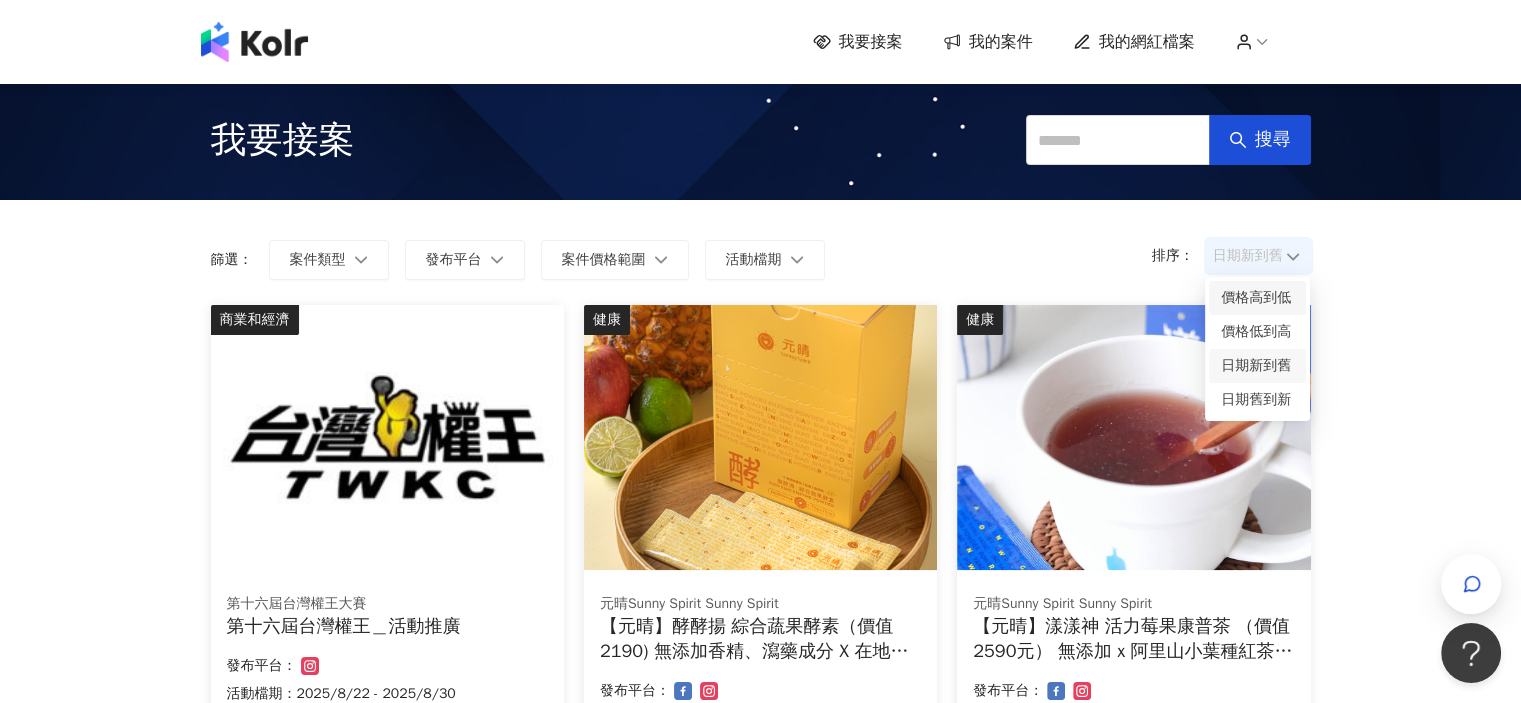 click on "價格高到低" at bounding box center [1257, 298] 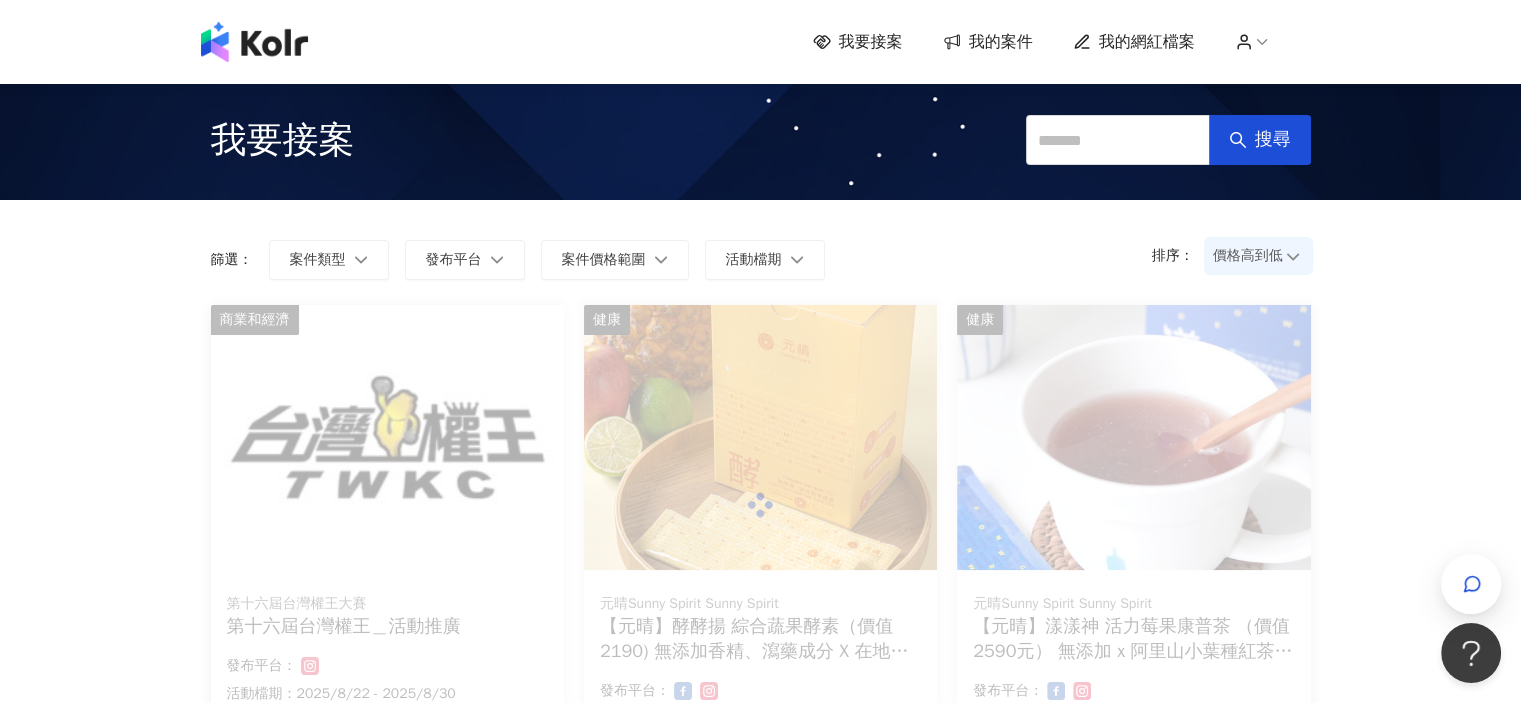 click on "排序： 價格高到低 價格高到低 篩選： 案件類型 發布平台 案件價格範圍 活動檔期 清除 套用" at bounding box center [761, 252] 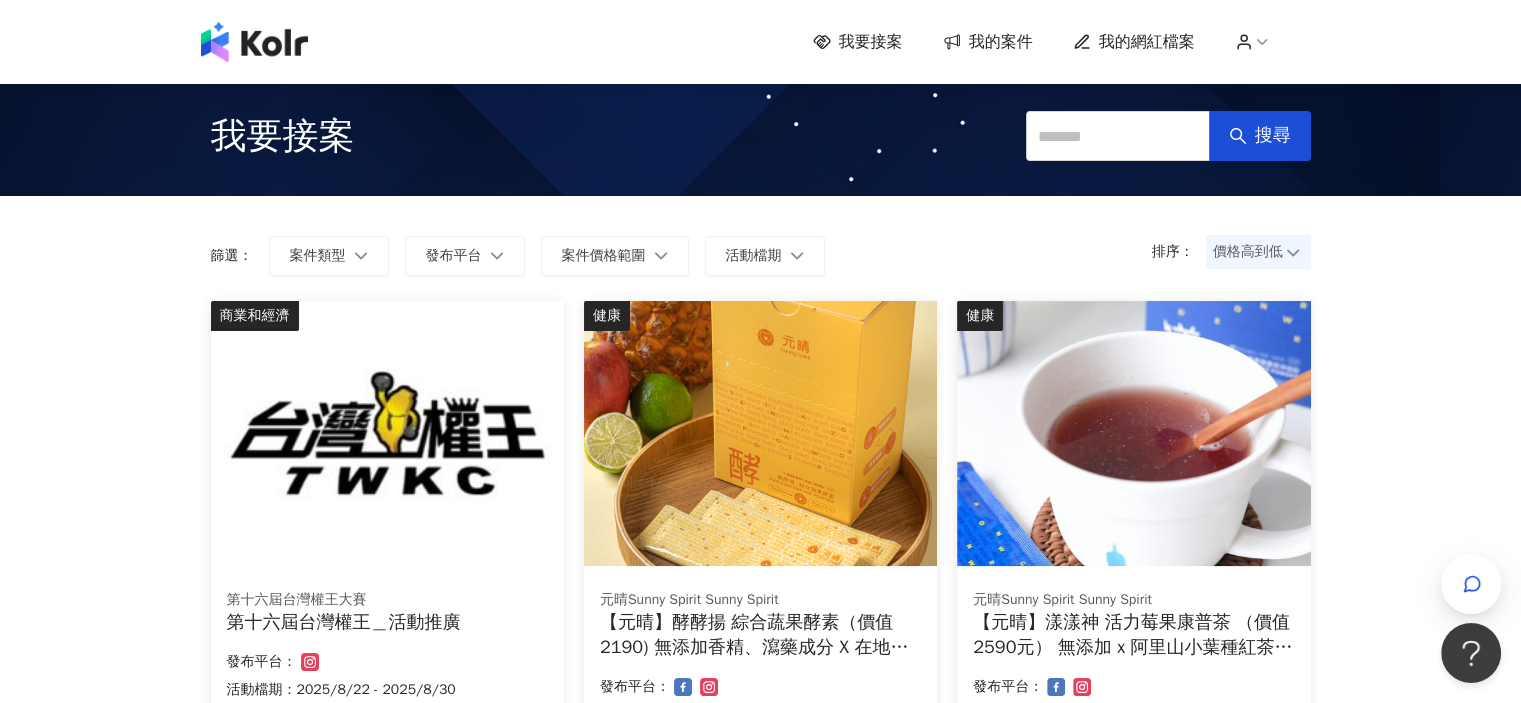 scroll, scrollTop: 0, scrollLeft: 0, axis: both 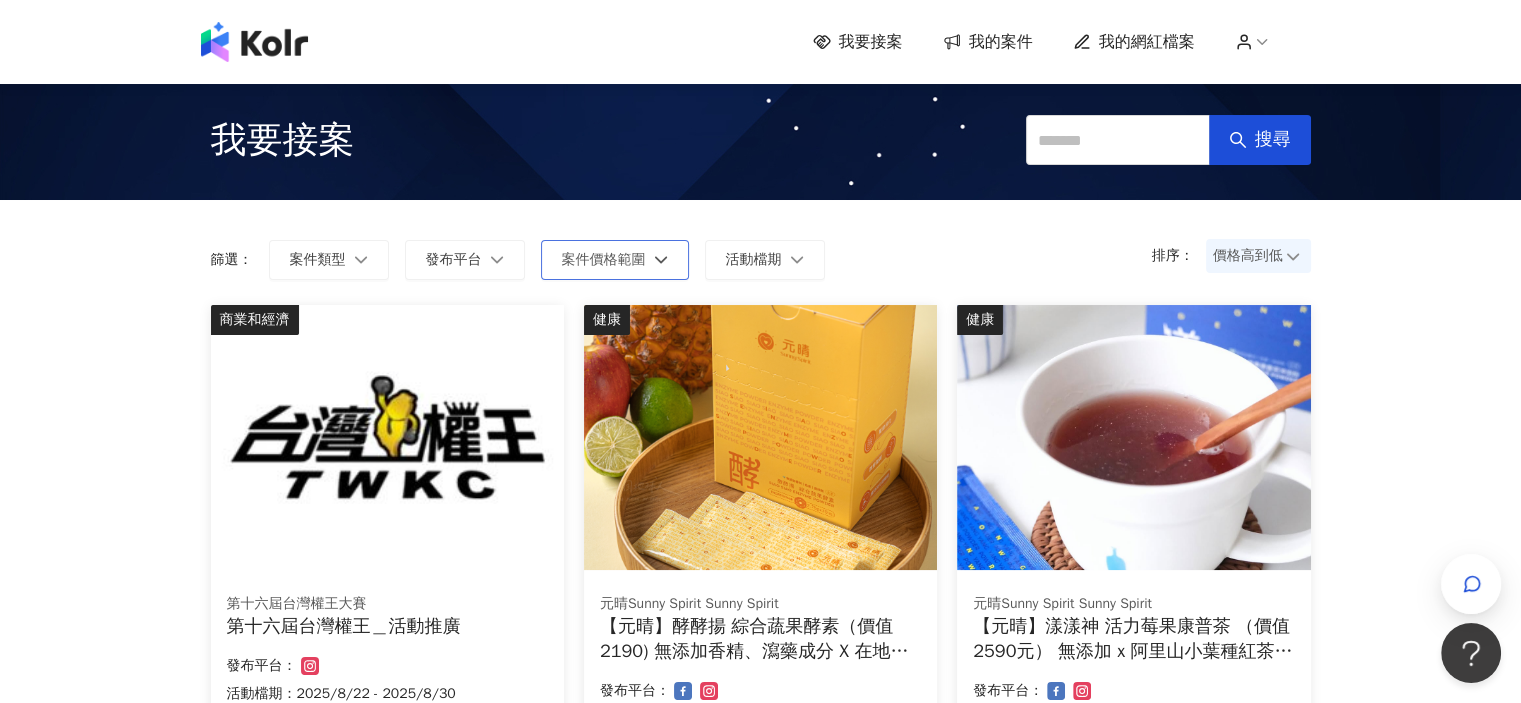 click 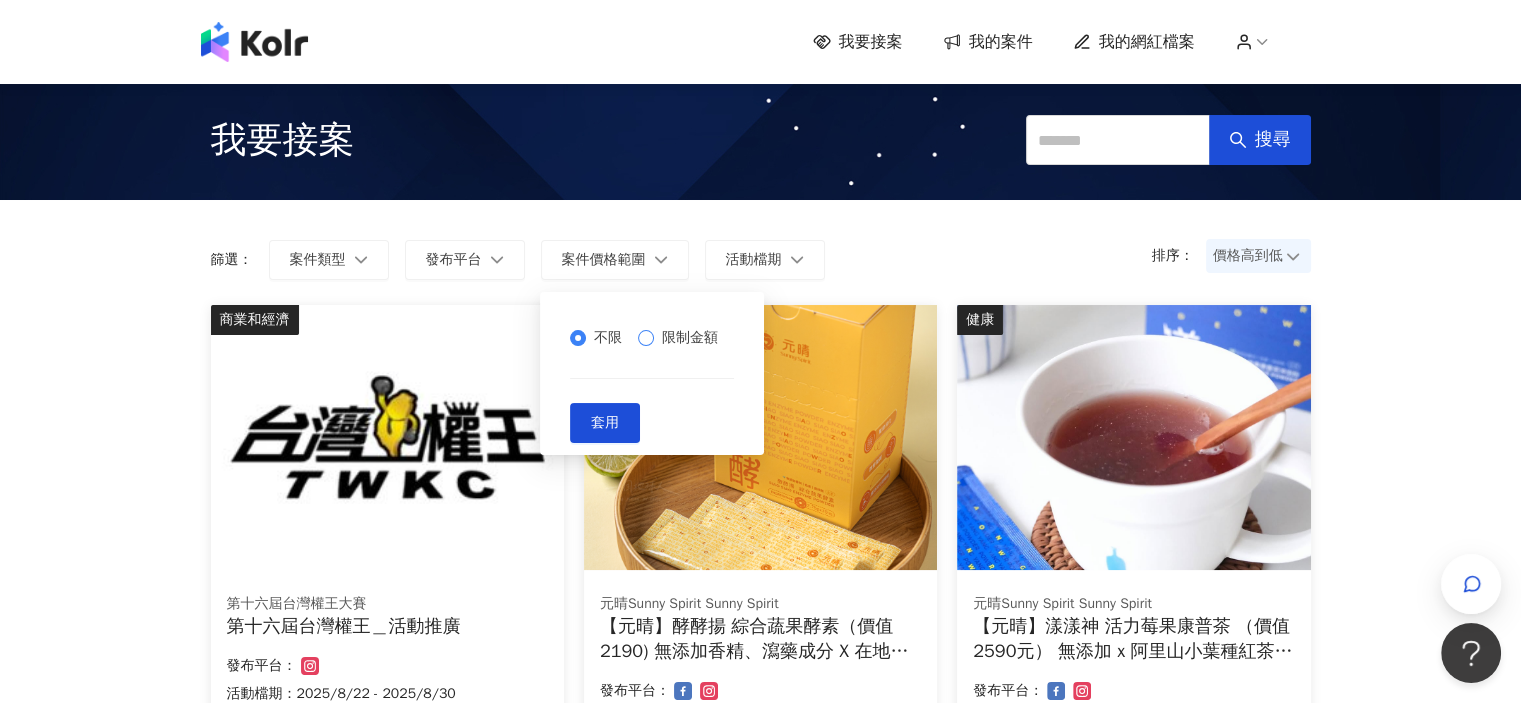 click on "限制金額" at bounding box center [690, 338] 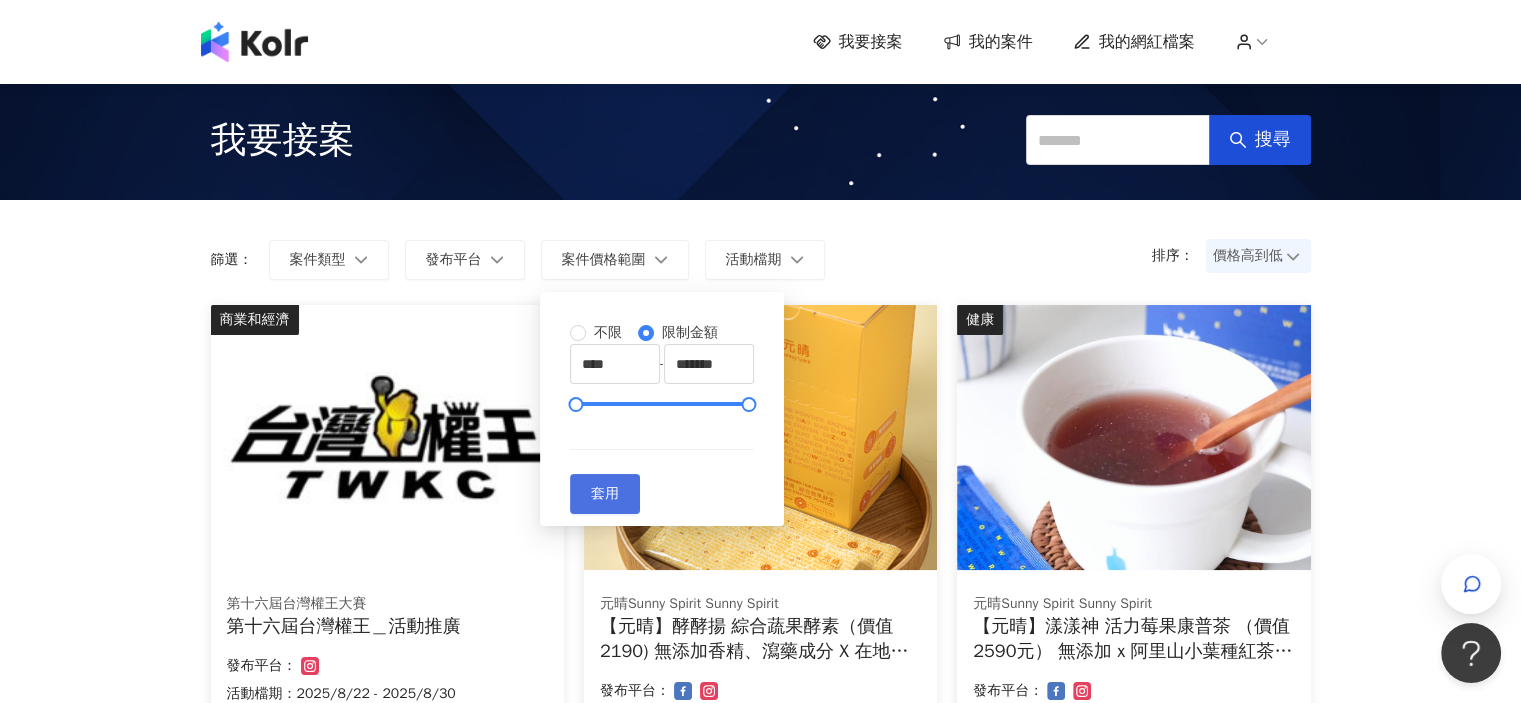 click on "套用" at bounding box center [605, 494] 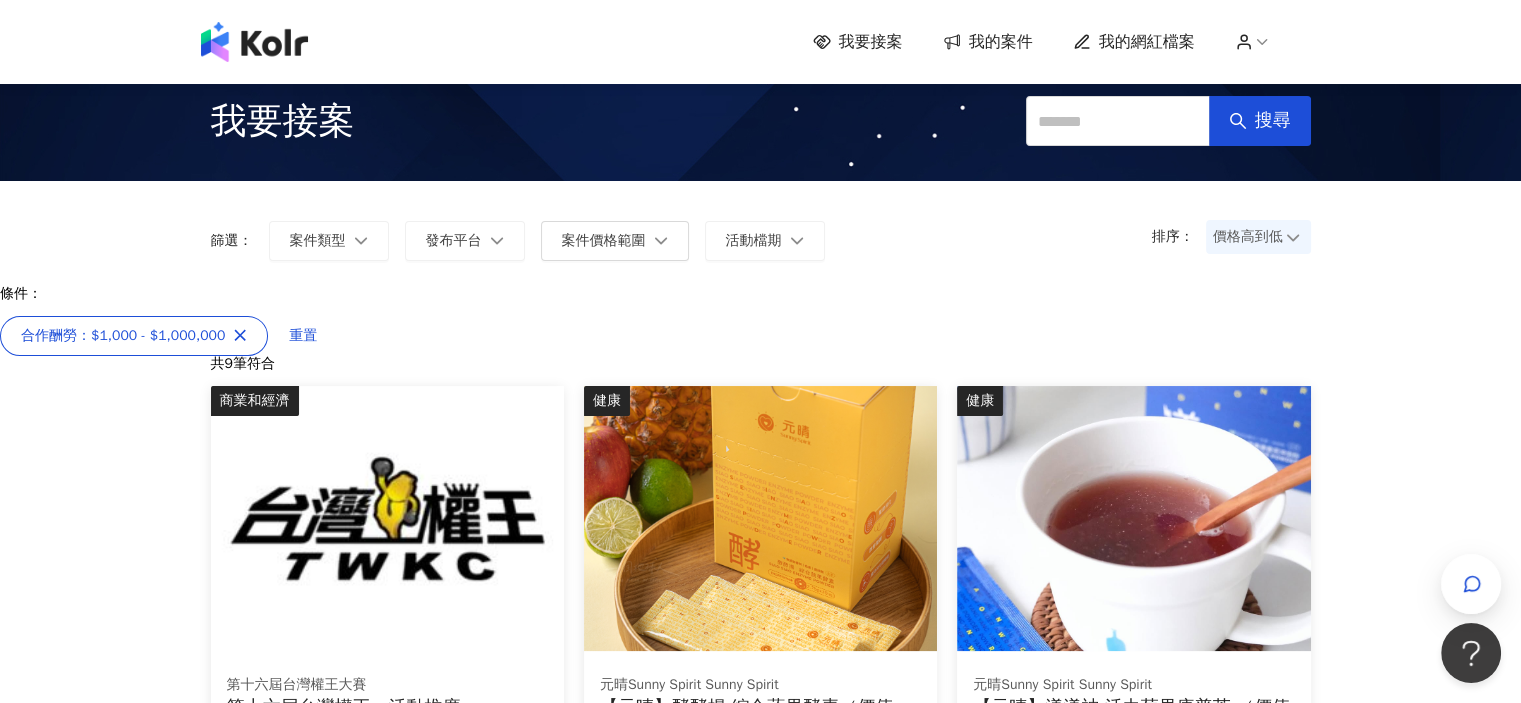 scroll, scrollTop: 0, scrollLeft: 0, axis: both 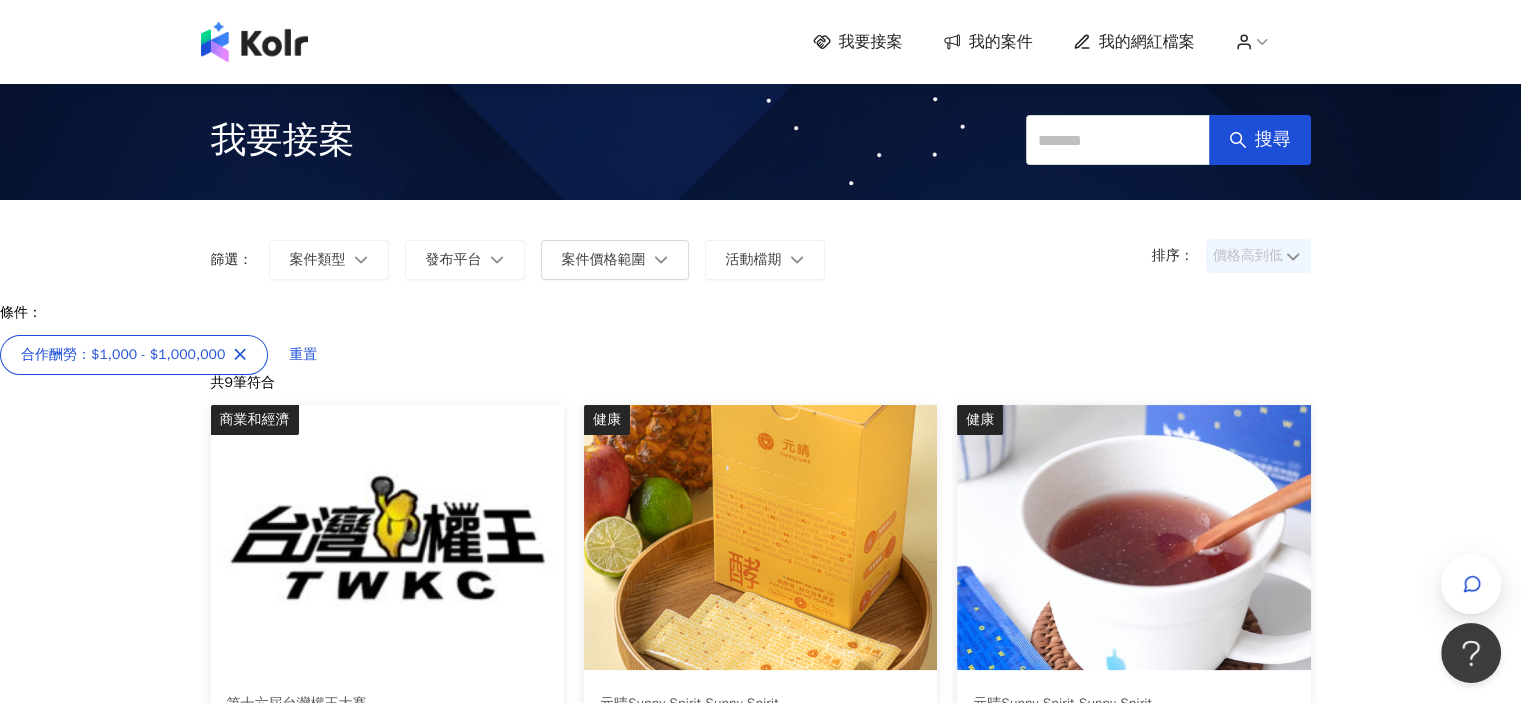 click on "價格高到低" at bounding box center [1258, 256] 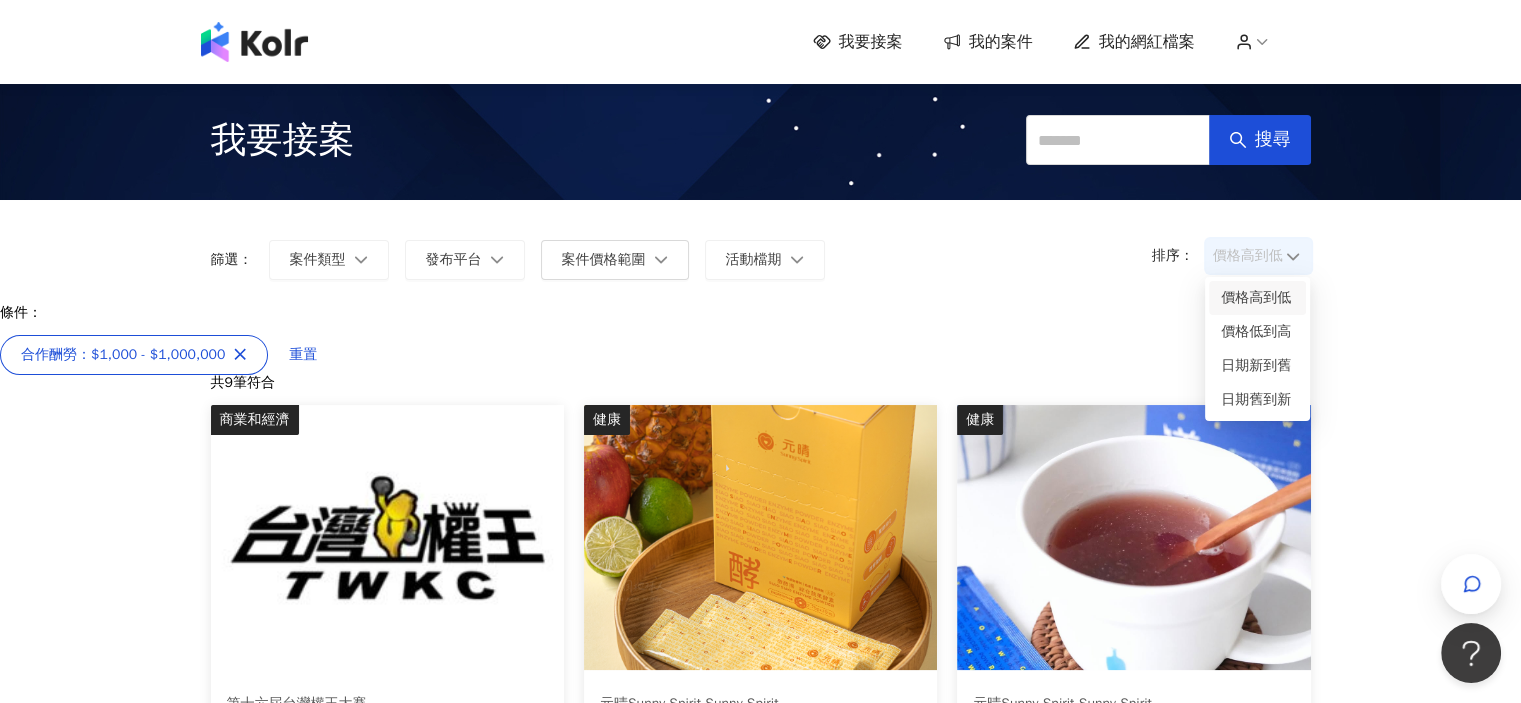 click on "價格高到低" at bounding box center (1257, 298) 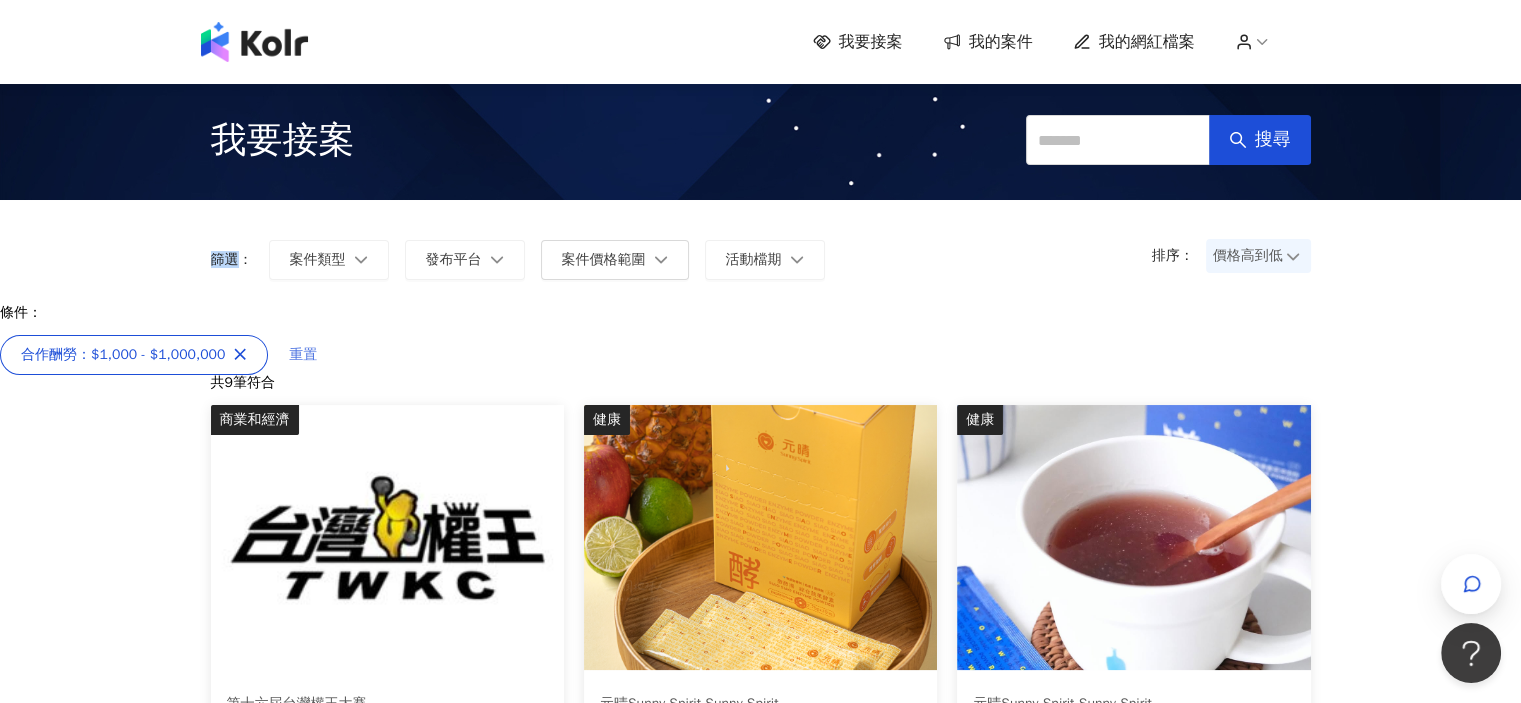 click on "重置" at bounding box center [303, 355] 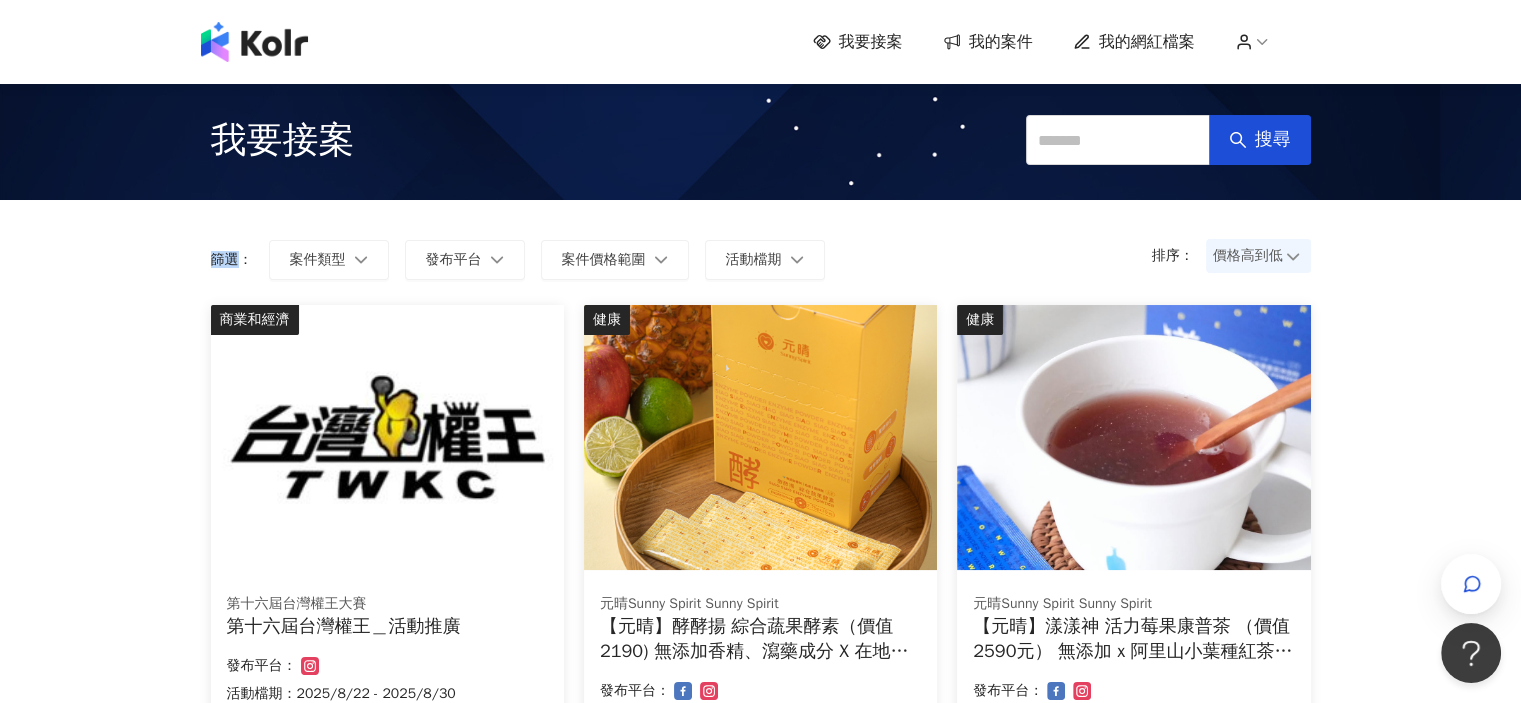 click on "價格高到低" at bounding box center (1258, 256) 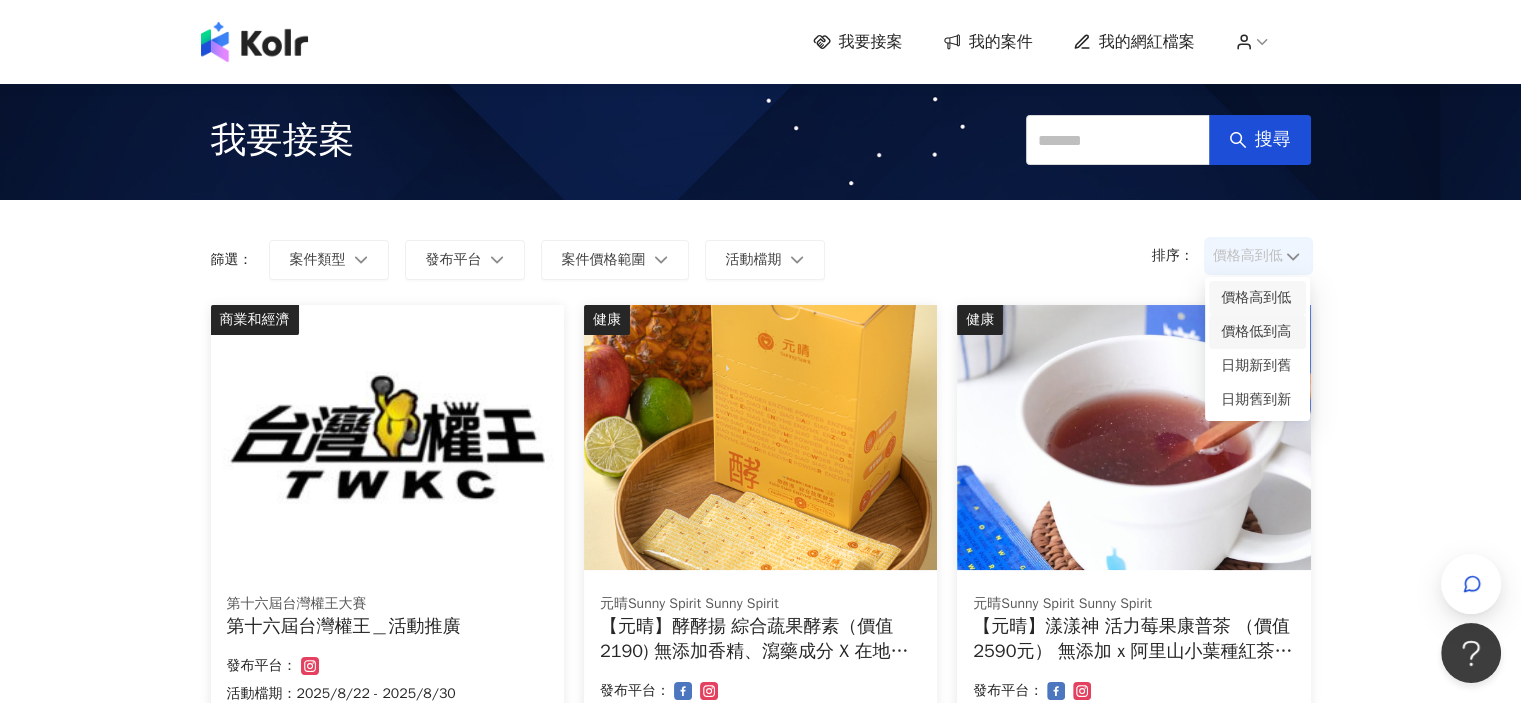 click on "價格低到高" at bounding box center [1257, 332] 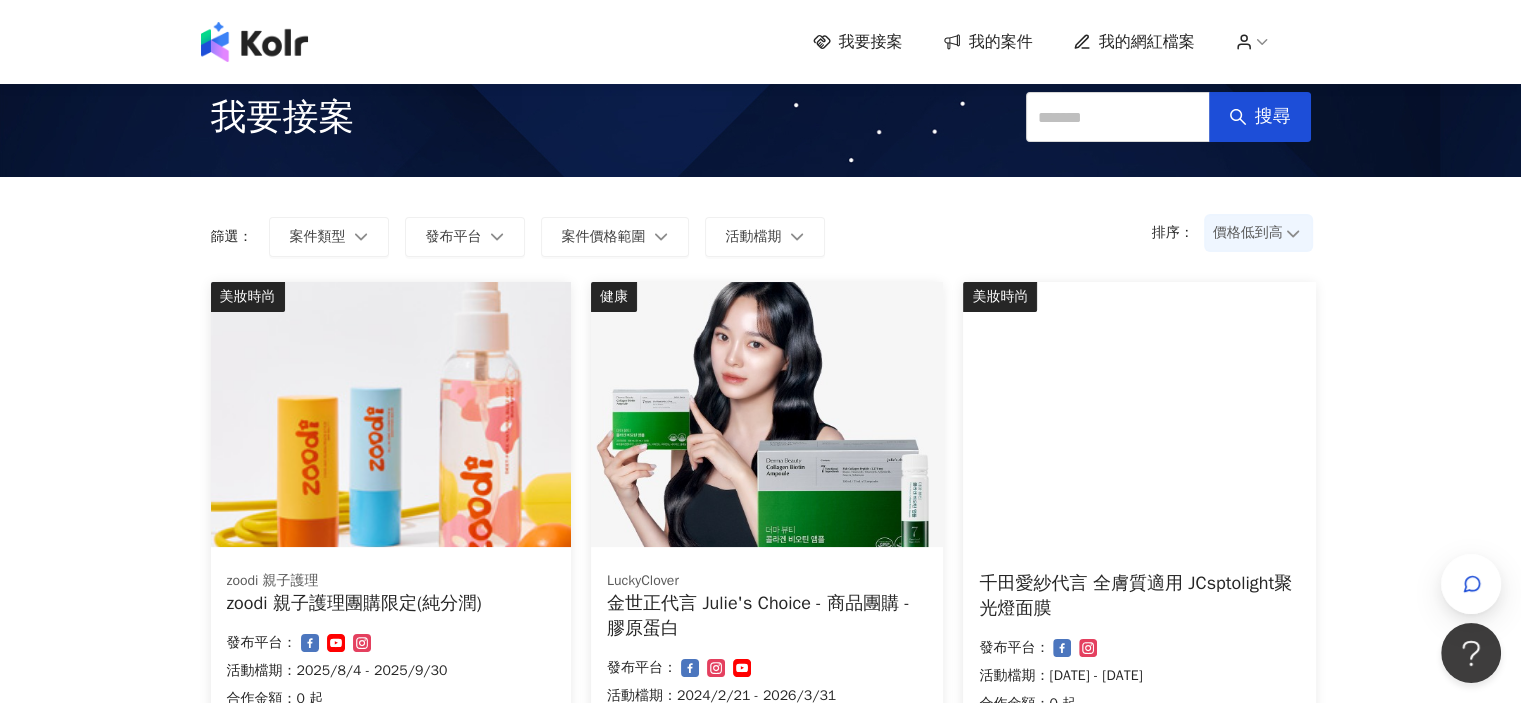 scroll, scrollTop: 0, scrollLeft: 0, axis: both 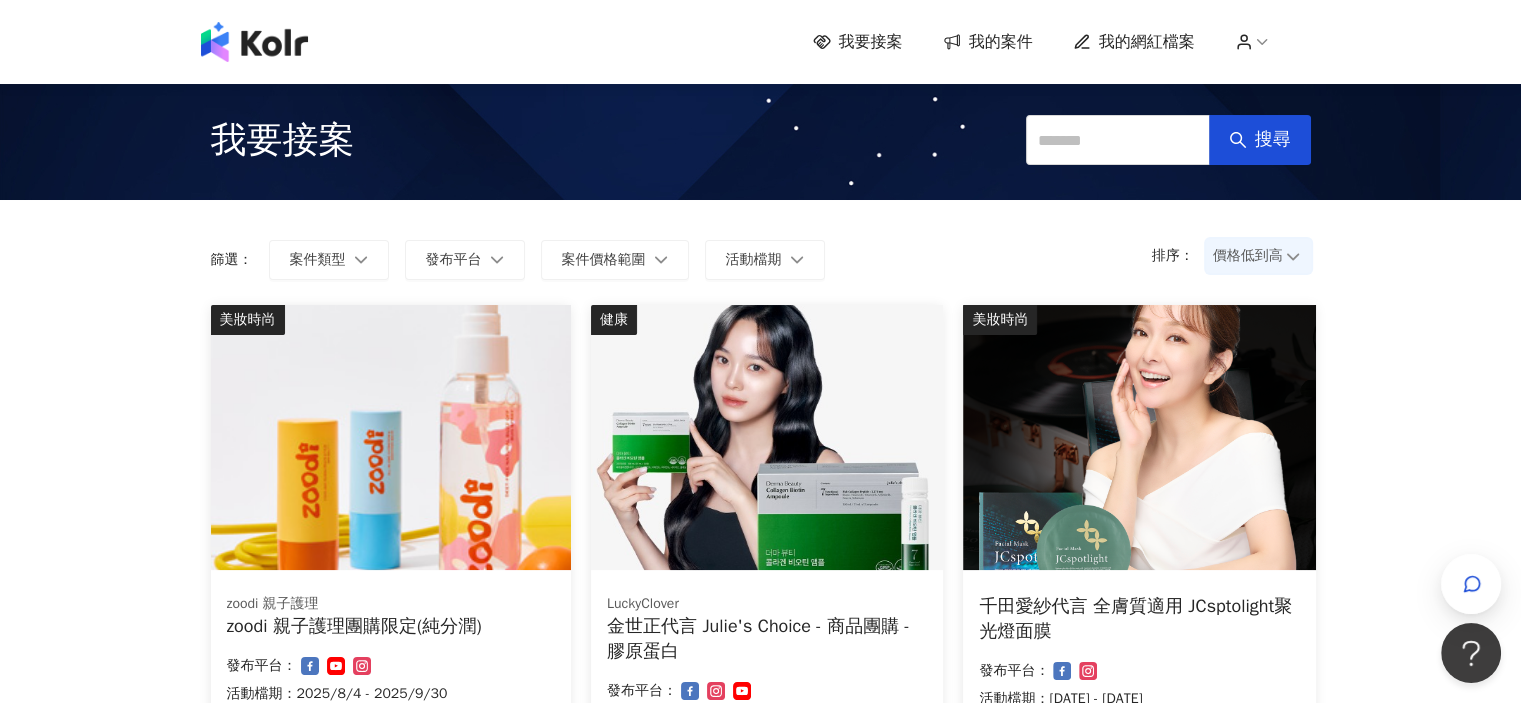click on "價格低到高" at bounding box center (1258, 256) 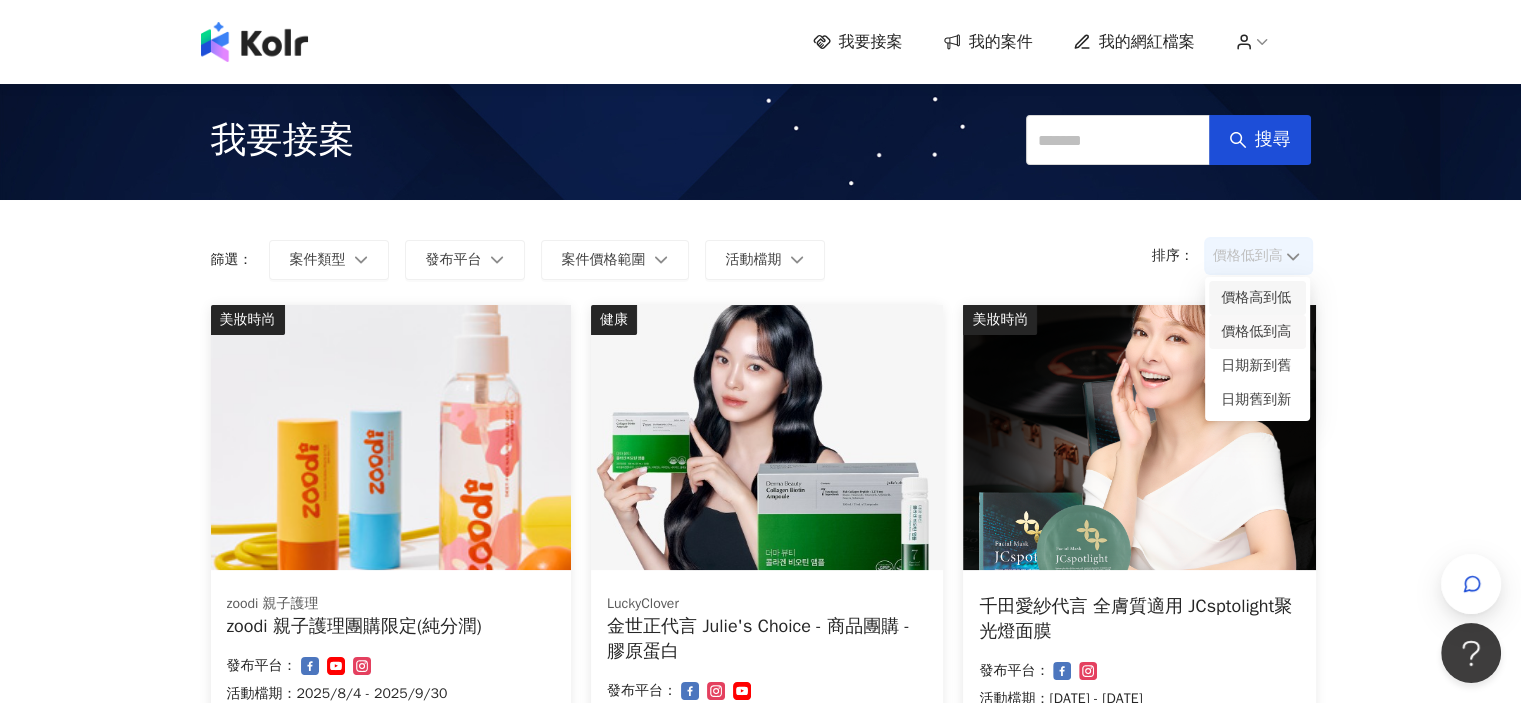 click on "價格高到低" at bounding box center [1257, 298] 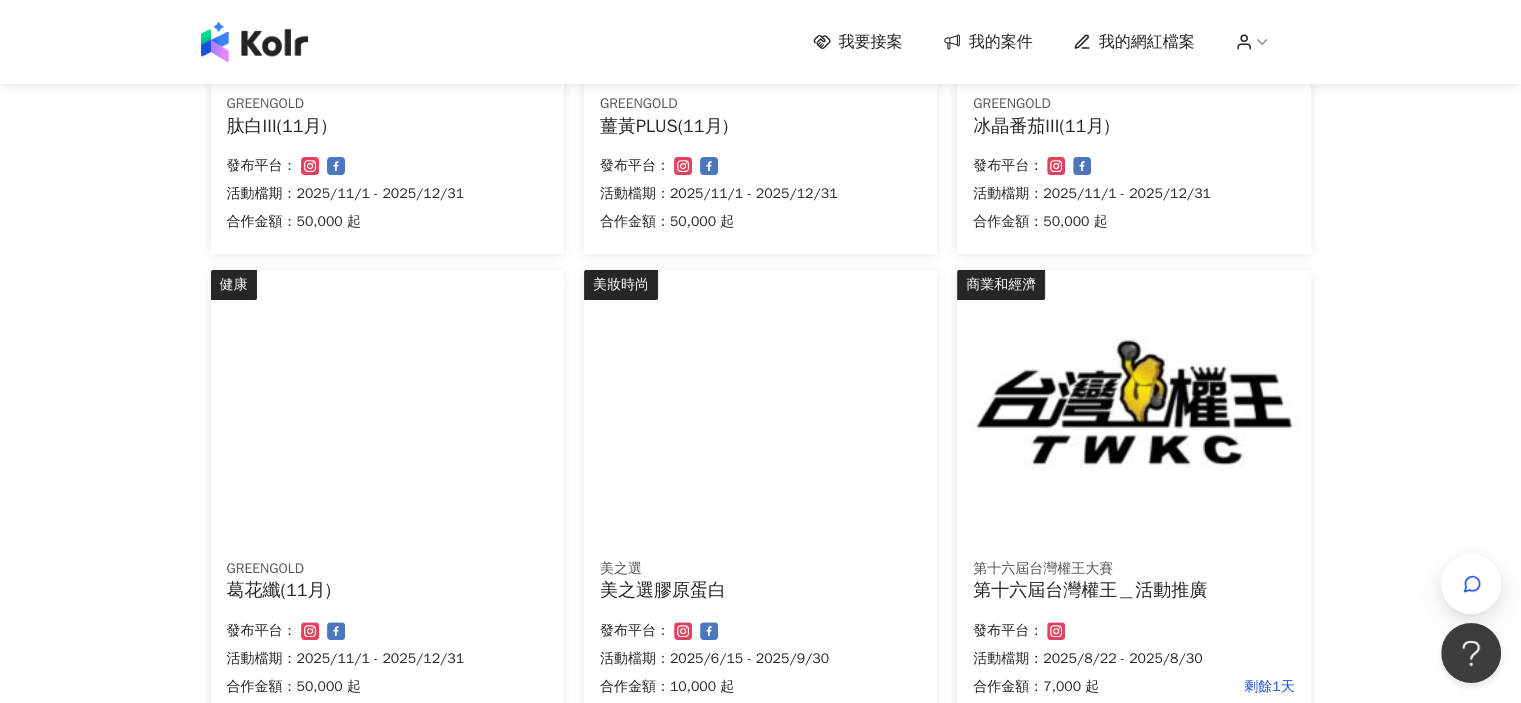 scroll, scrollTop: 0, scrollLeft: 0, axis: both 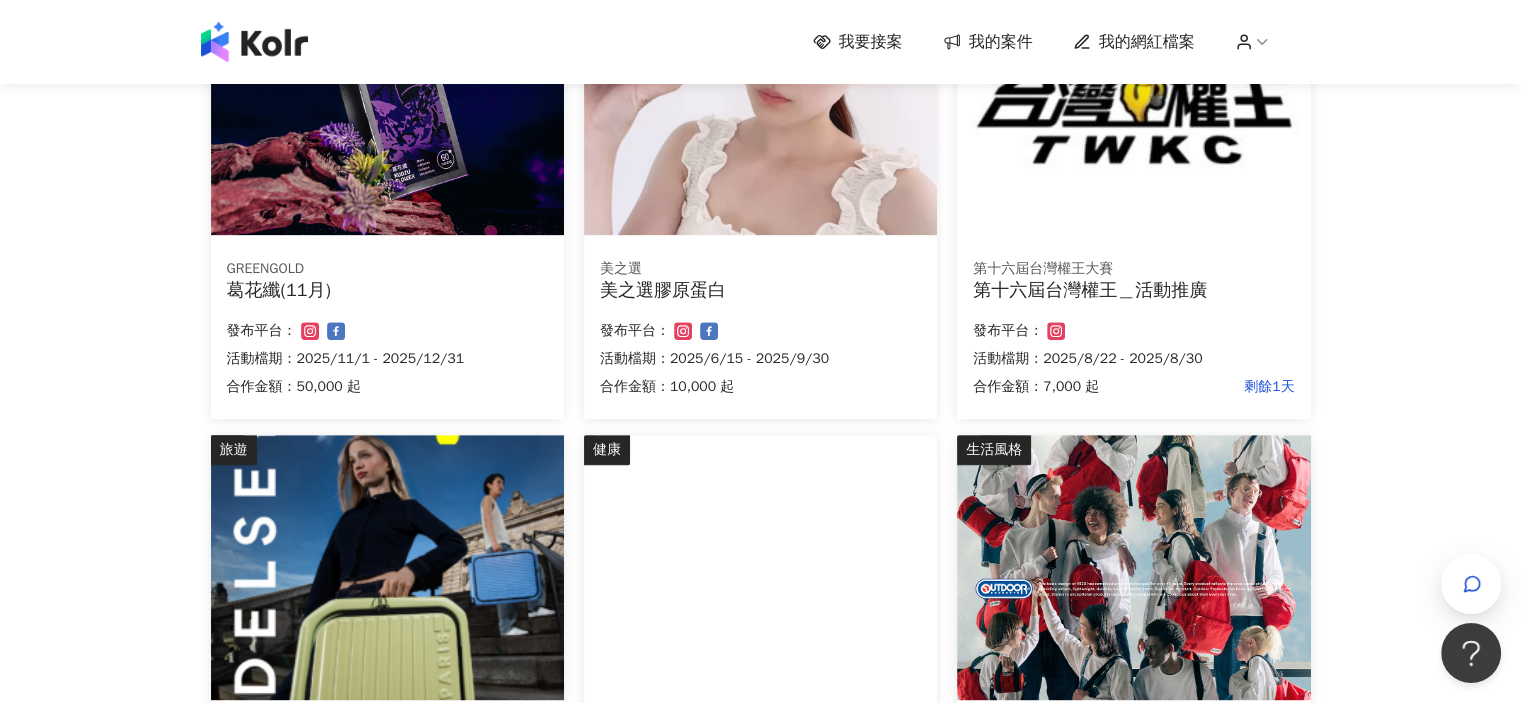 click at bounding box center (387, 102) 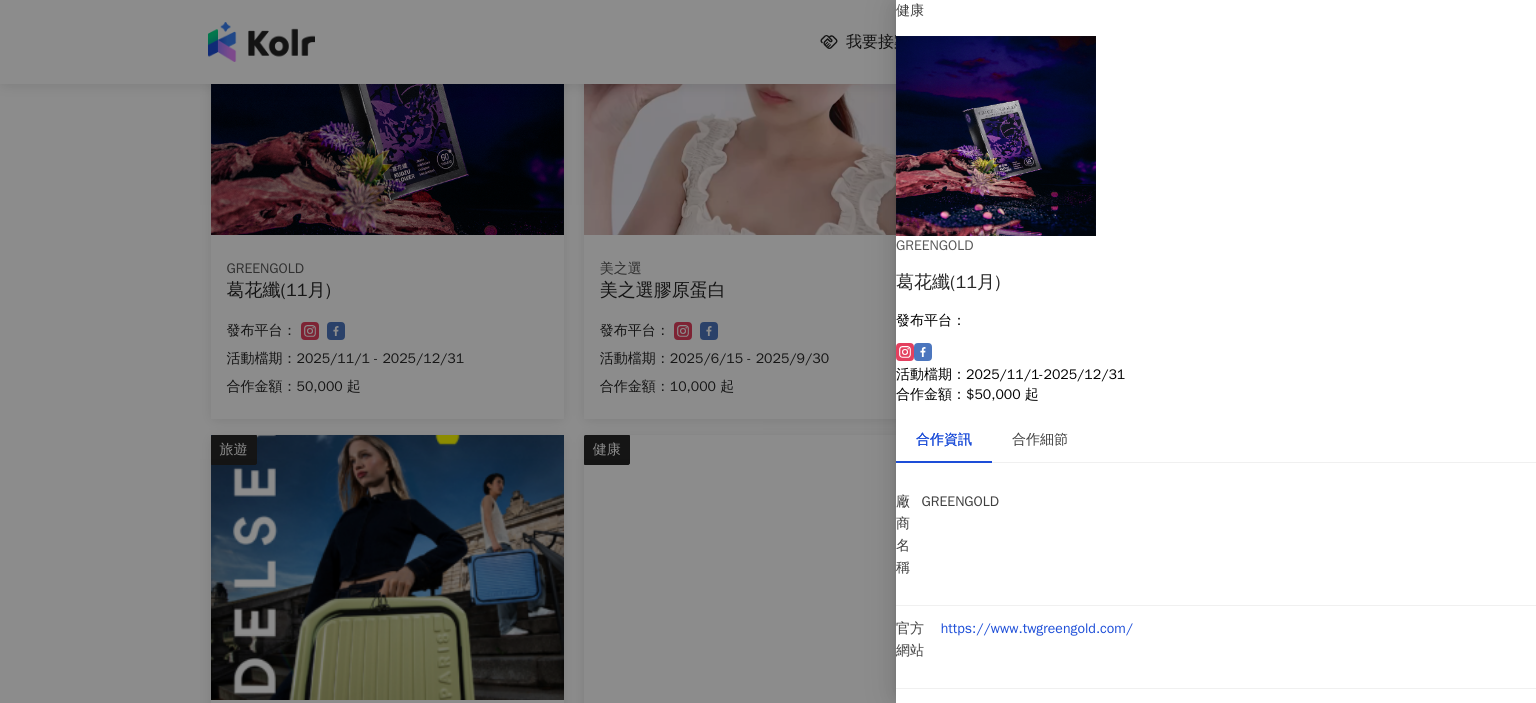 scroll, scrollTop: 100, scrollLeft: 0, axis: vertical 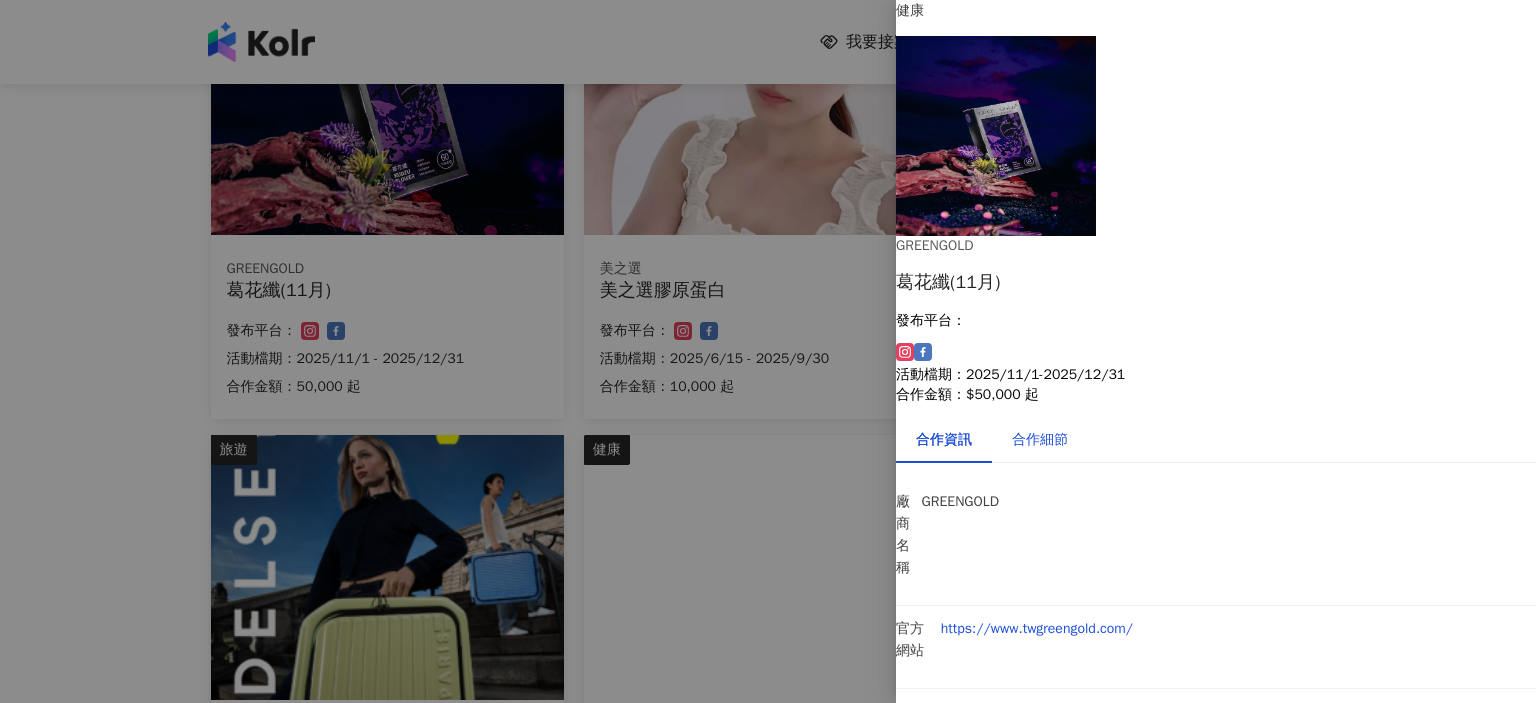 click on "合作細節" at bounding box center [1040, 440] 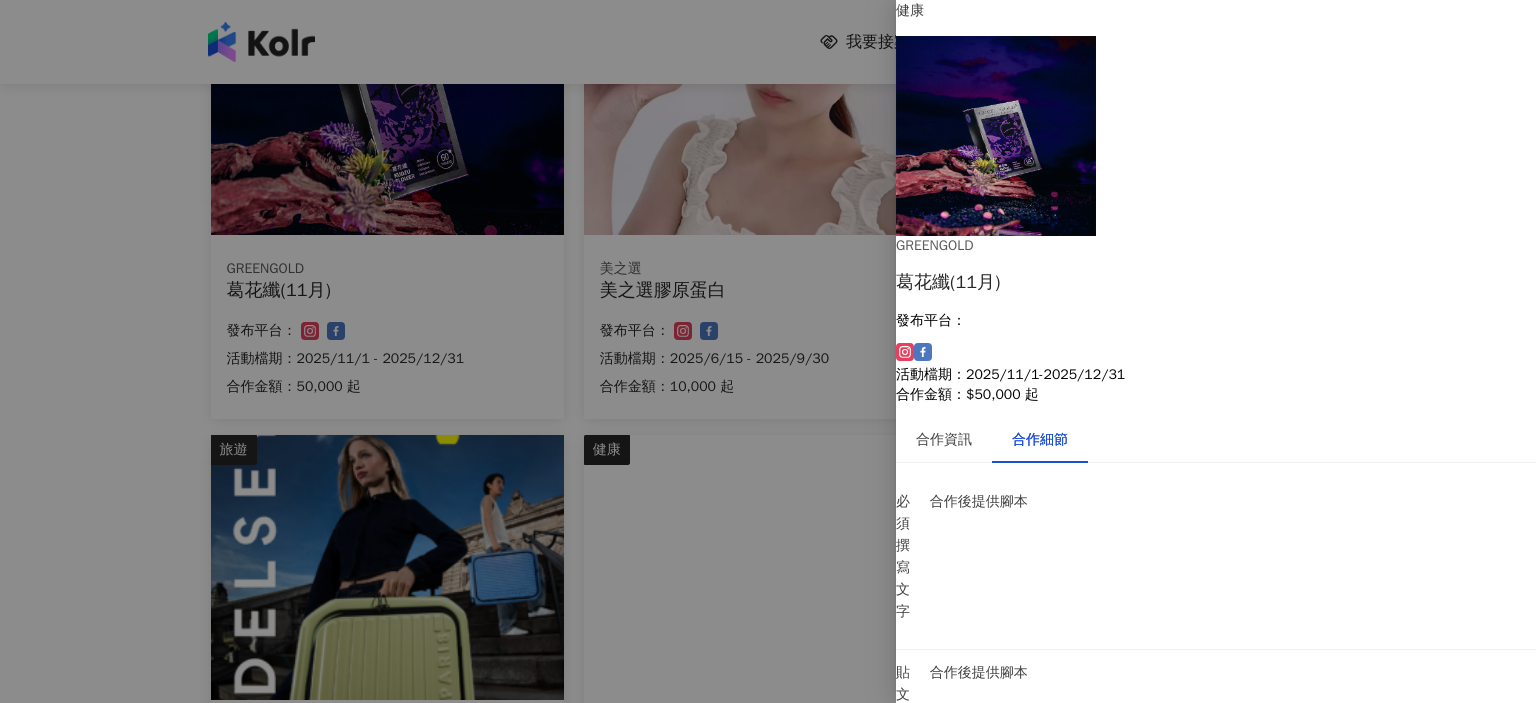 scroll, scrollTop: 40, scrollLeft: 0, axis: vertical 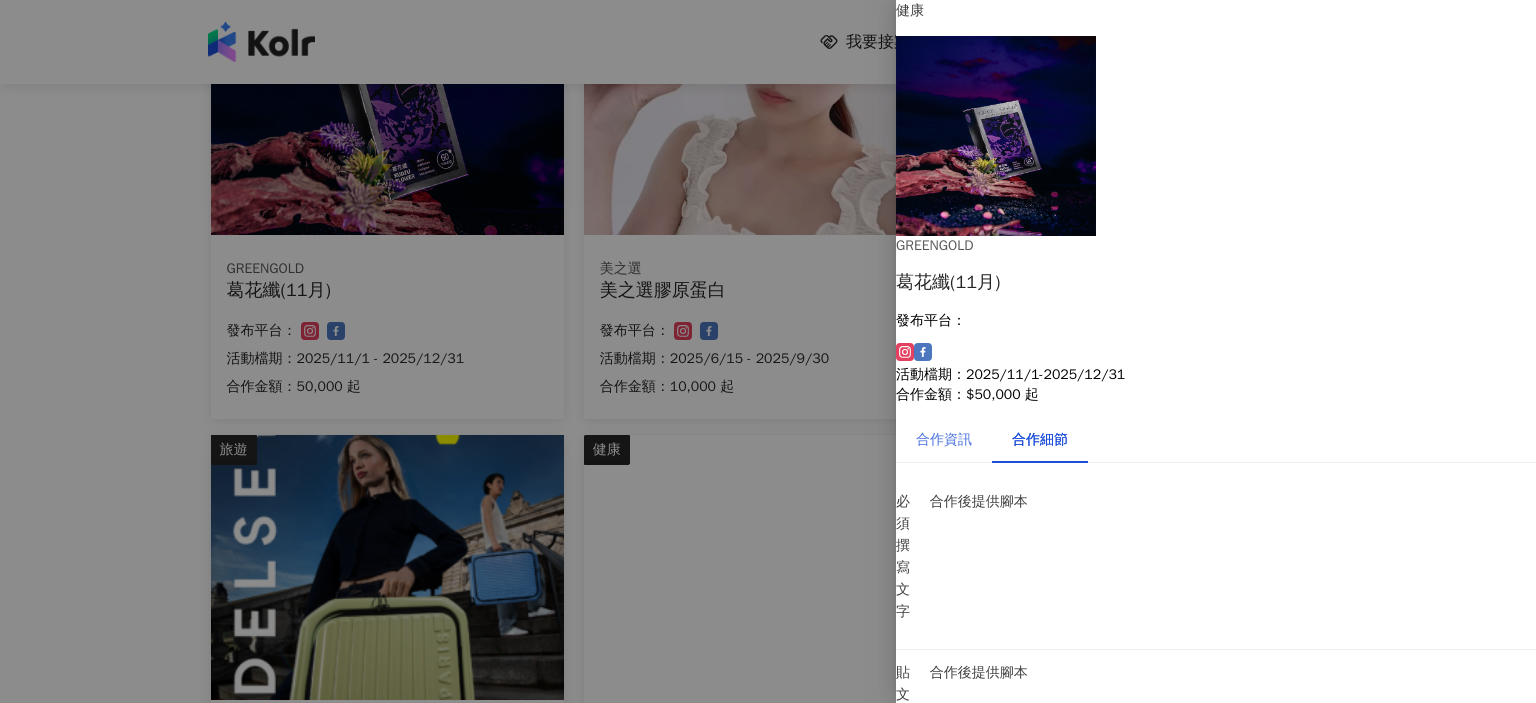 click on "合作資訊" at bounding box center [944, 440] 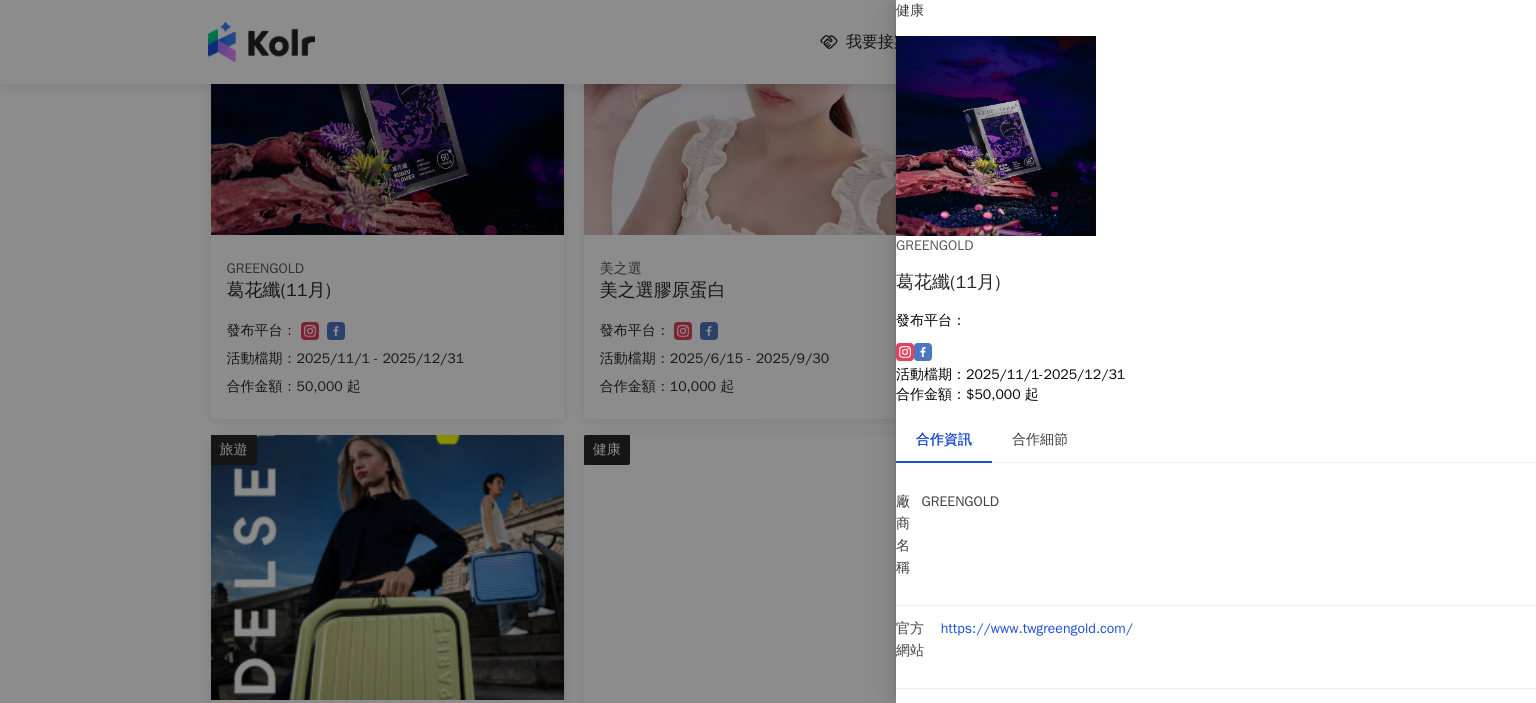 scroll, scrollTop: 197, scrollLeft: 0, axis: vertical 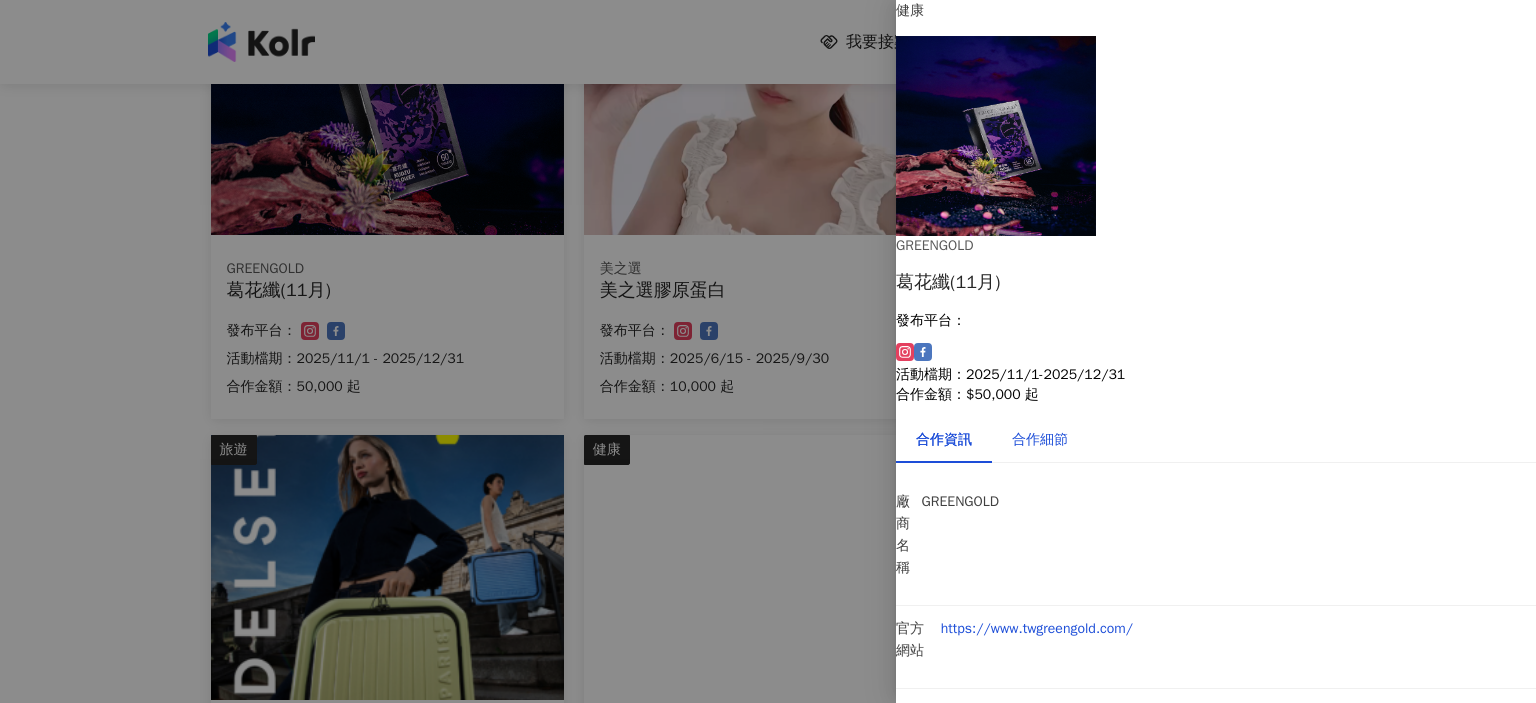 click on "合作細節" at bounding box center (1040, 440) 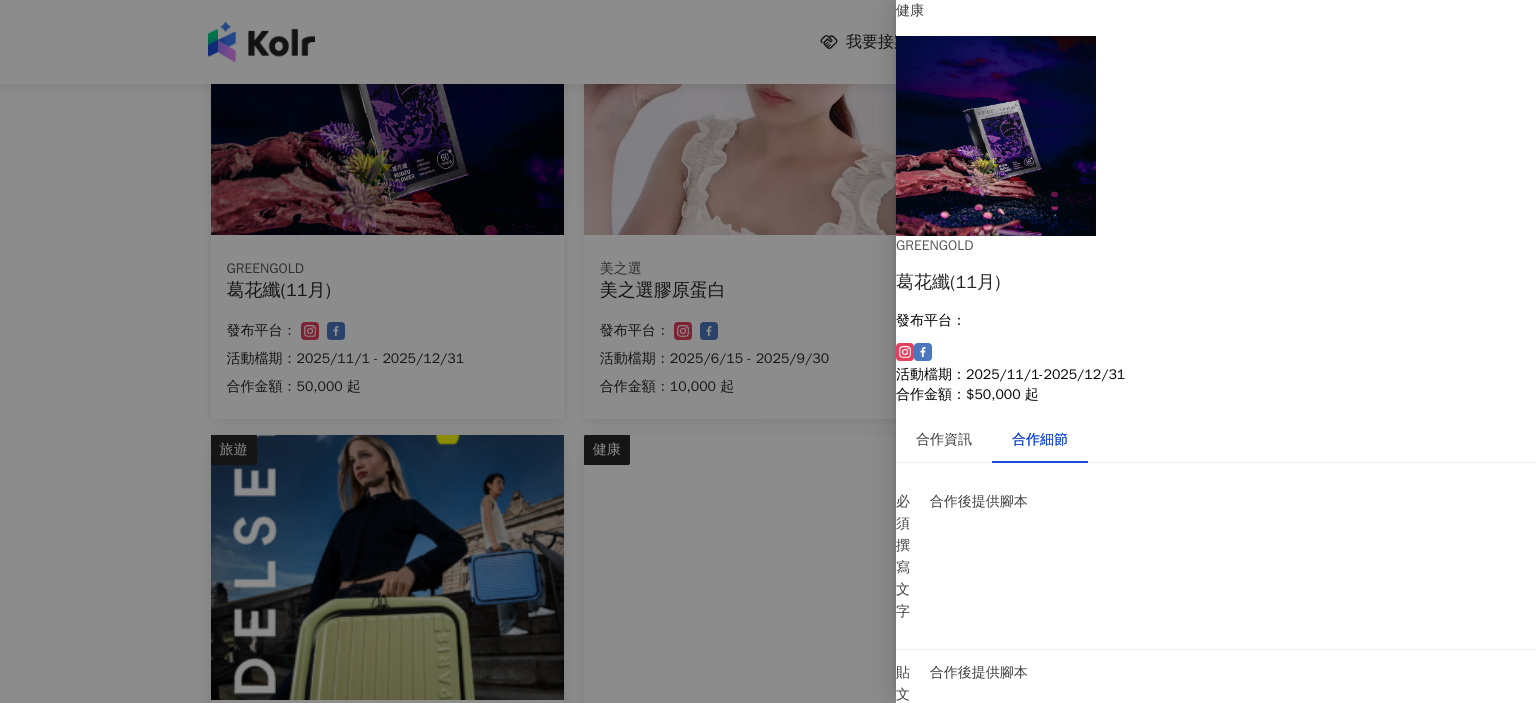 scroll, scrollTop: 140, scrollLeft: 0, axis: vertical 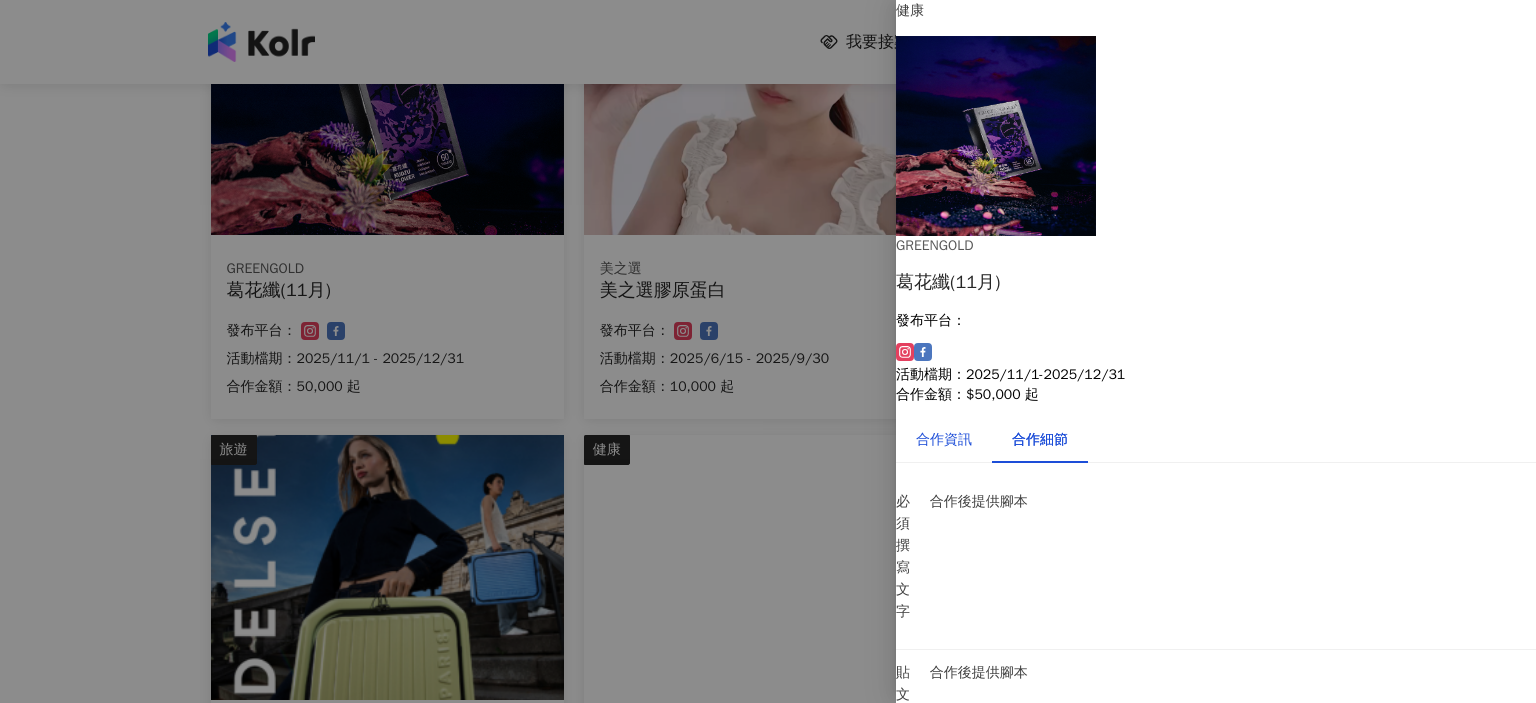 click on "合作資訊" at bounding box center [944, 440] 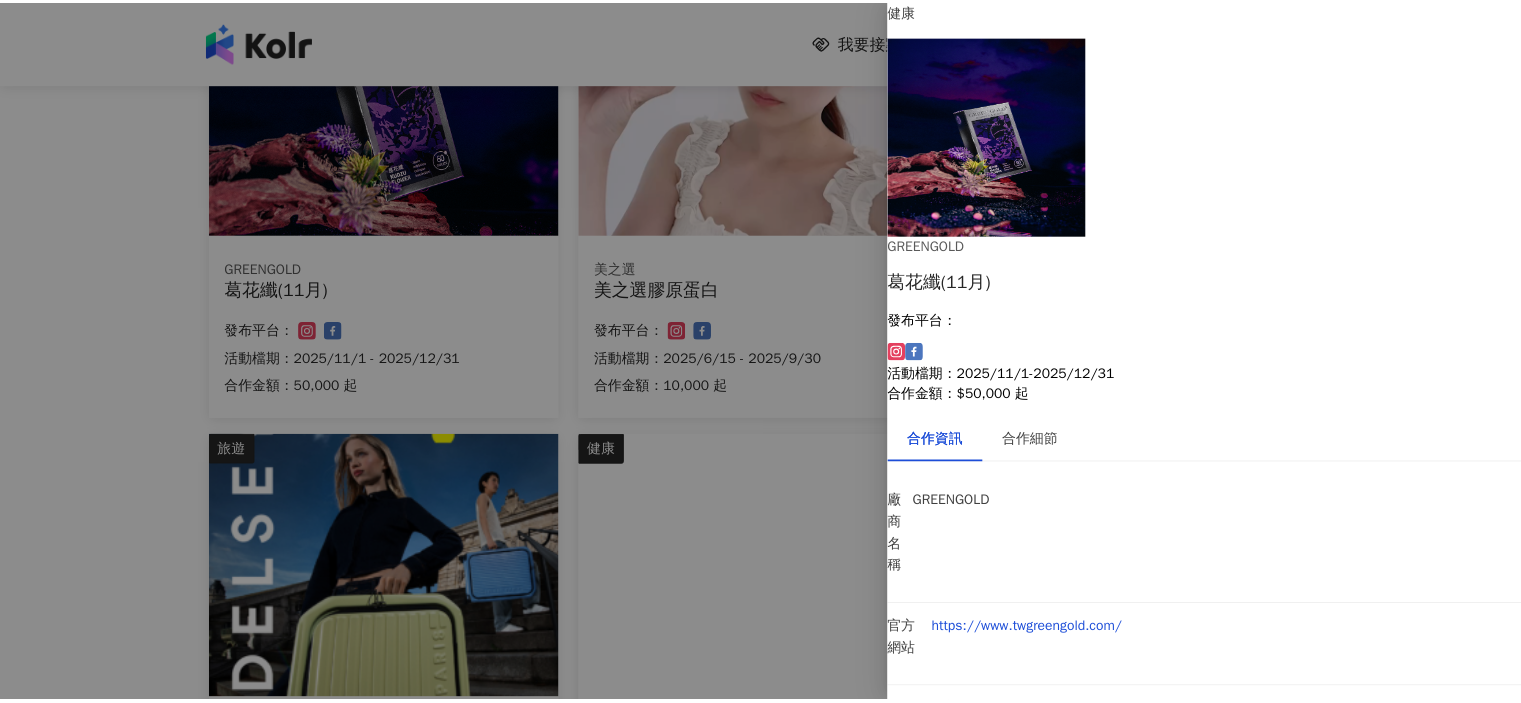scroll, scrollTop: 0, scrollLeft: 0, axis: both 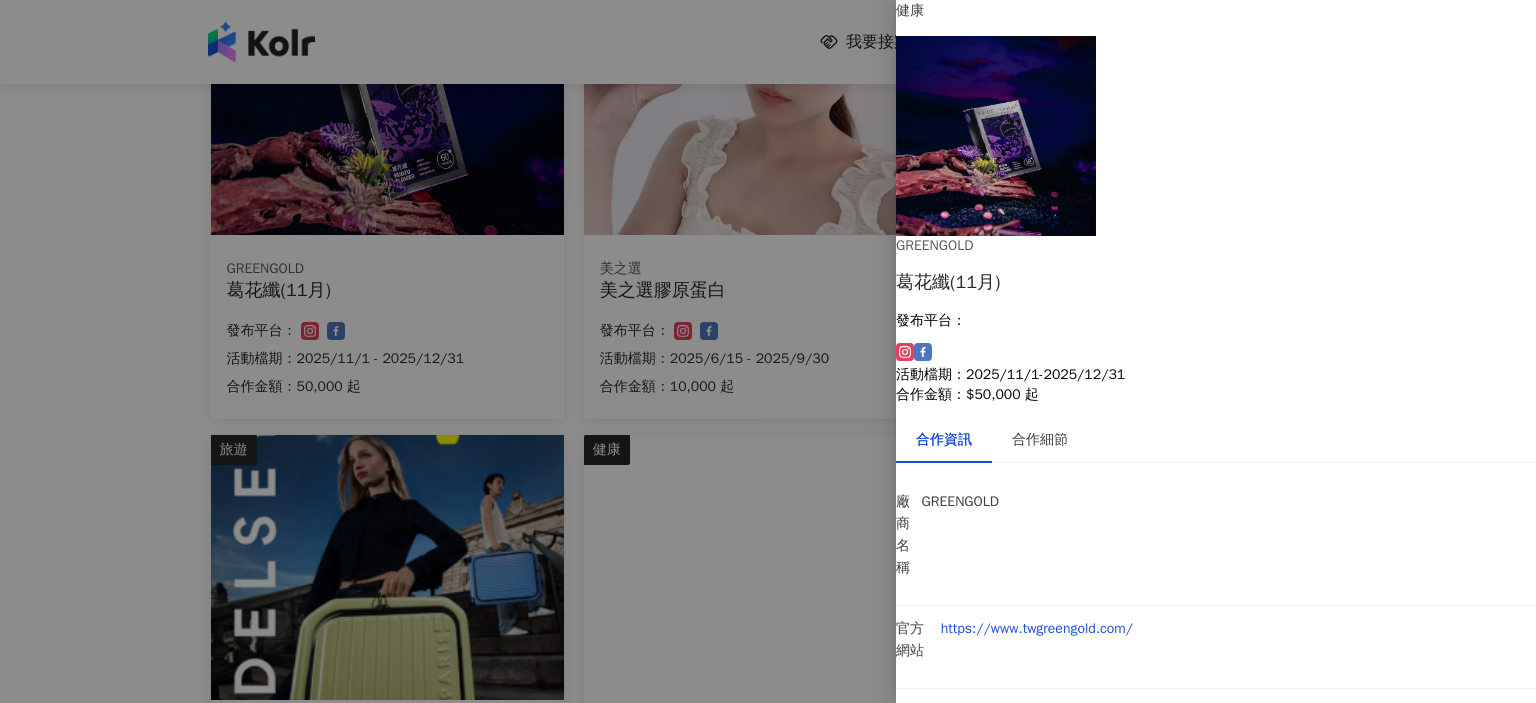 click at bounding box center [768, 351] 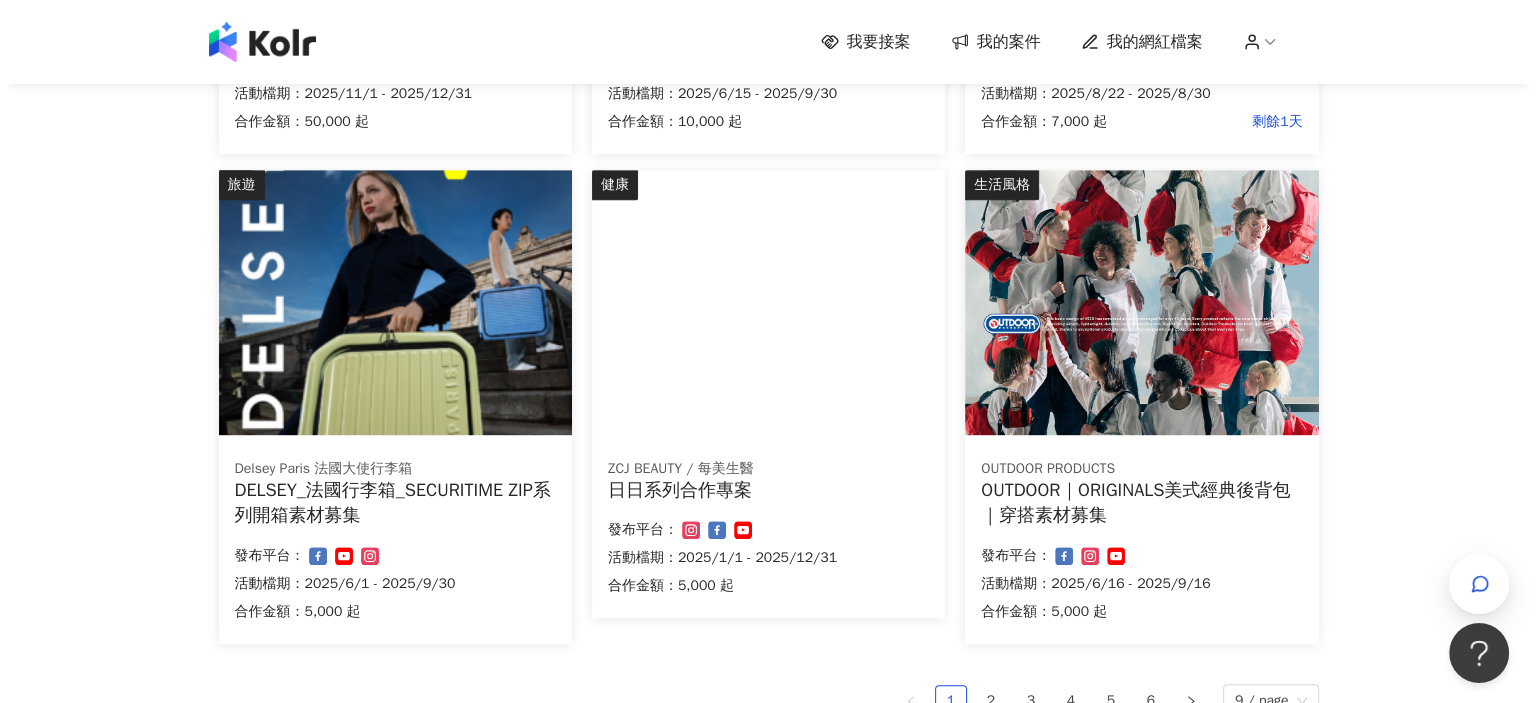 scroll, scrollTop: 1100, scrollLeft: 0, axis: vertical 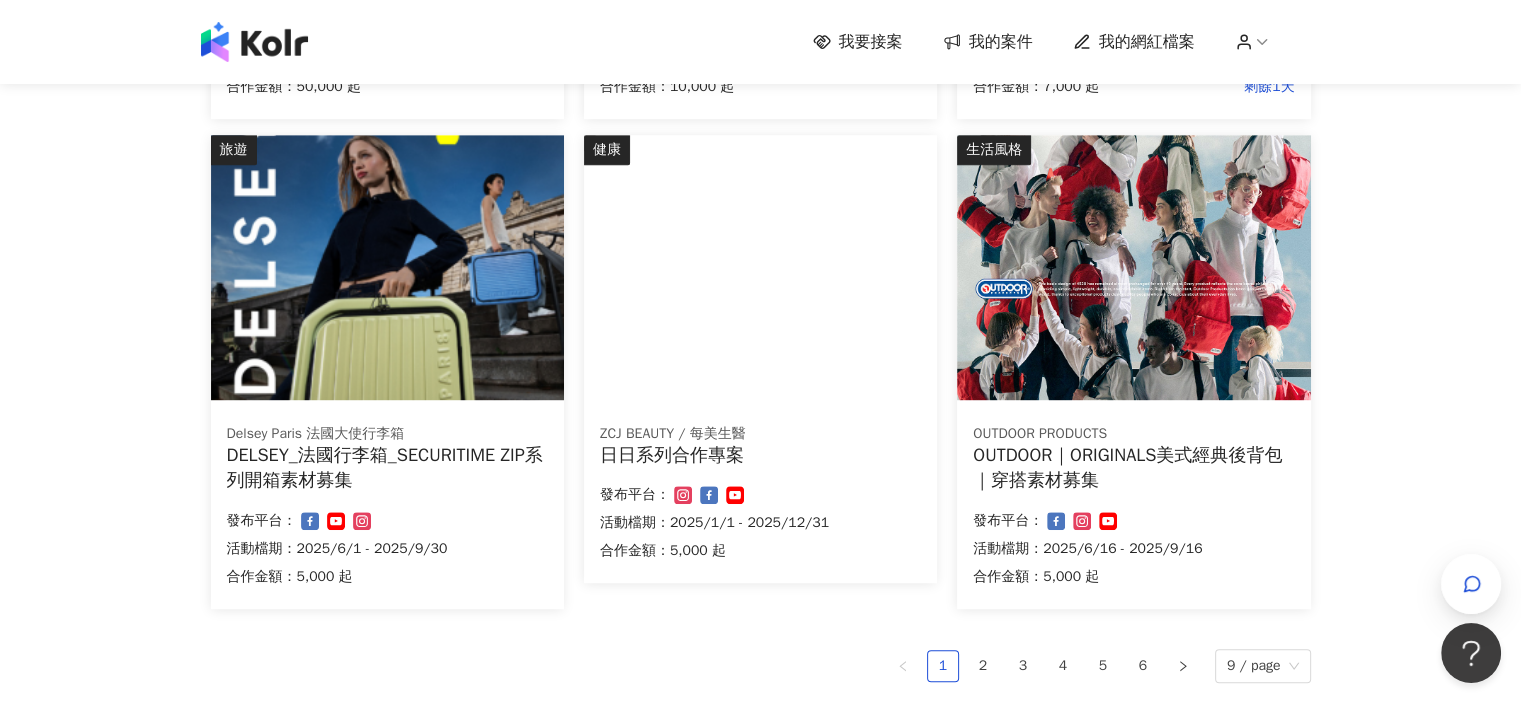 click at bounding box center [387, 267] 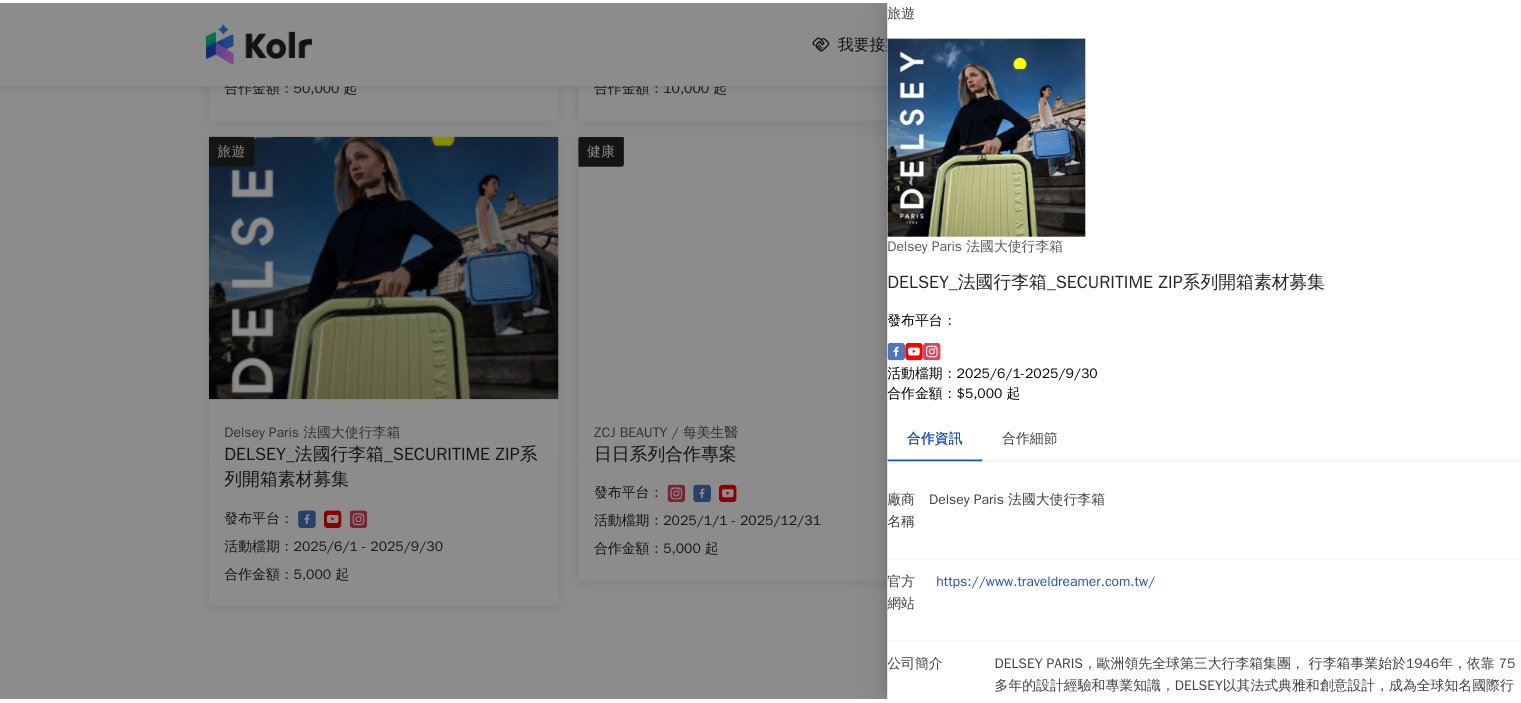 scroll, scrollTop: 0, scrollLeft: 0, axis: both 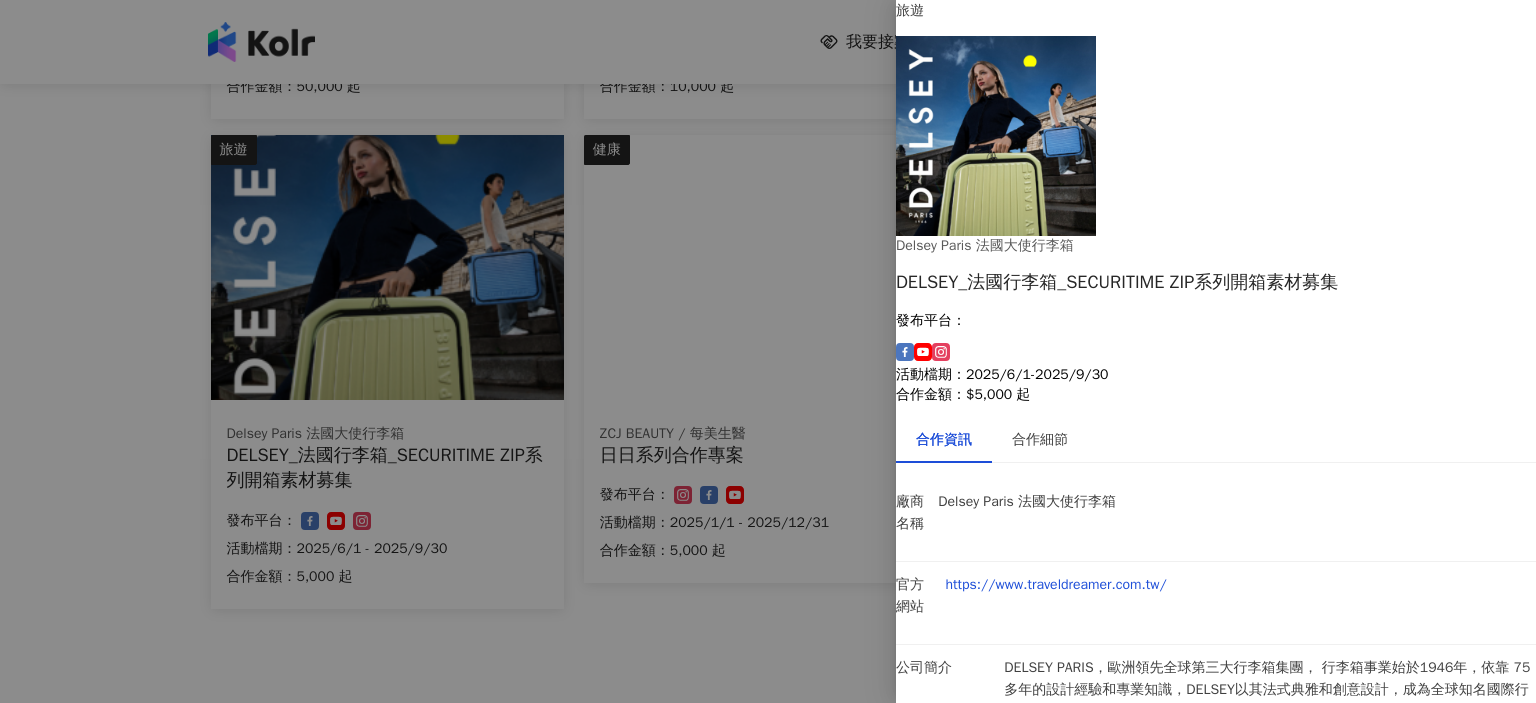 click at bounding box center (768, 351) 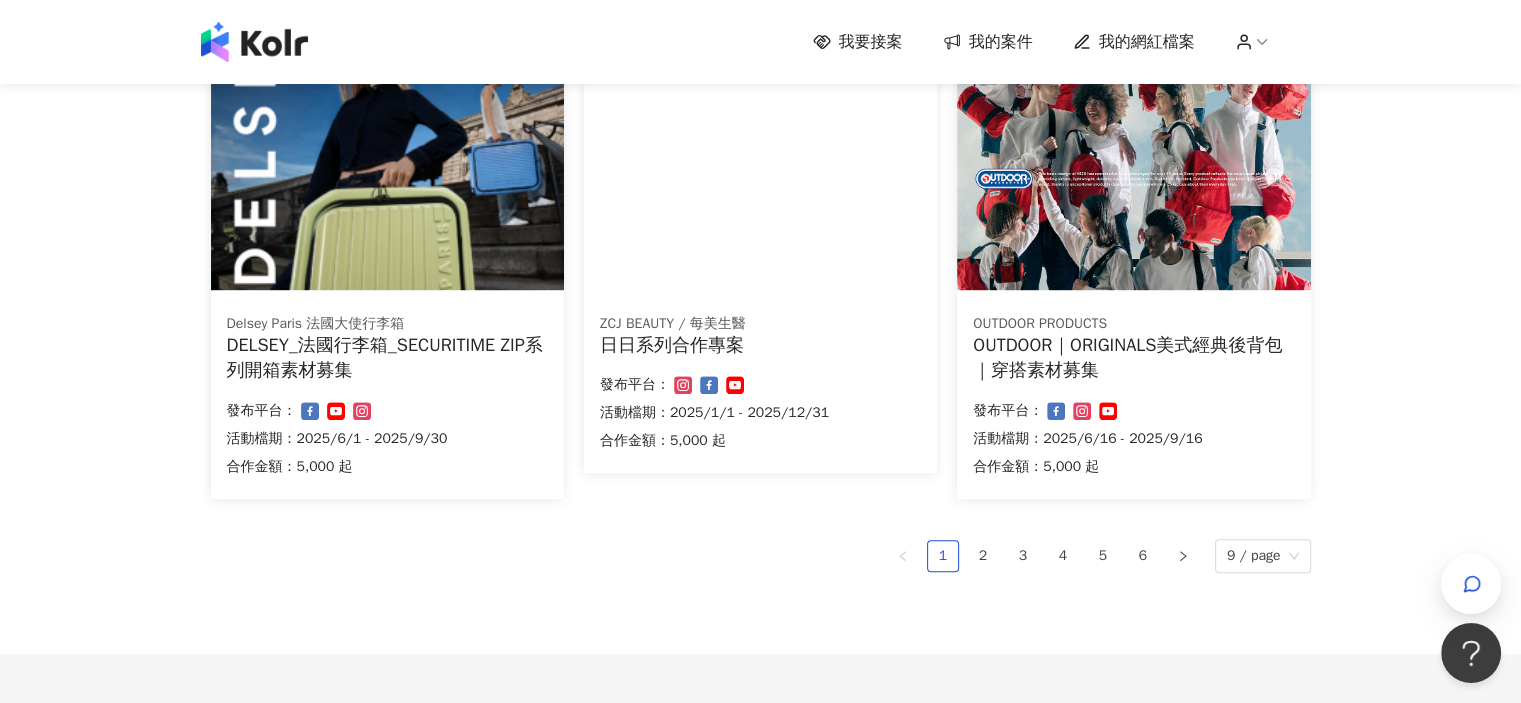 scroll, scrollTop: 1300, scrollLeft: 0, axis: vertical 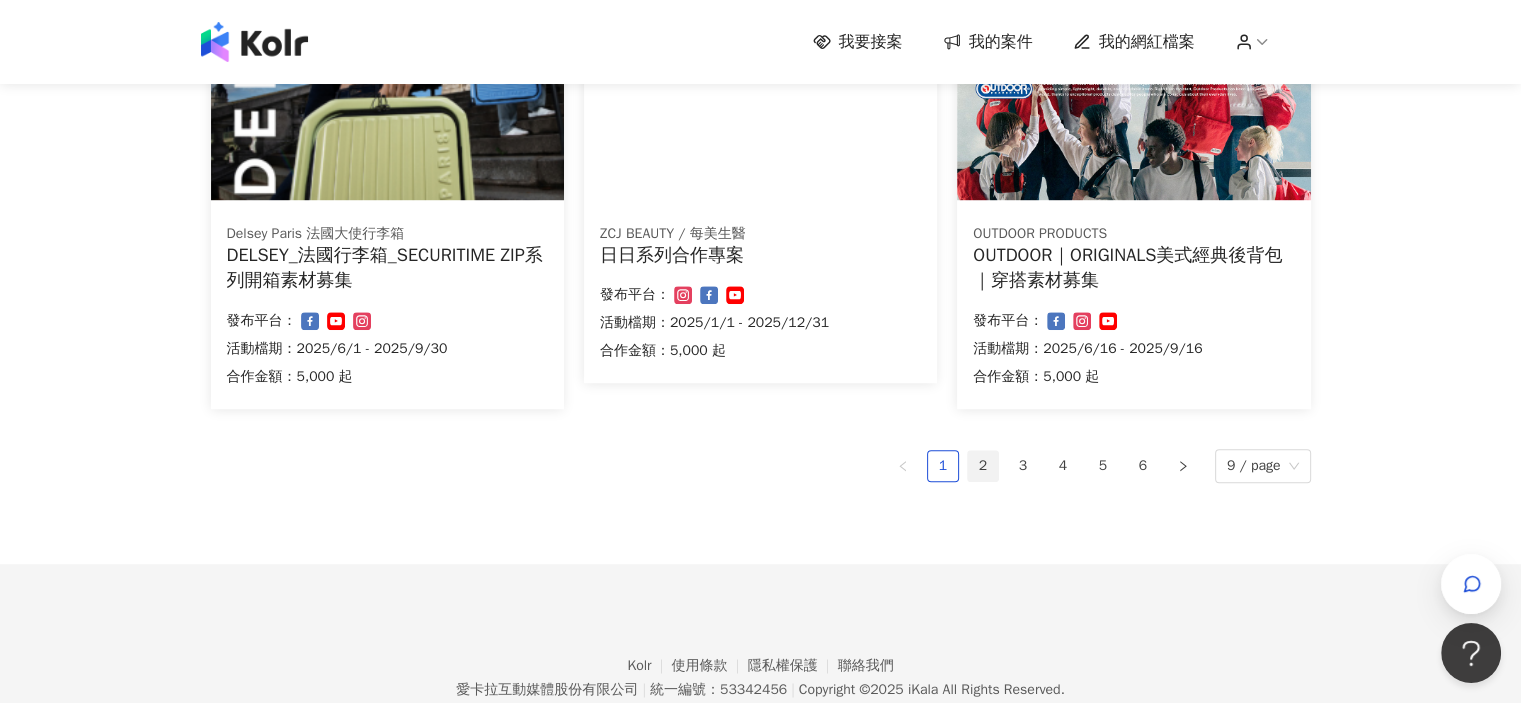 click on "2" at bounding box center [983, 466] 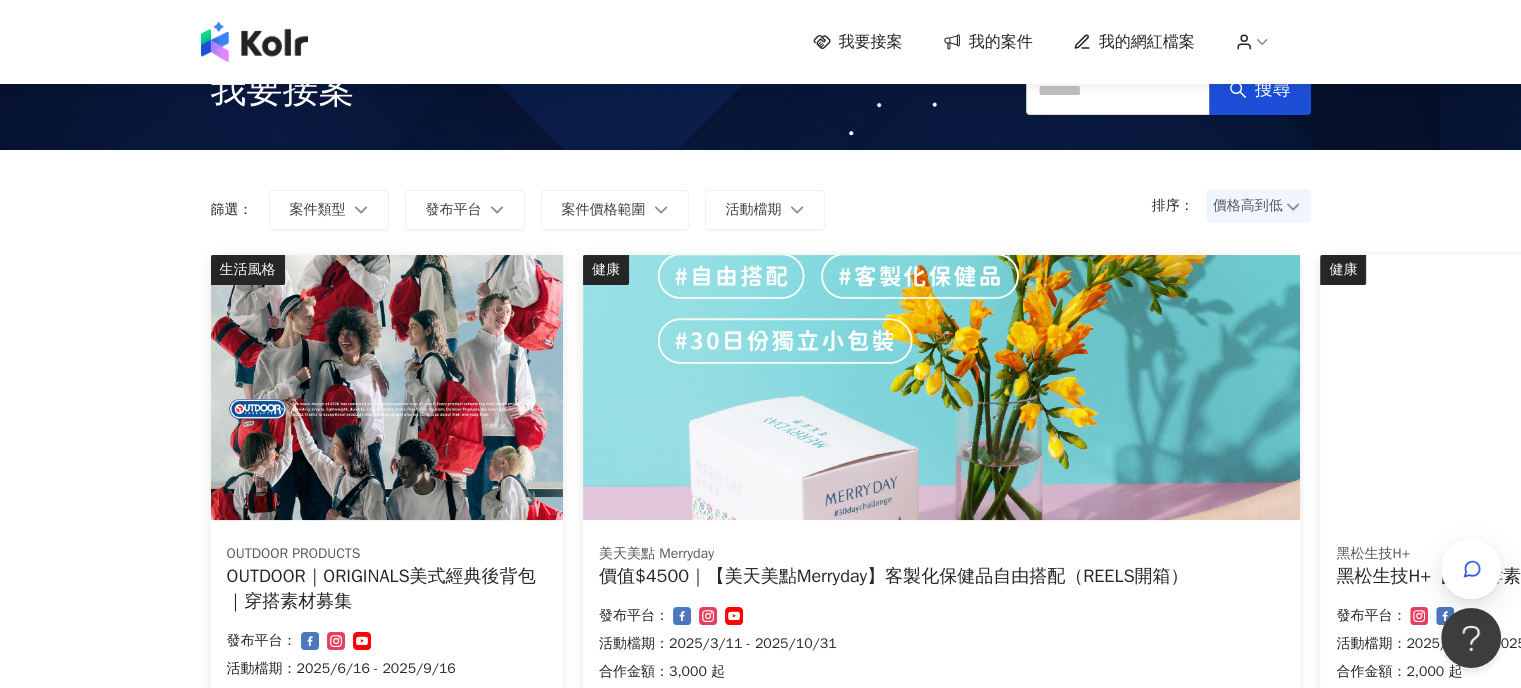 scroll, scrollTop: 150, scrollLeft: 0, axis: vertical 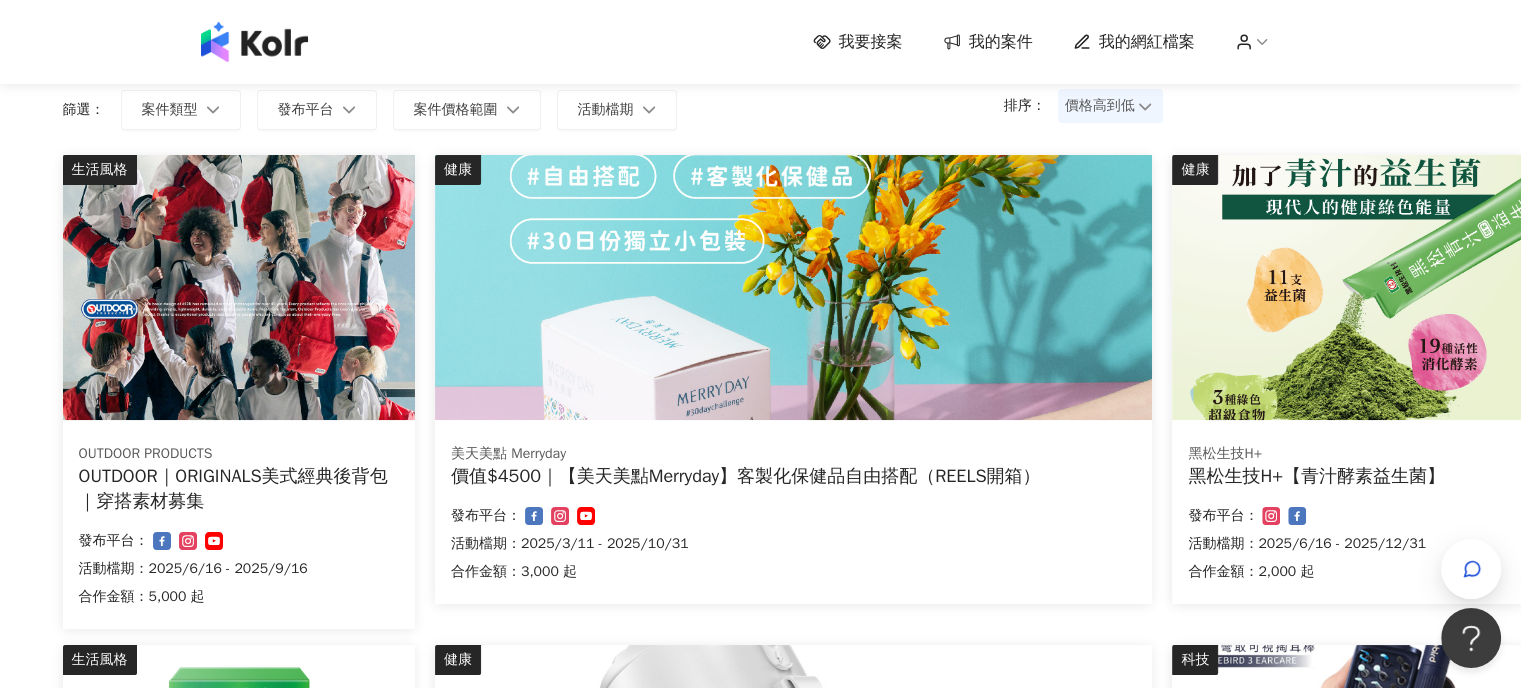 click at bounding box center [793, 287] 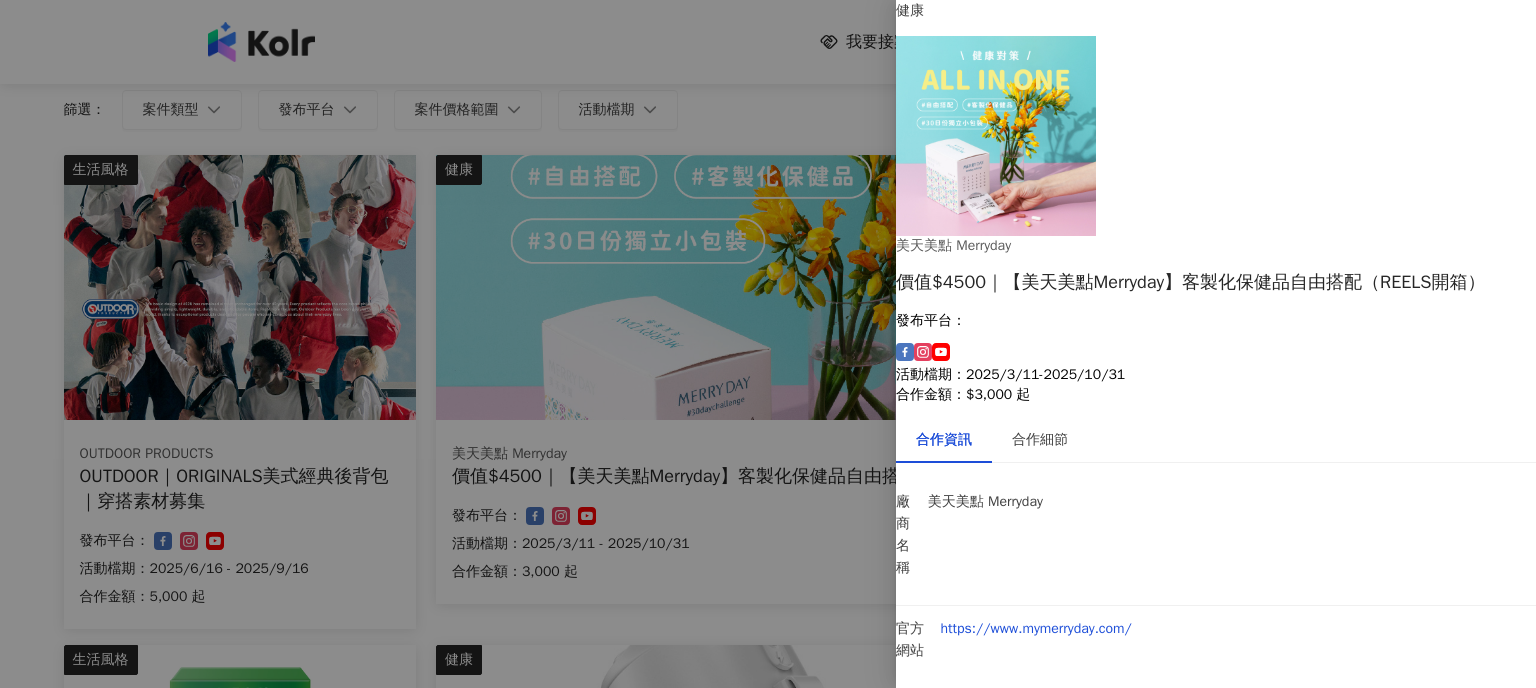 scroll, scrollTop: 134, scrollLeft: 0, axis: vertical 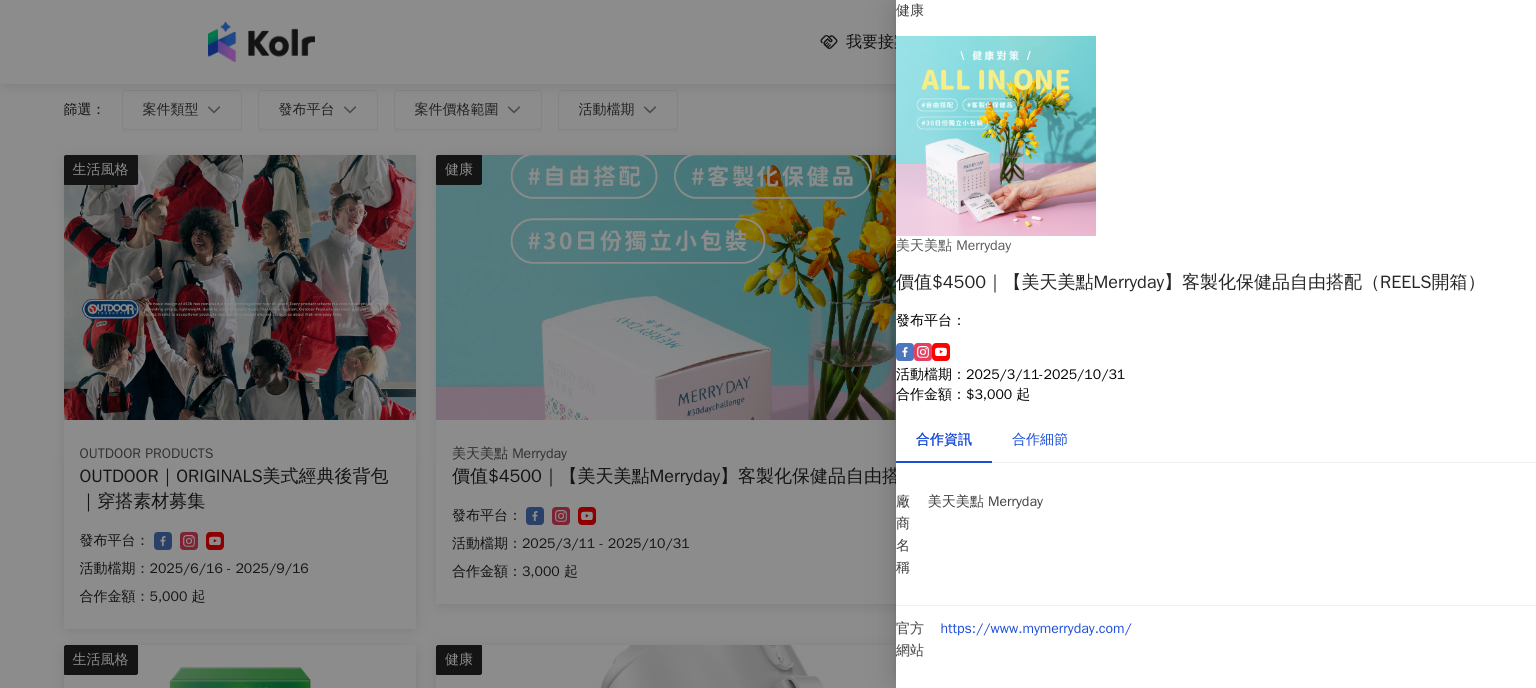 click on "合作細節" at bounding box center (1040, 440) 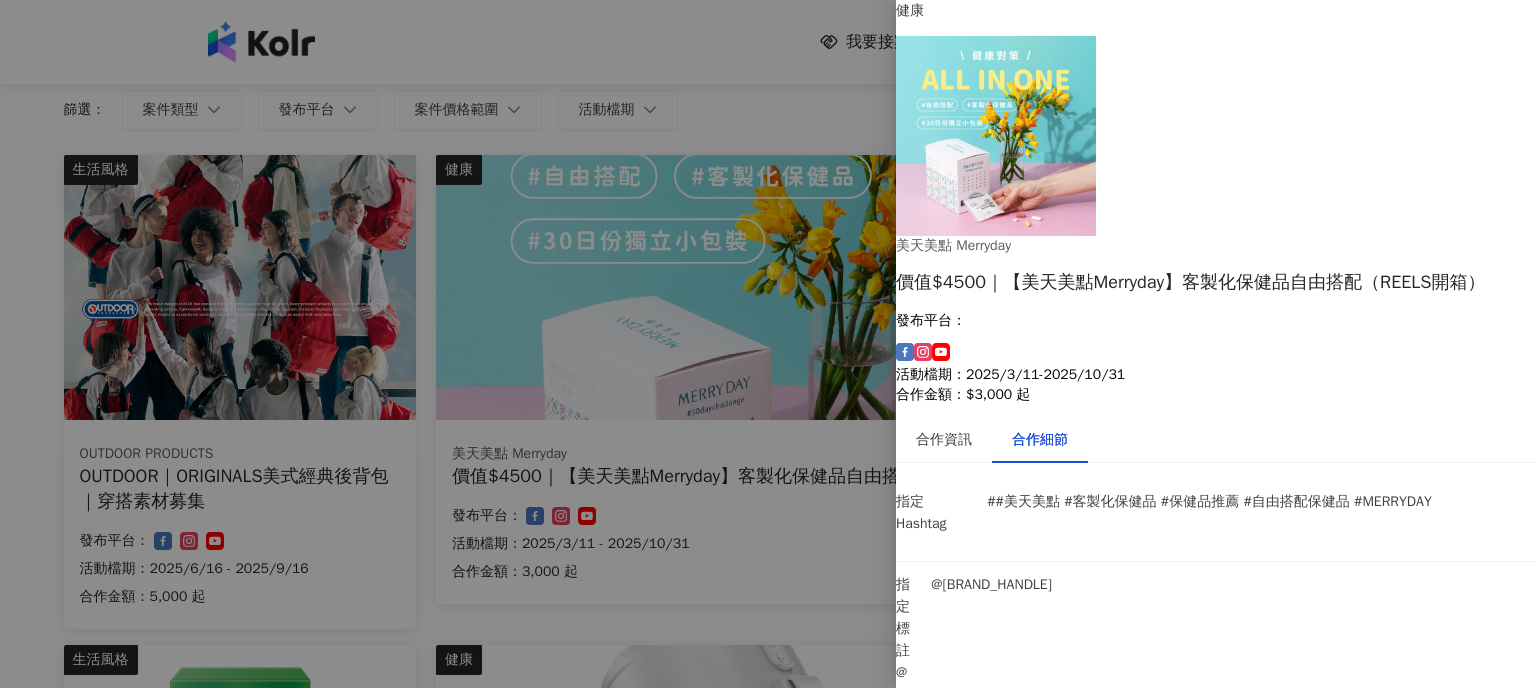 scroll, scrollTop: 1334, scrollLeft: 0, axis: vertical 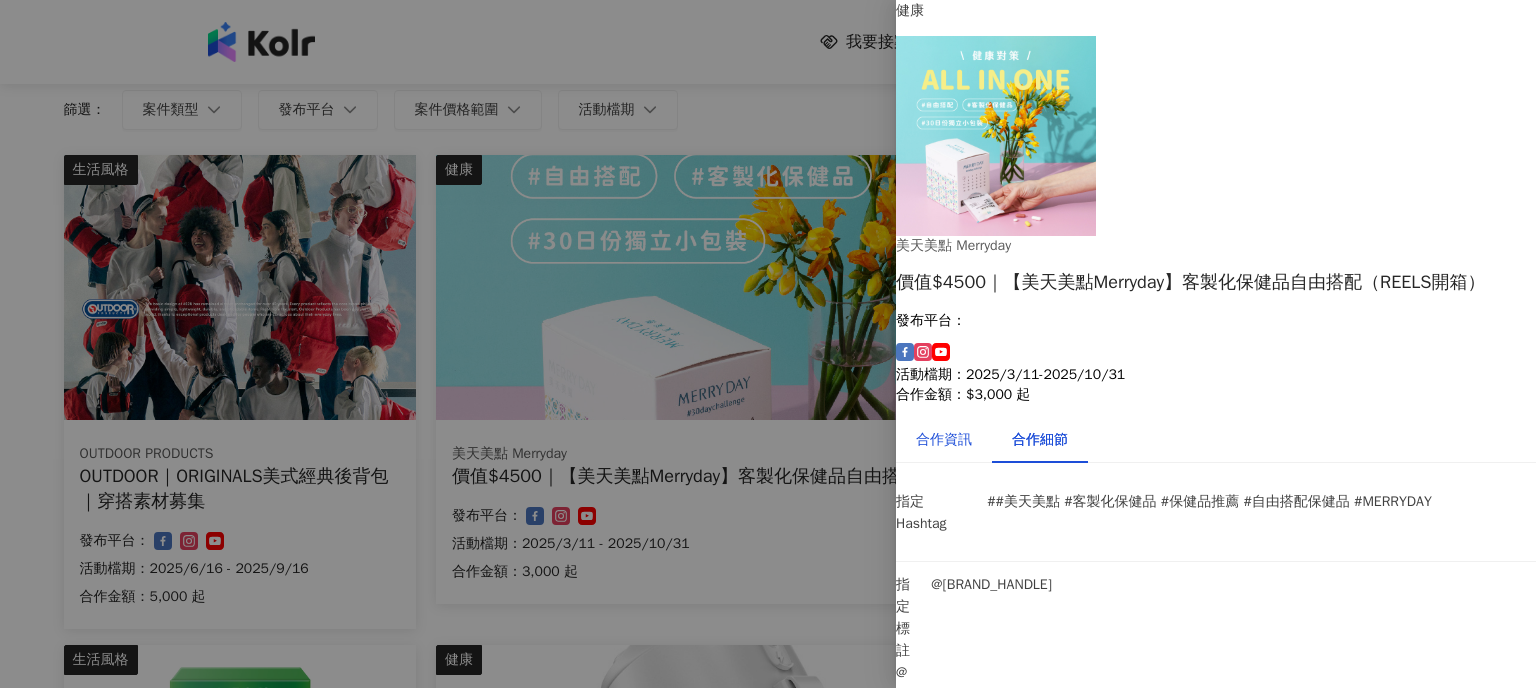 click on "合作資訊" at bounding box center [944, 440] 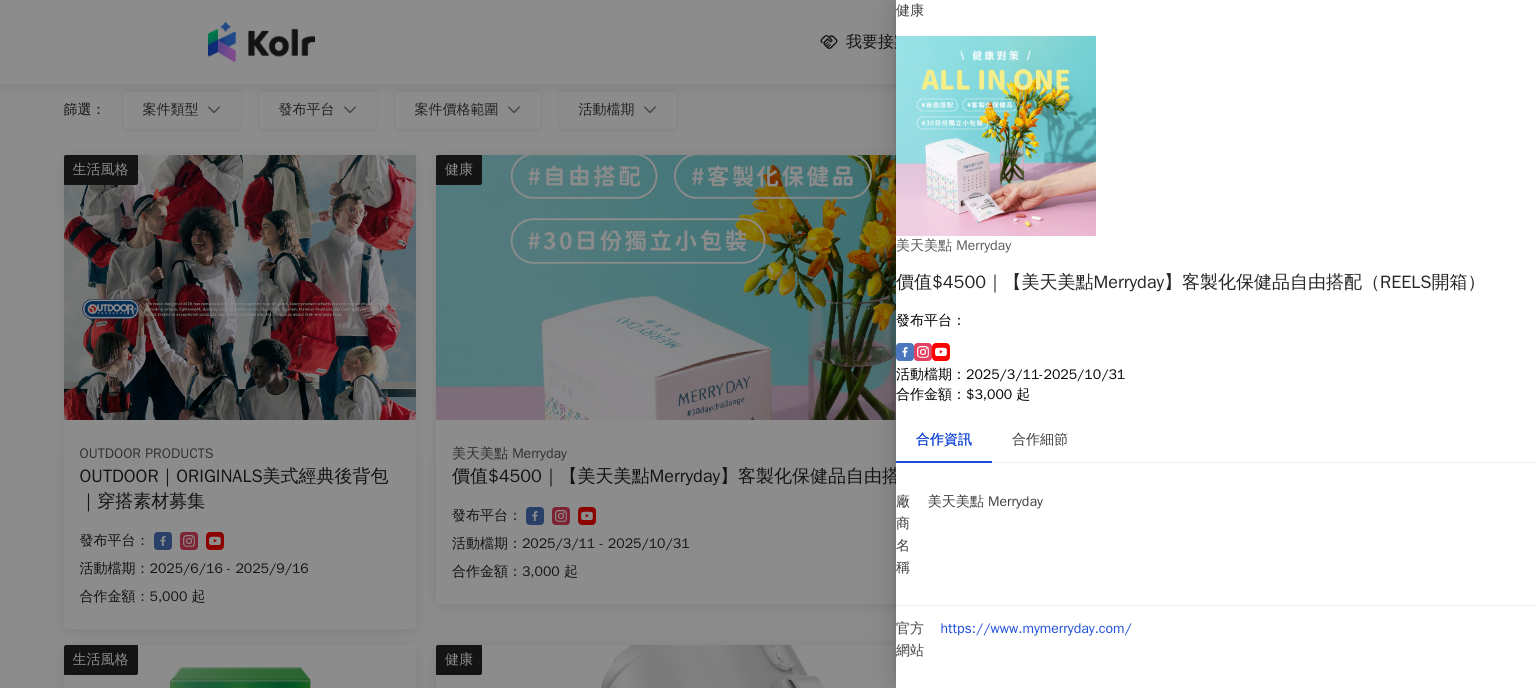 scroll, scrollTop: 34, scrollLeft: 0, axis: vertical 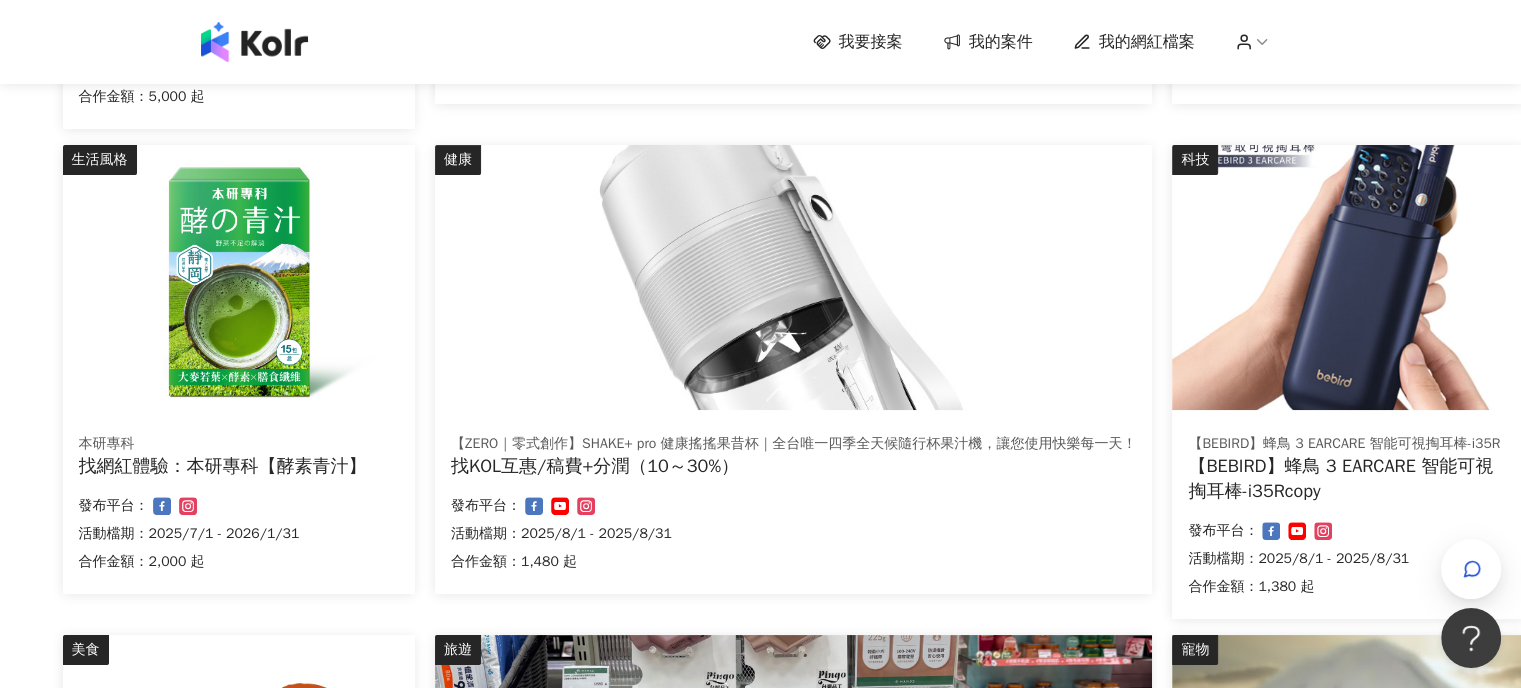 click at bounding box center (793, 277) 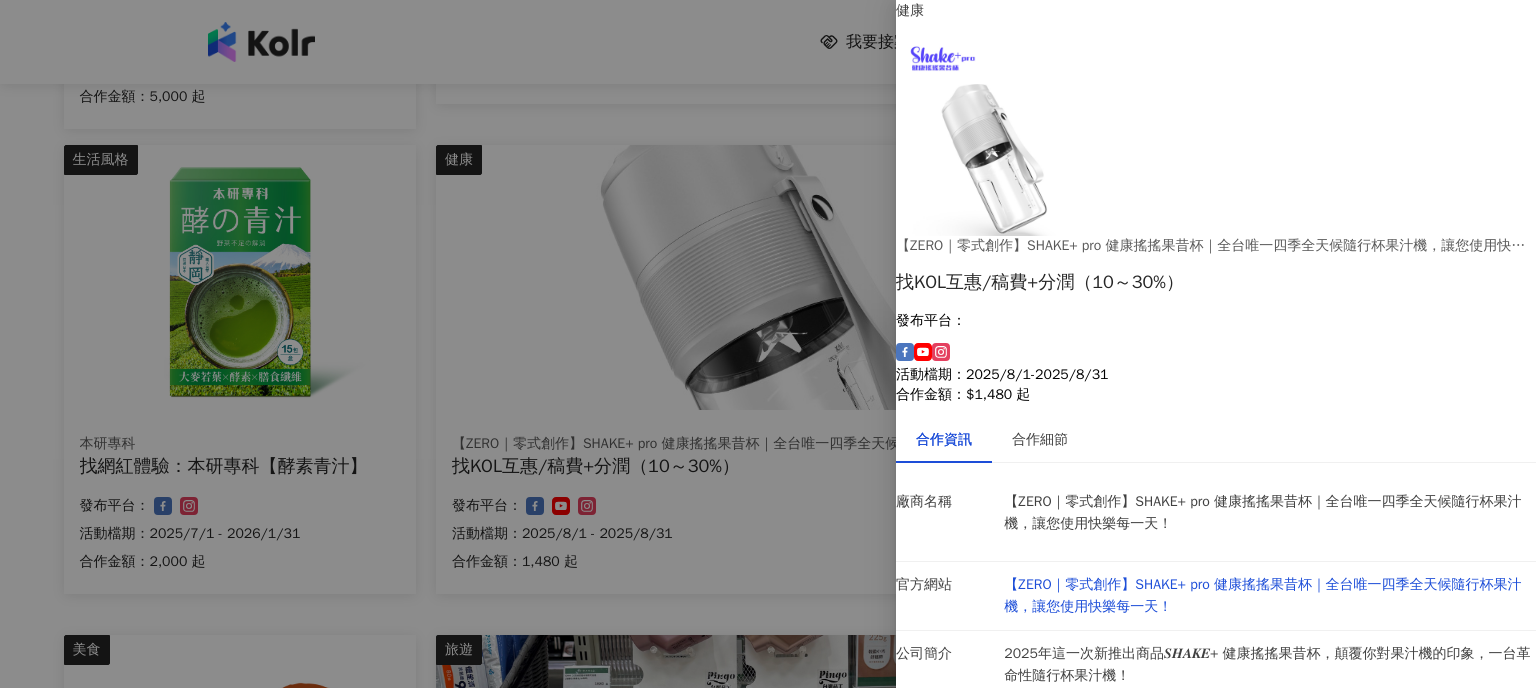 scroll, scrollTop: 132, scrollLeft: 0, axis: vertical 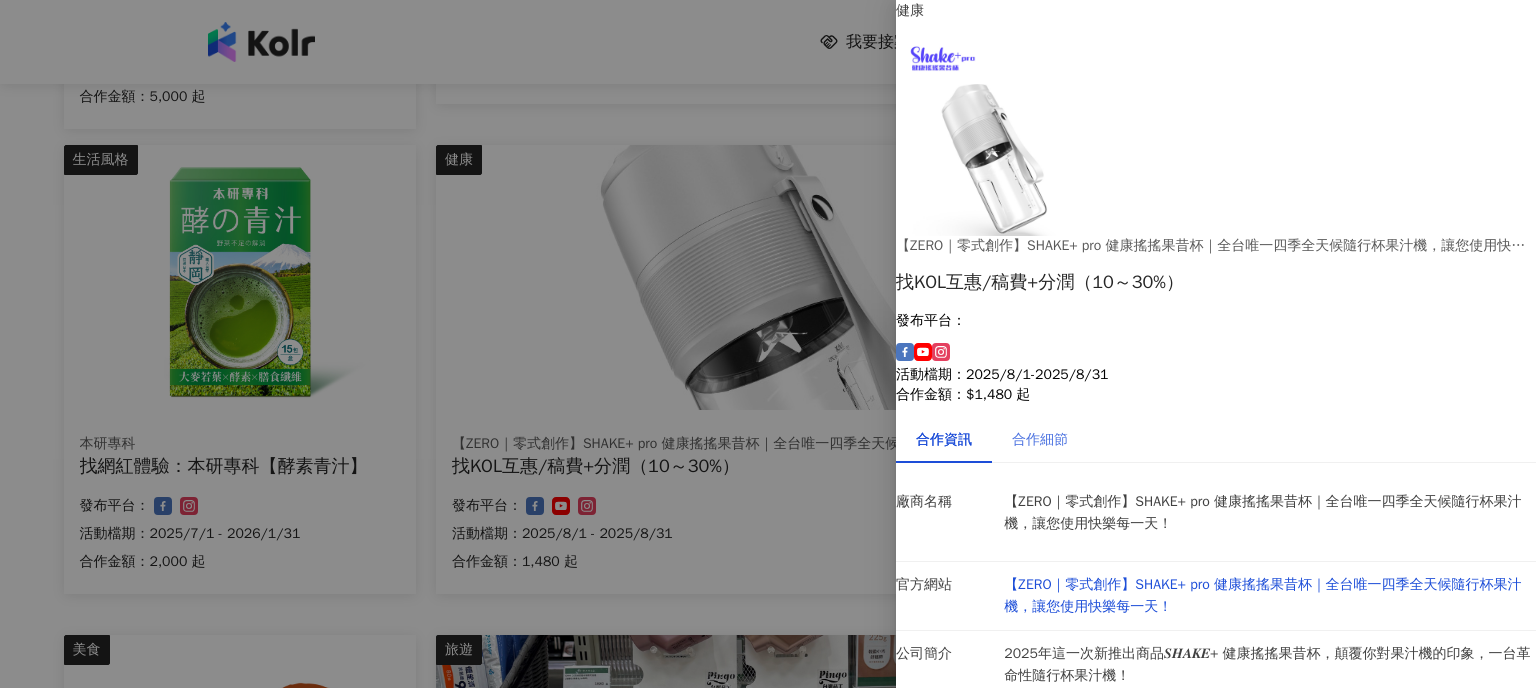 click on "合作細節" at bounding box center (1040, 440) 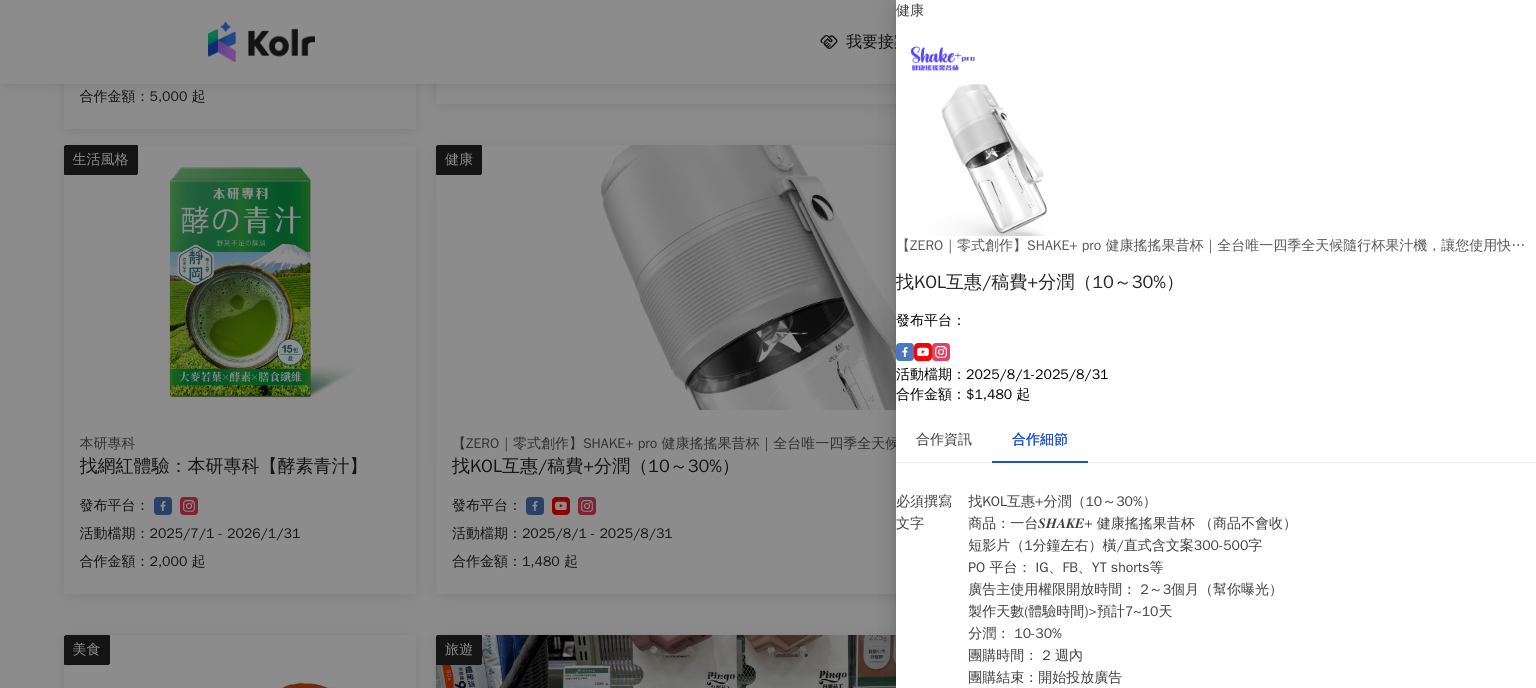 click on "找KOL互惠+分潤（10～30%）
商品：一台𝑺𝑯𝑨𝑲𝑬+  健康搖搖果昔杯 （商品不會收）
短影片（1分鐘左右）橫/直式含文案300-500字
PO 平台： IG、FB、YT shorts等
廣告主使用權限開放時間： 2～3個月（幫你曝光）
製作天數(體驗時間)>預計7~10天
分潤： 10-30%
團購時間： 2 週內
團購結束：開始投放廣告" at bounding box center (1143, 590) 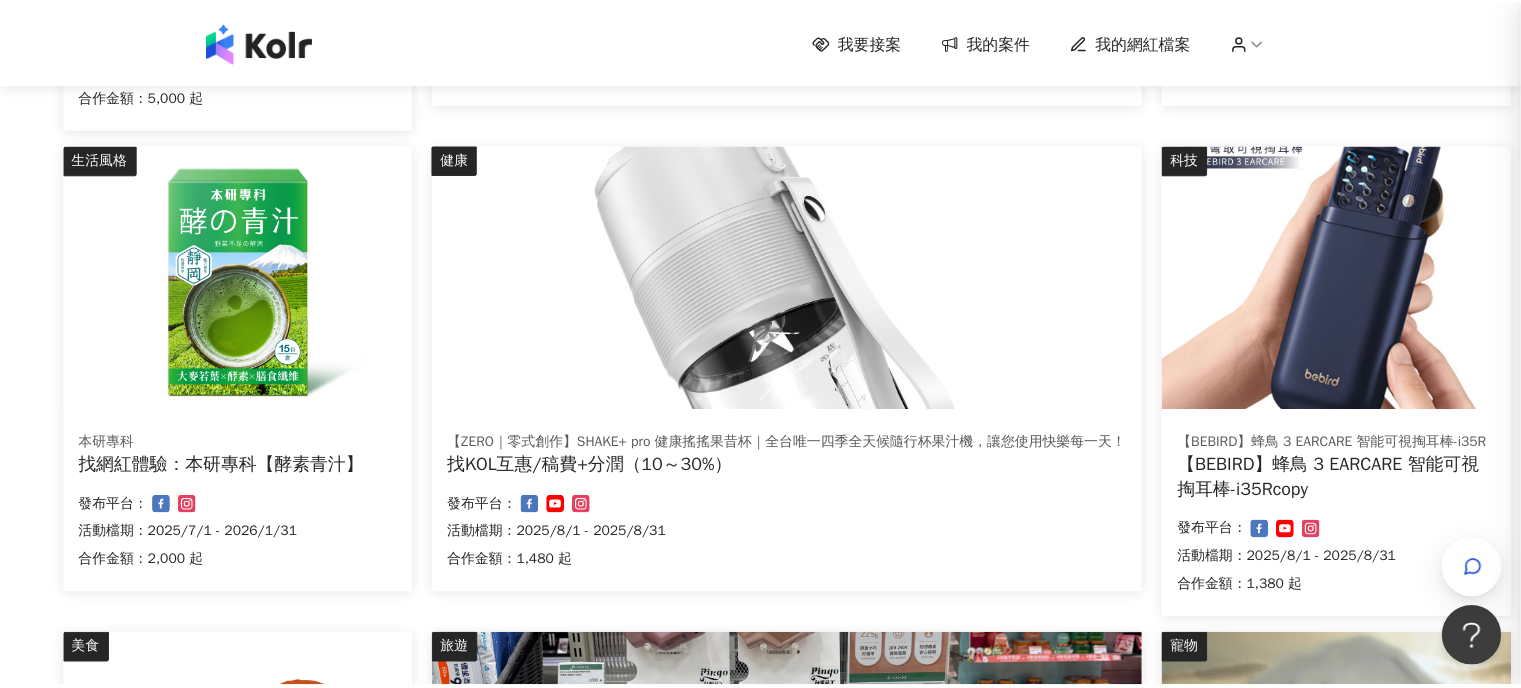 scroll, scrollTop: 0, scrollLeft: 0, axis: both 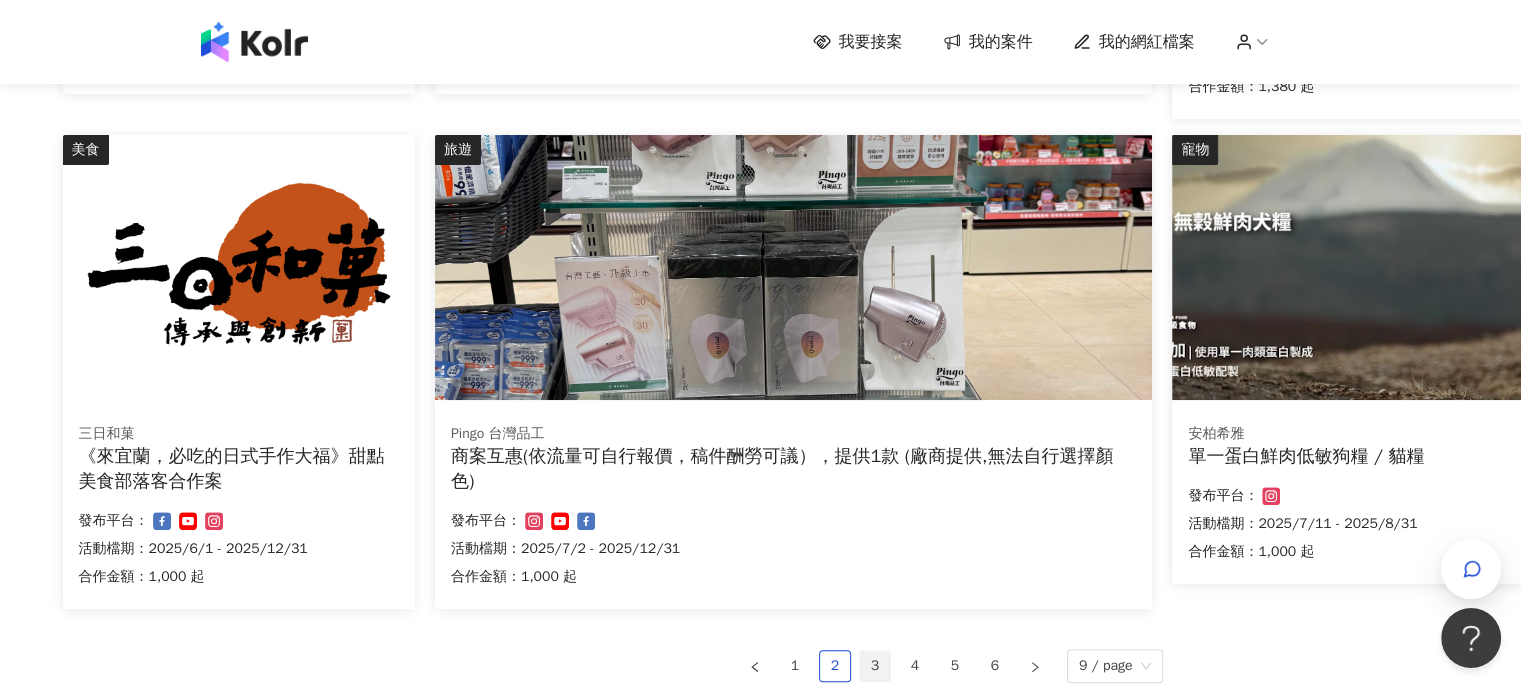 click on "3" at bounding box center [875, 666] 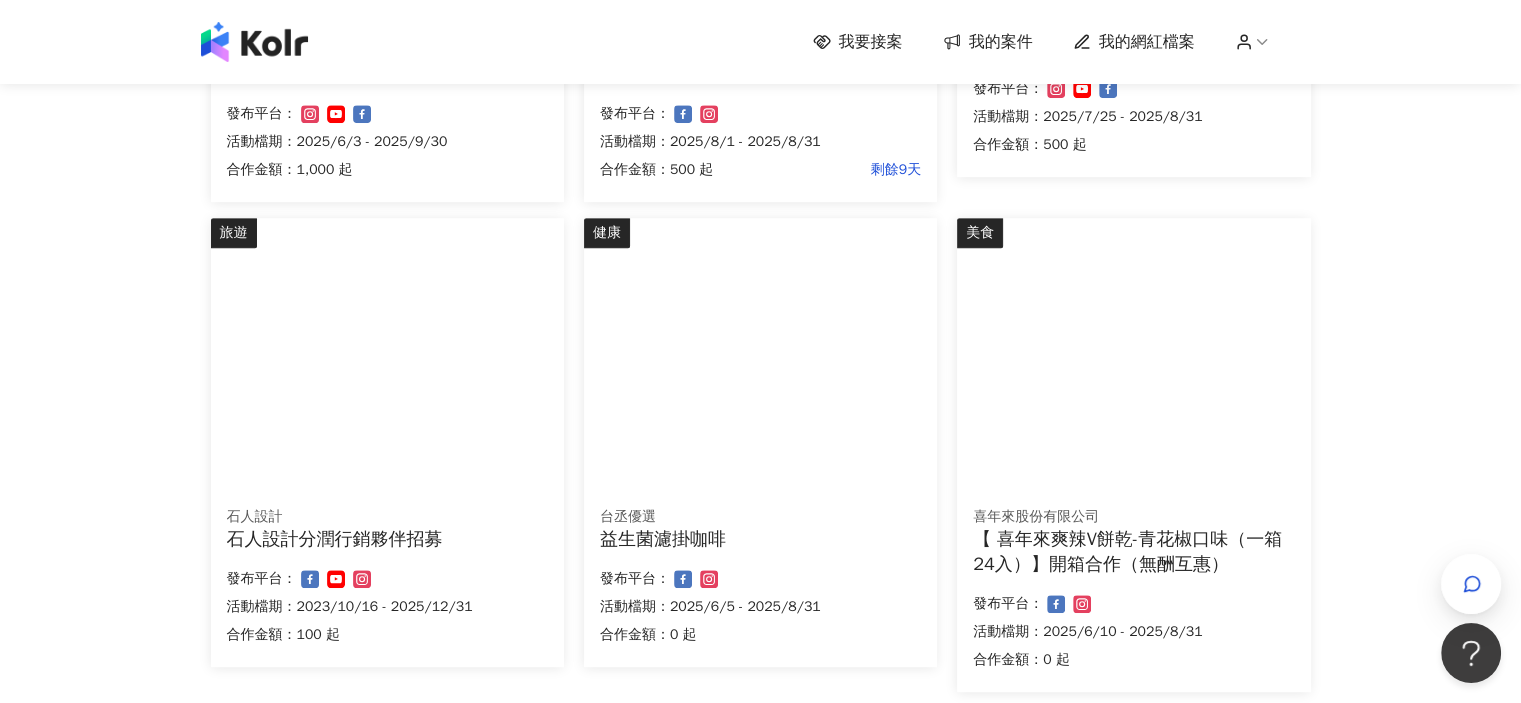 scroll, scrollTop: 1350, scrollLeft: 0, axis: vertical 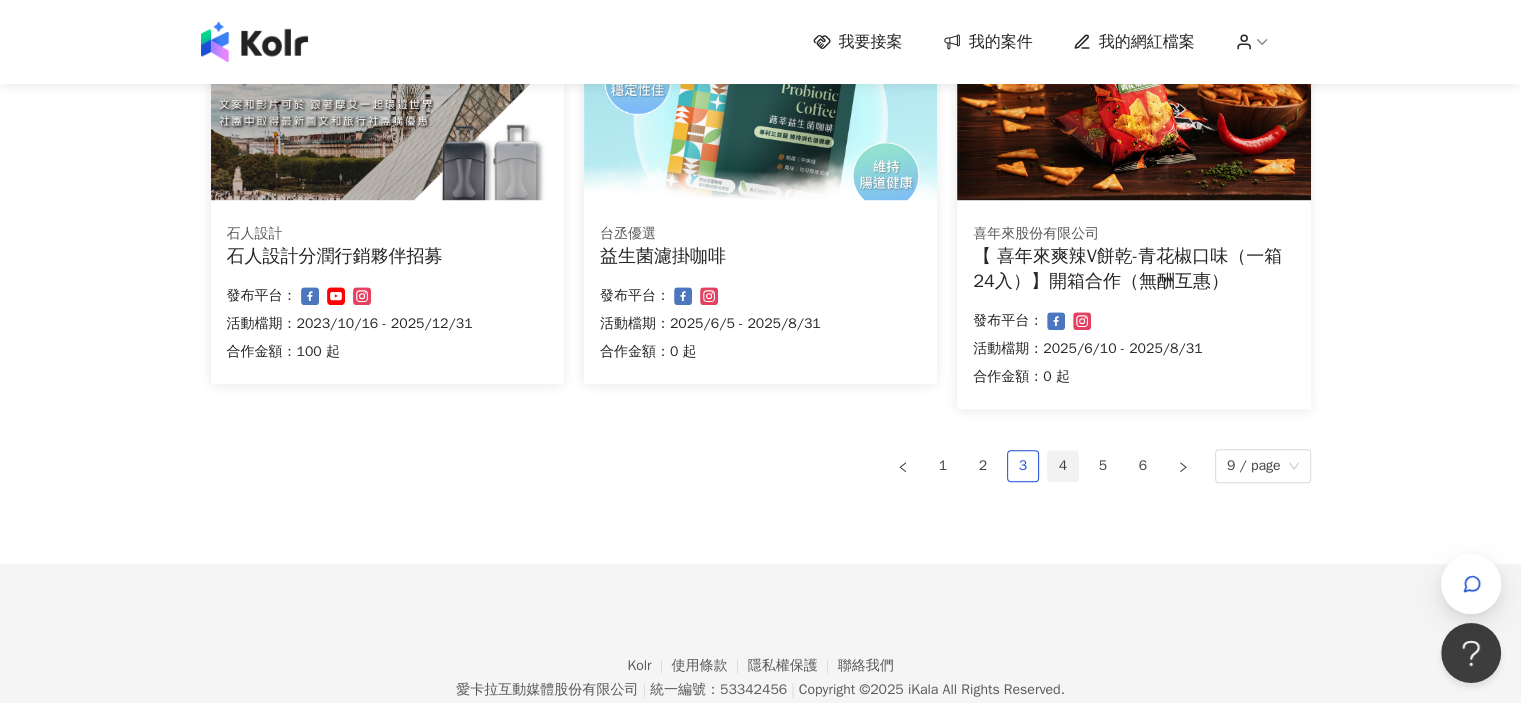 click on "4" at bounding box center (1063, 466) 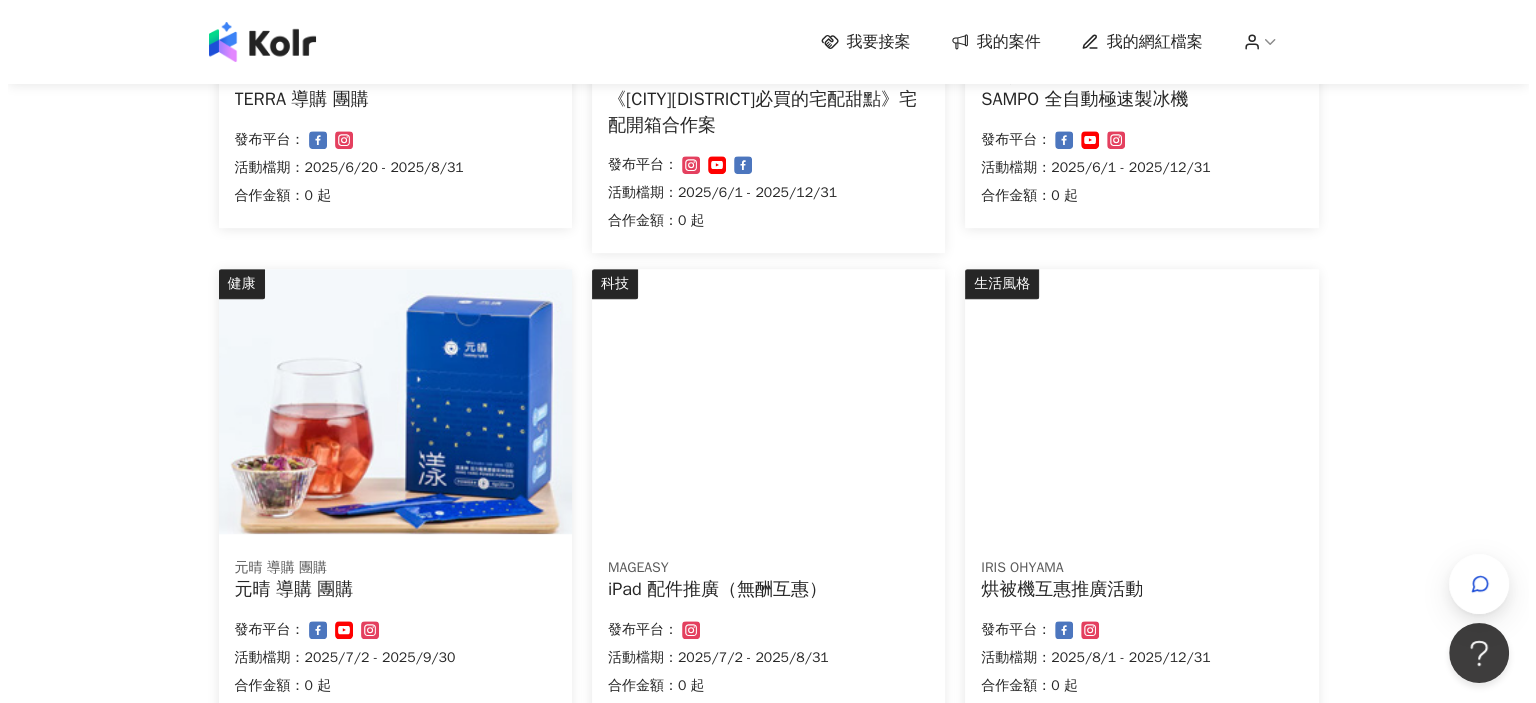 scroll, scrollTop: 1125, scrollLeft: 0, axis: vertical 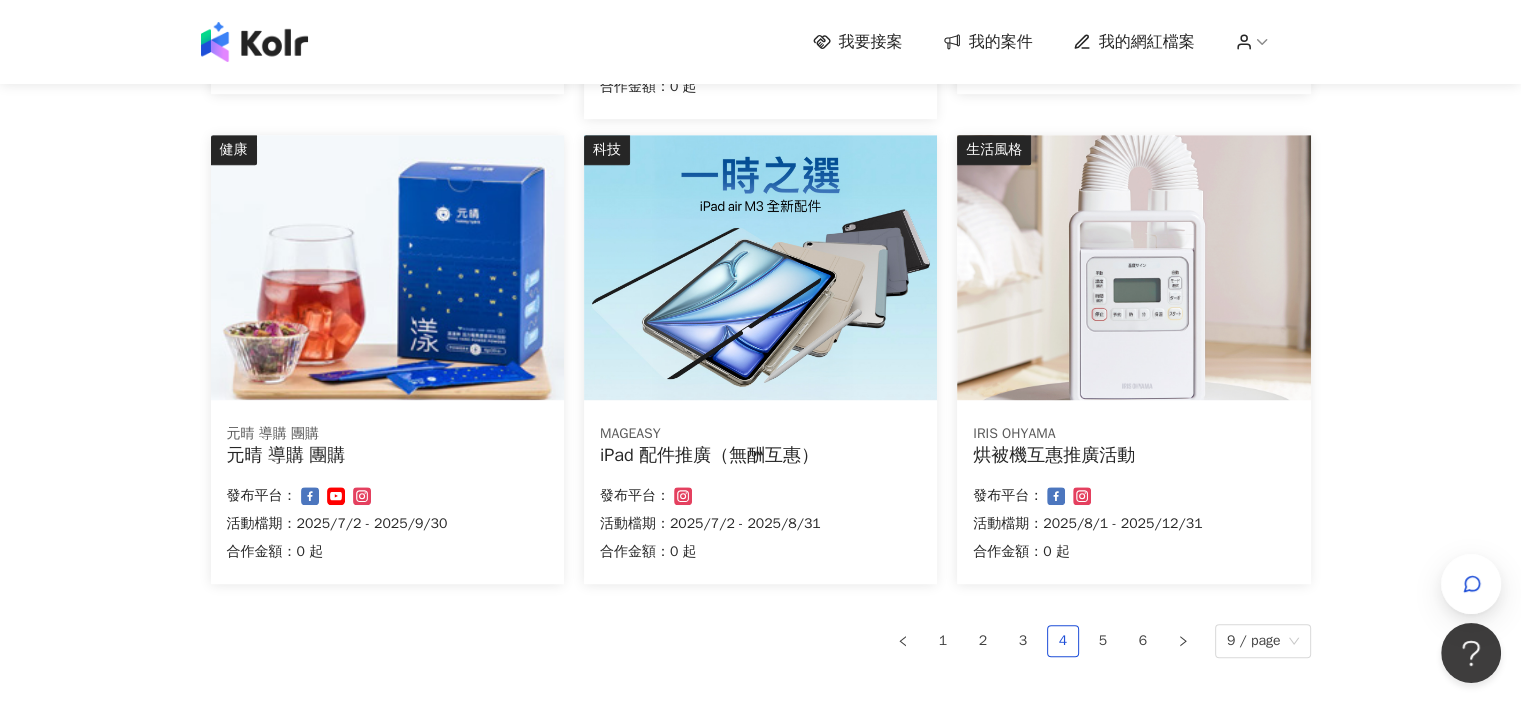click at bounding box center [1133, 267] 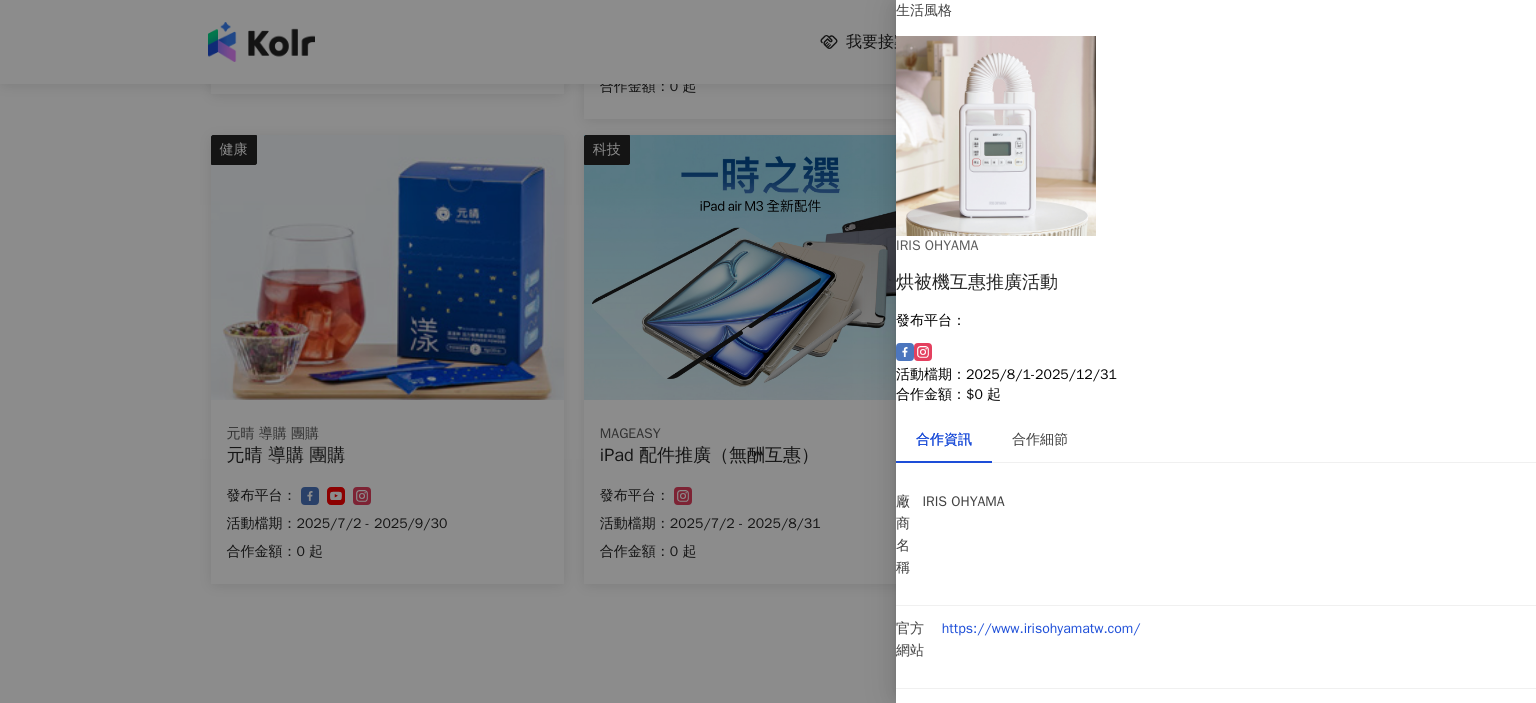 scroll, scrollTop: 20, scrollLeft: 0, axis: vertical 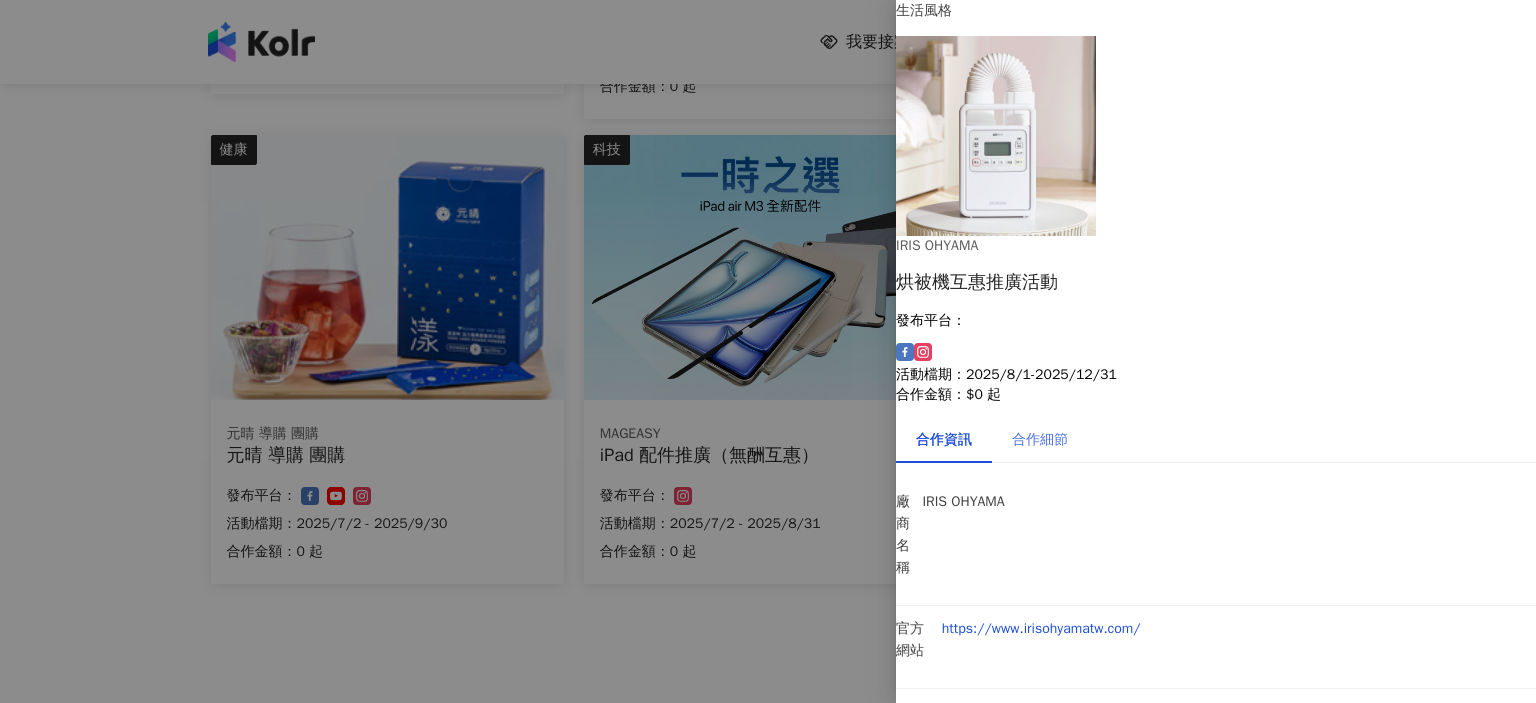 click on "合作細節" at bounding box center [1040, 440] 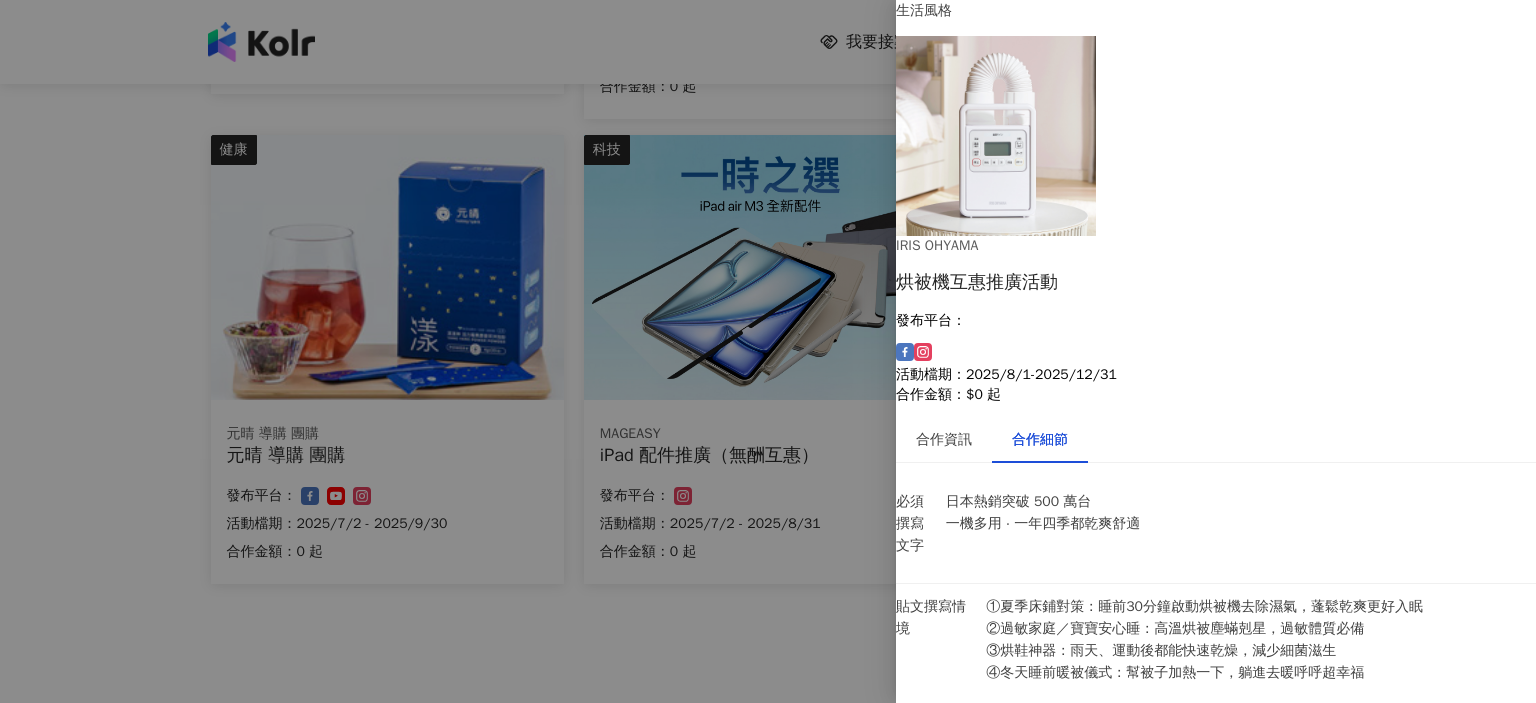 scroll, scrollTop: 706, scrollLeft: 0, axis: vertical 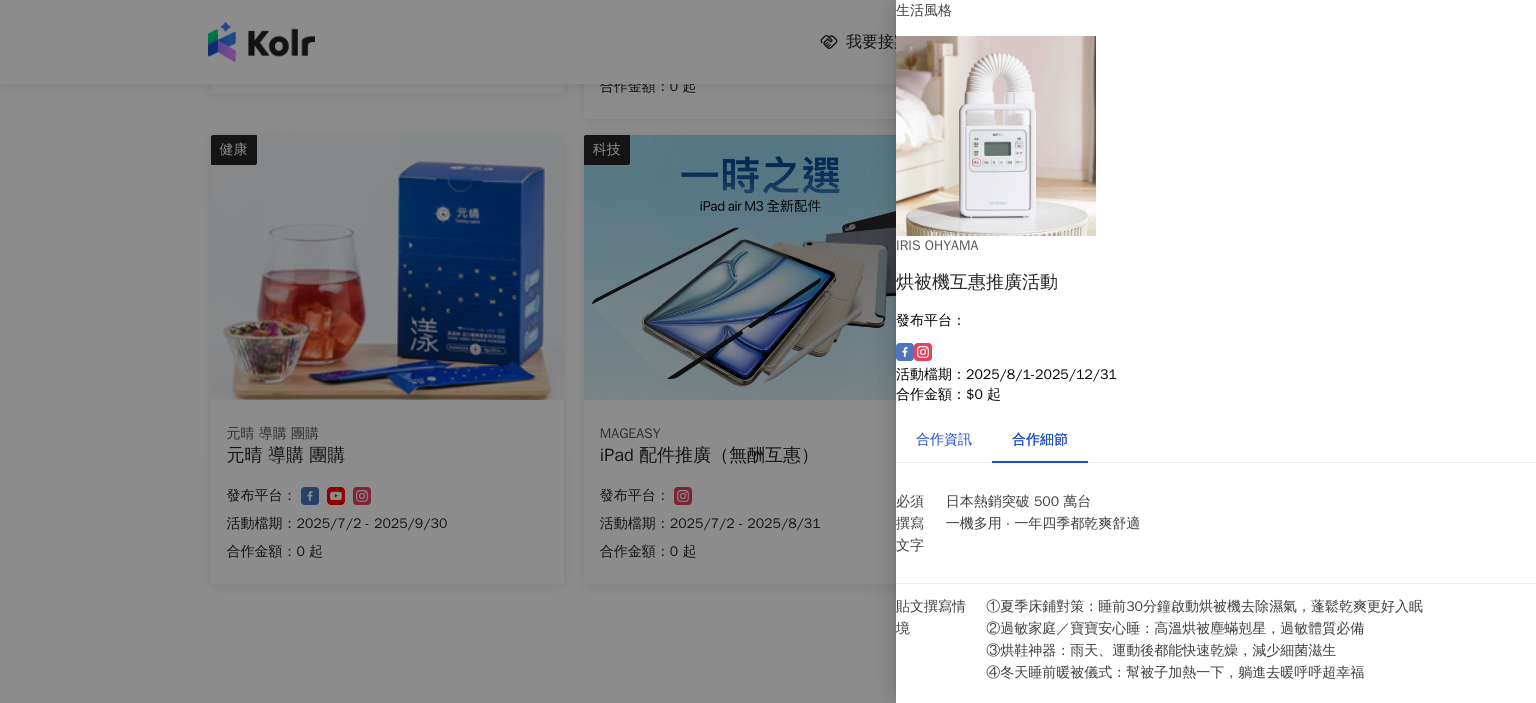 click on "合作資訊" at bounding box center [944, 440] 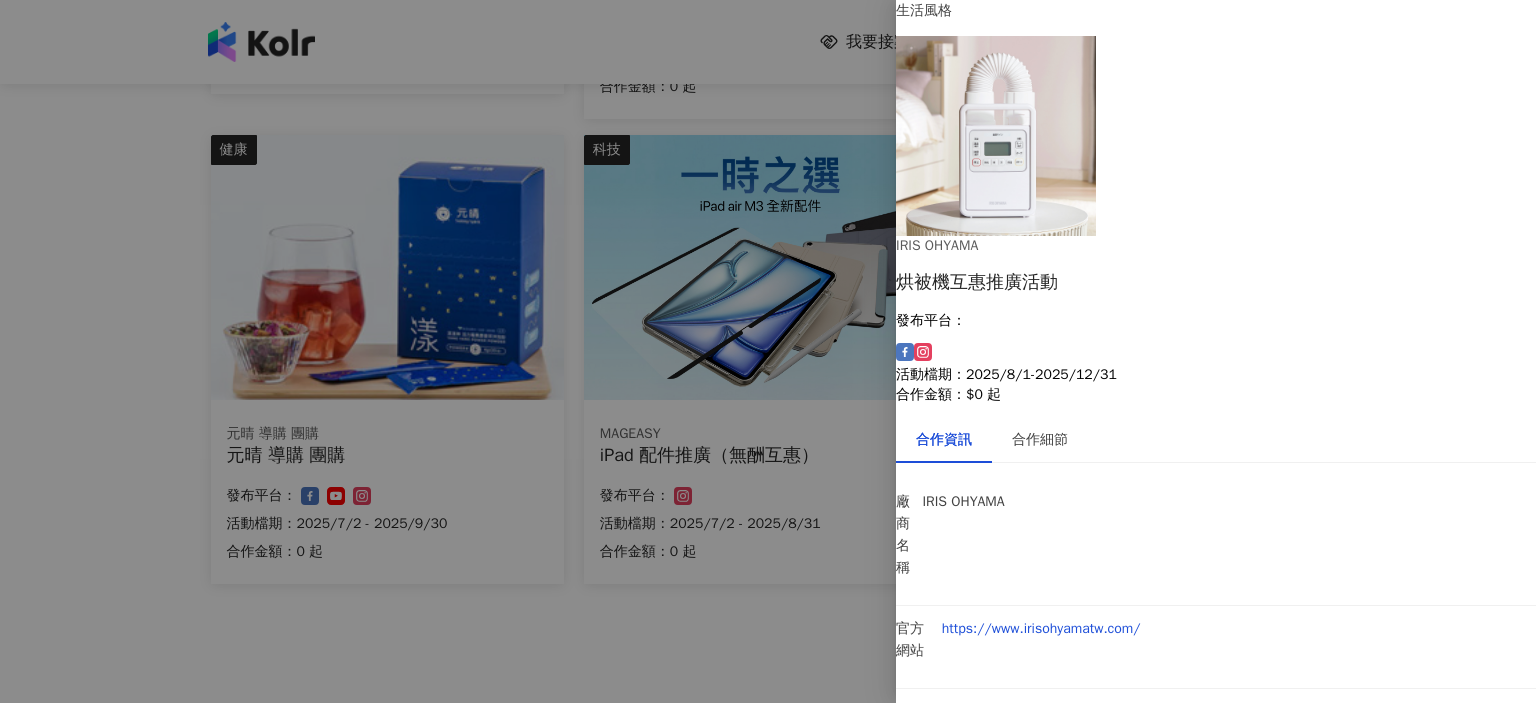 scroll, scrollTop: 20, scrollLeft: 0, axis: vertical 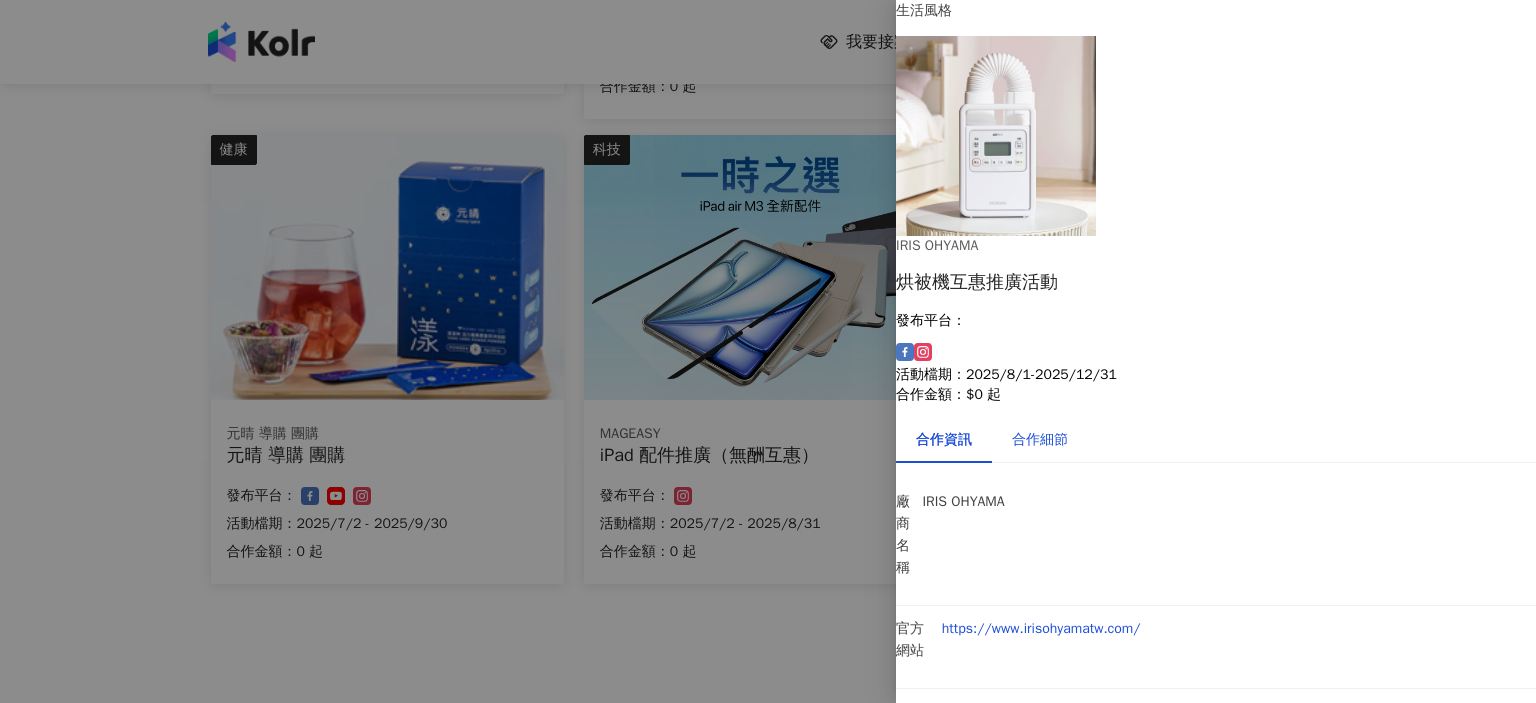 click on "合作細節" at bounding box center (1040, 440) 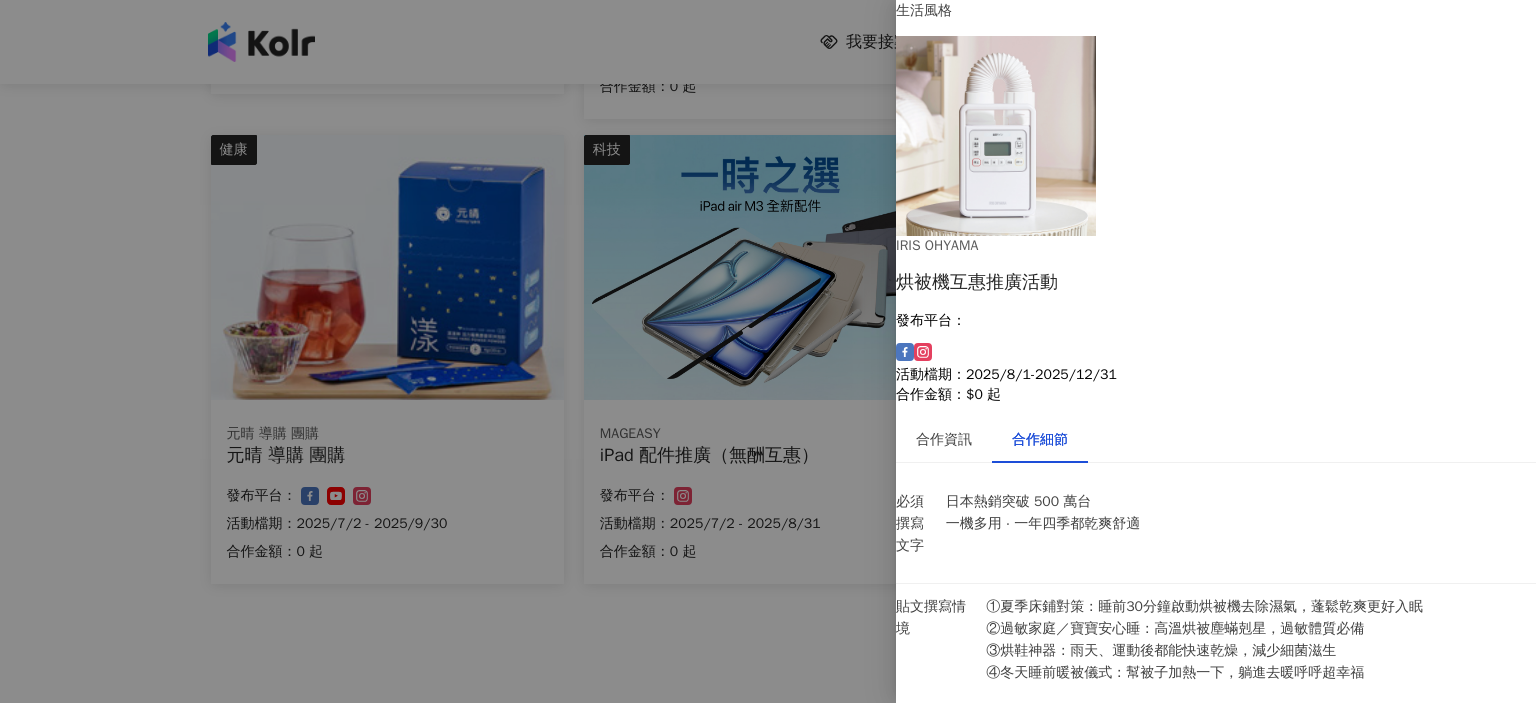 scroll, scrollTop: 706, scrollLeft: 0, axis: vertical 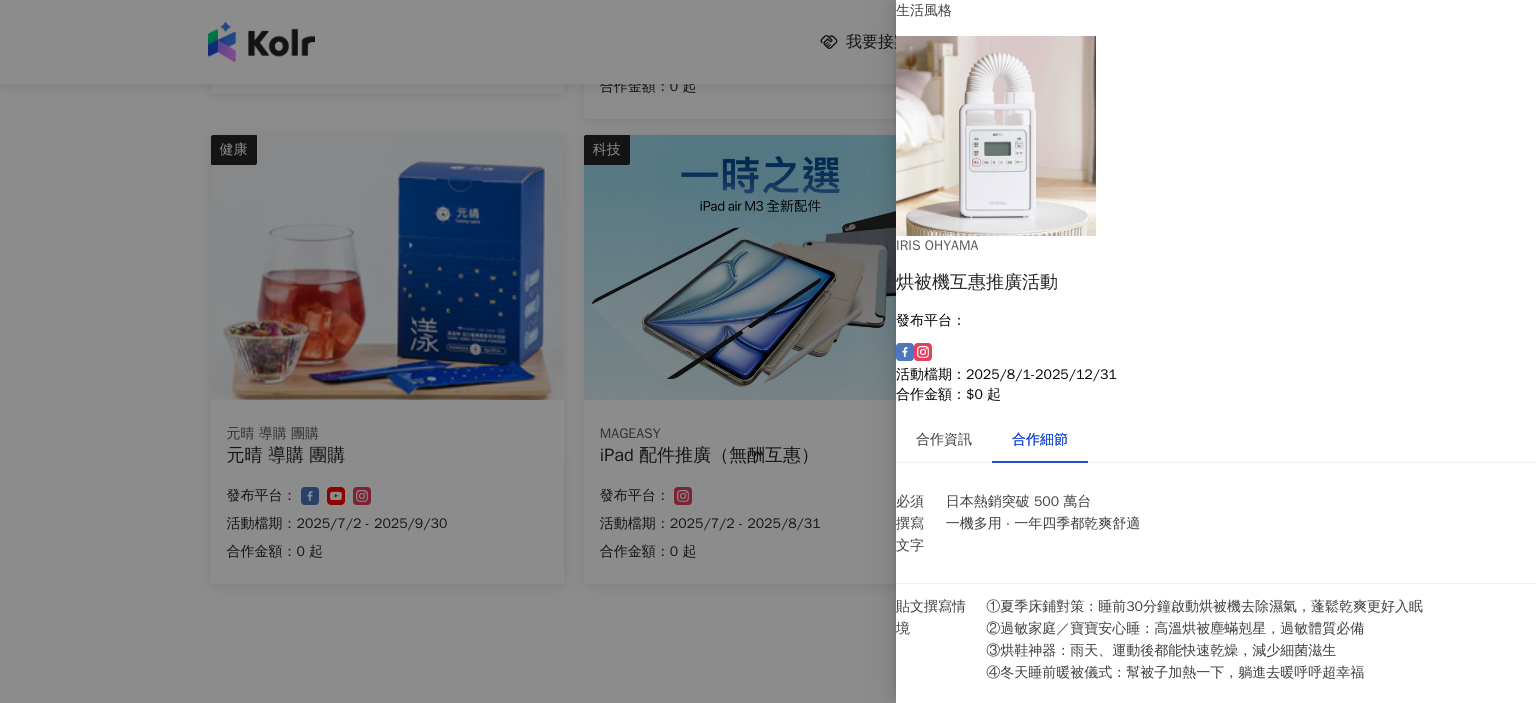 click at bounding box center (768, 351) 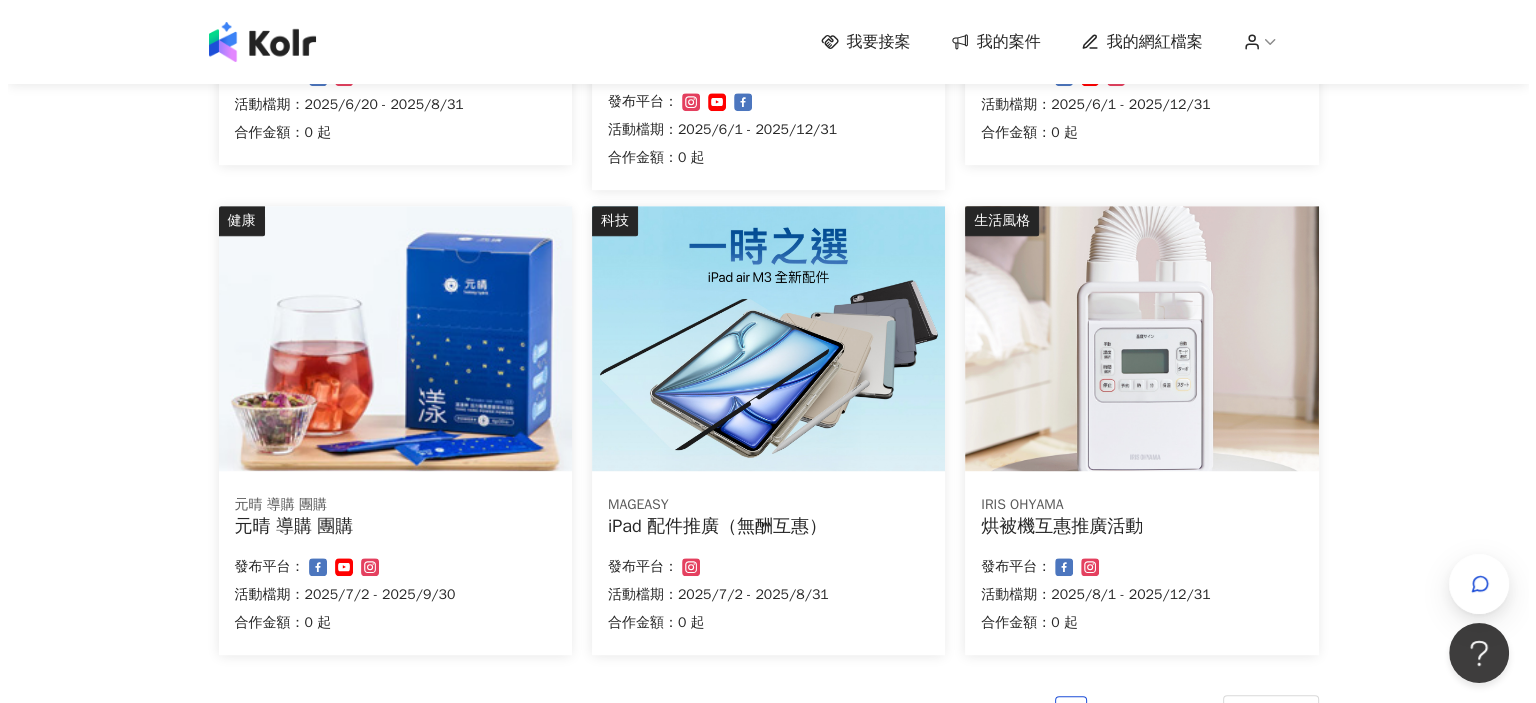 scroll, scrollTop: 1082, scrollLeft: 0, axis: vertical 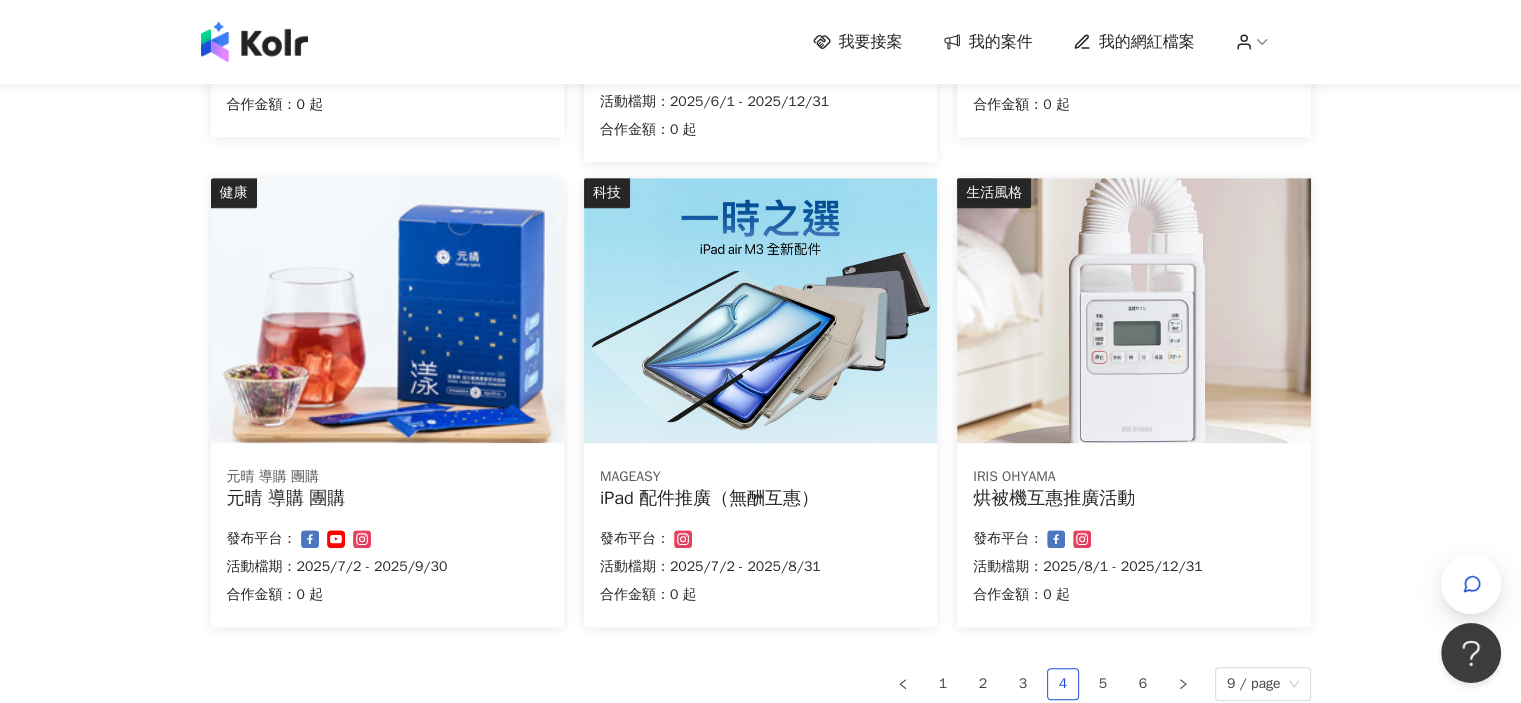 click at bounding box center [1133, 310] 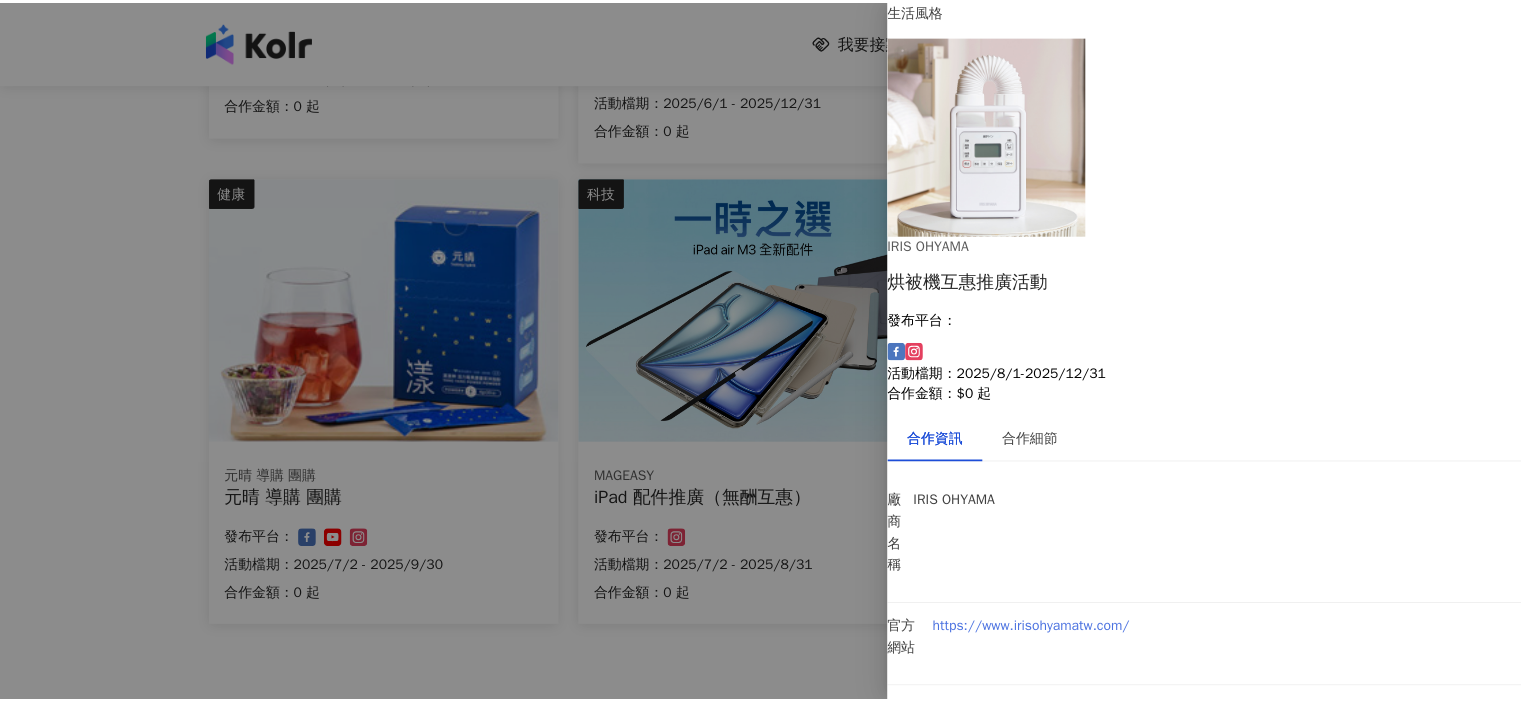 scroll, scrollTop: 0, scrollLeft: 0, axis: both 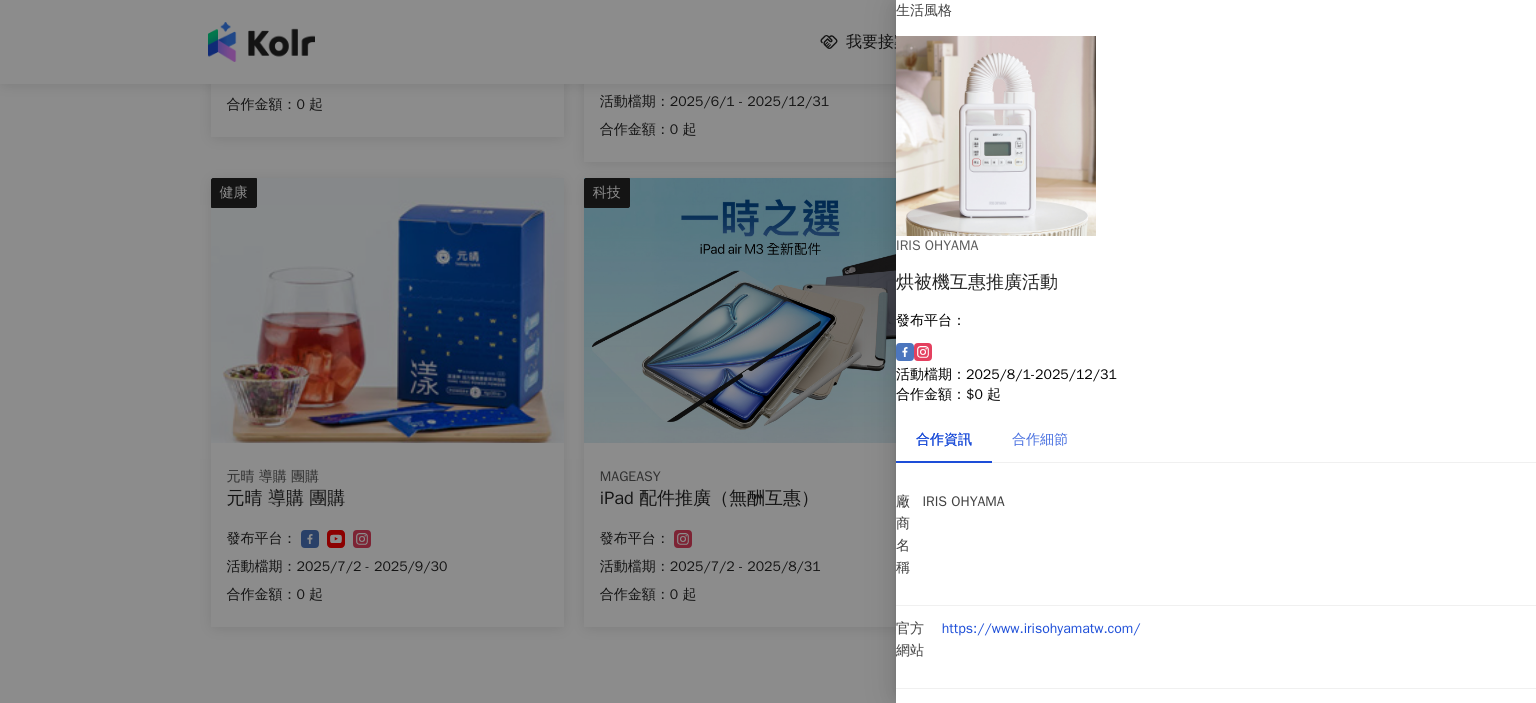 click on "合作細節" at bounding box center (1040, 440) 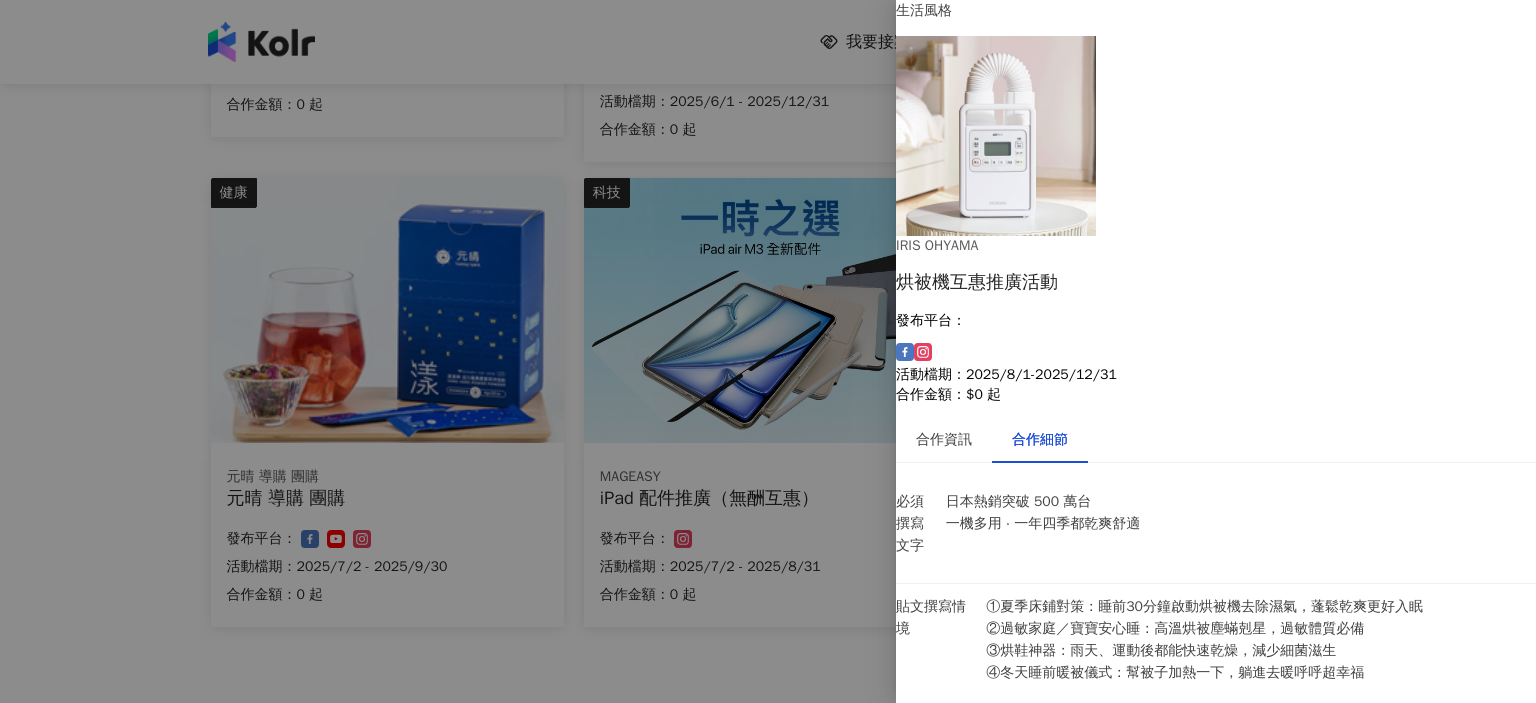 click at bounding box center [768, 351] 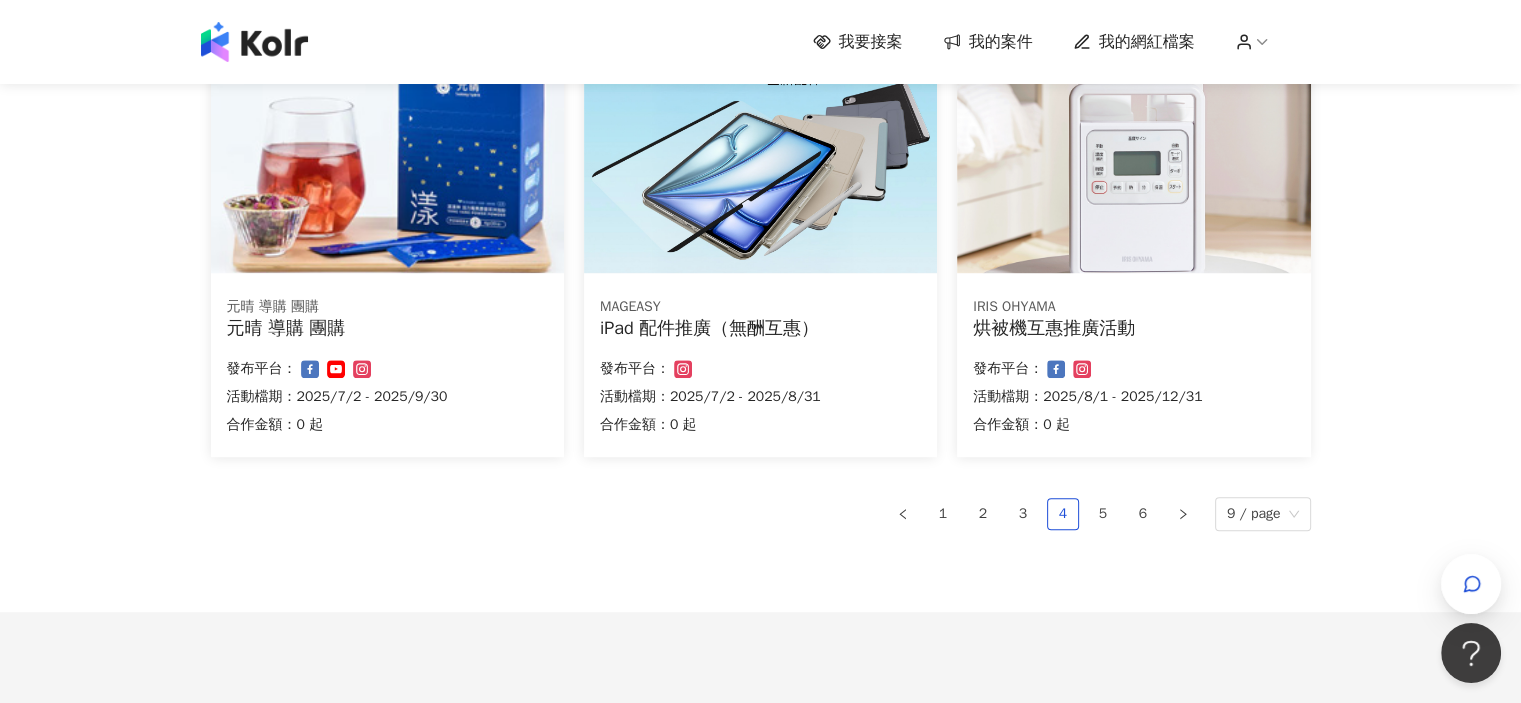 scroll, scrollTop: 1282, scrollLeft: 0, axis: vertical 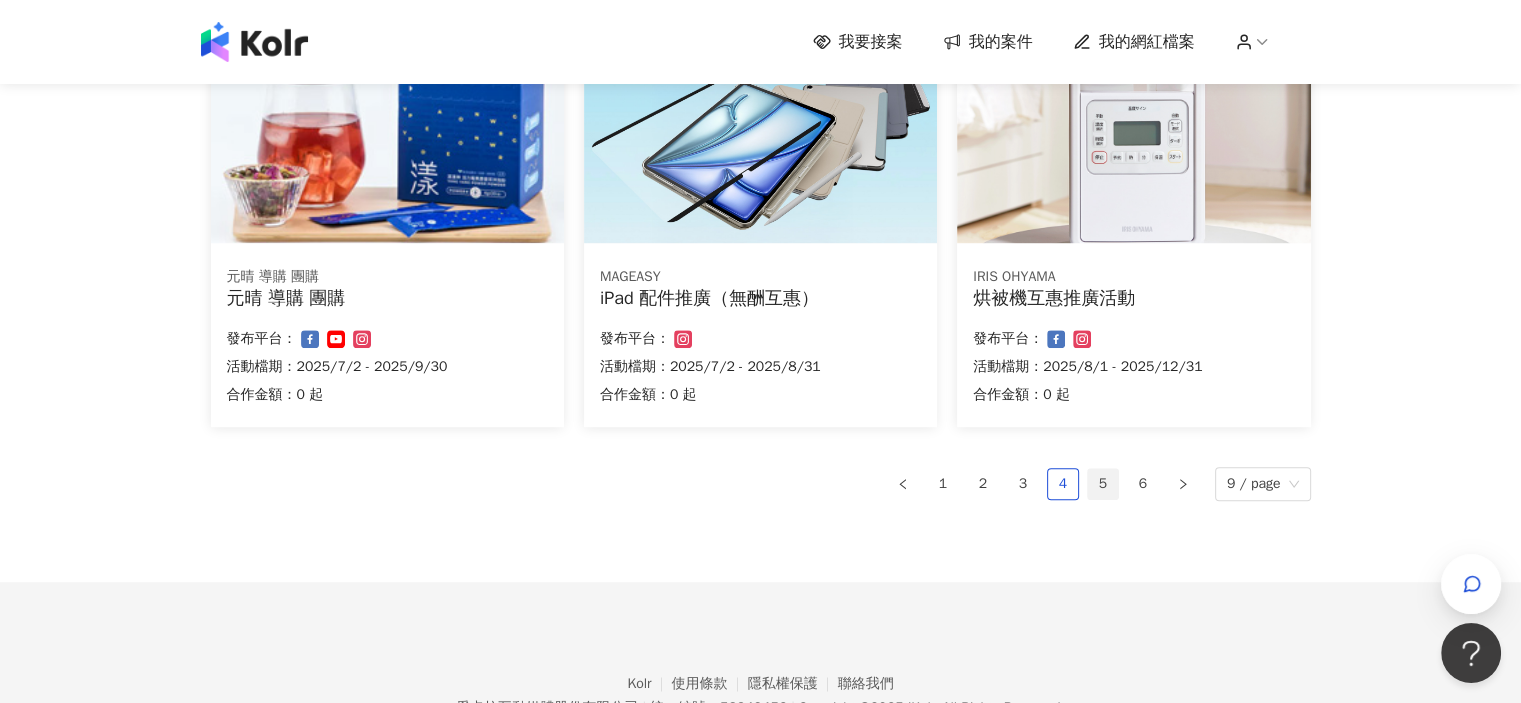 click on "5" at bounding box center (1103, 484) 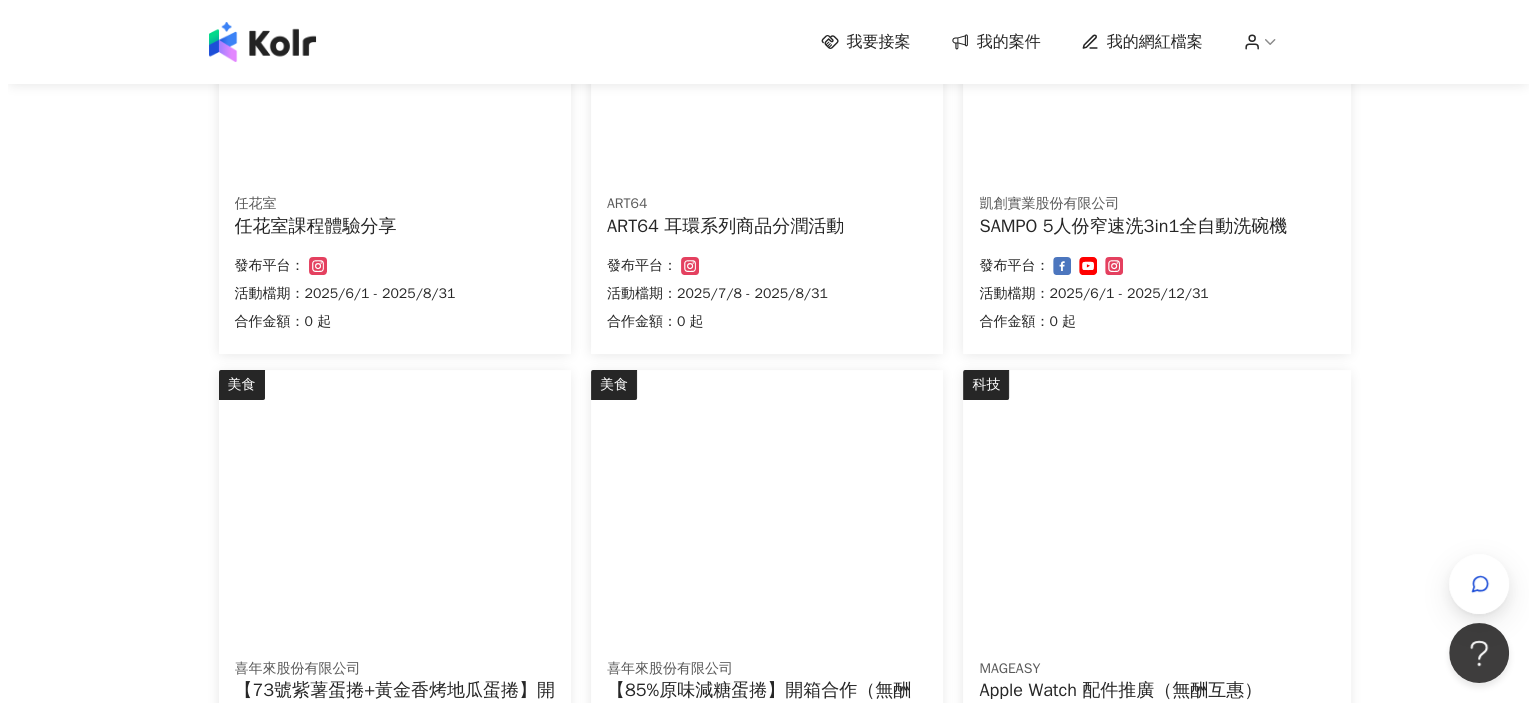 scroll, scrollTop: 300, scrollLeft: 0, axis: vertical 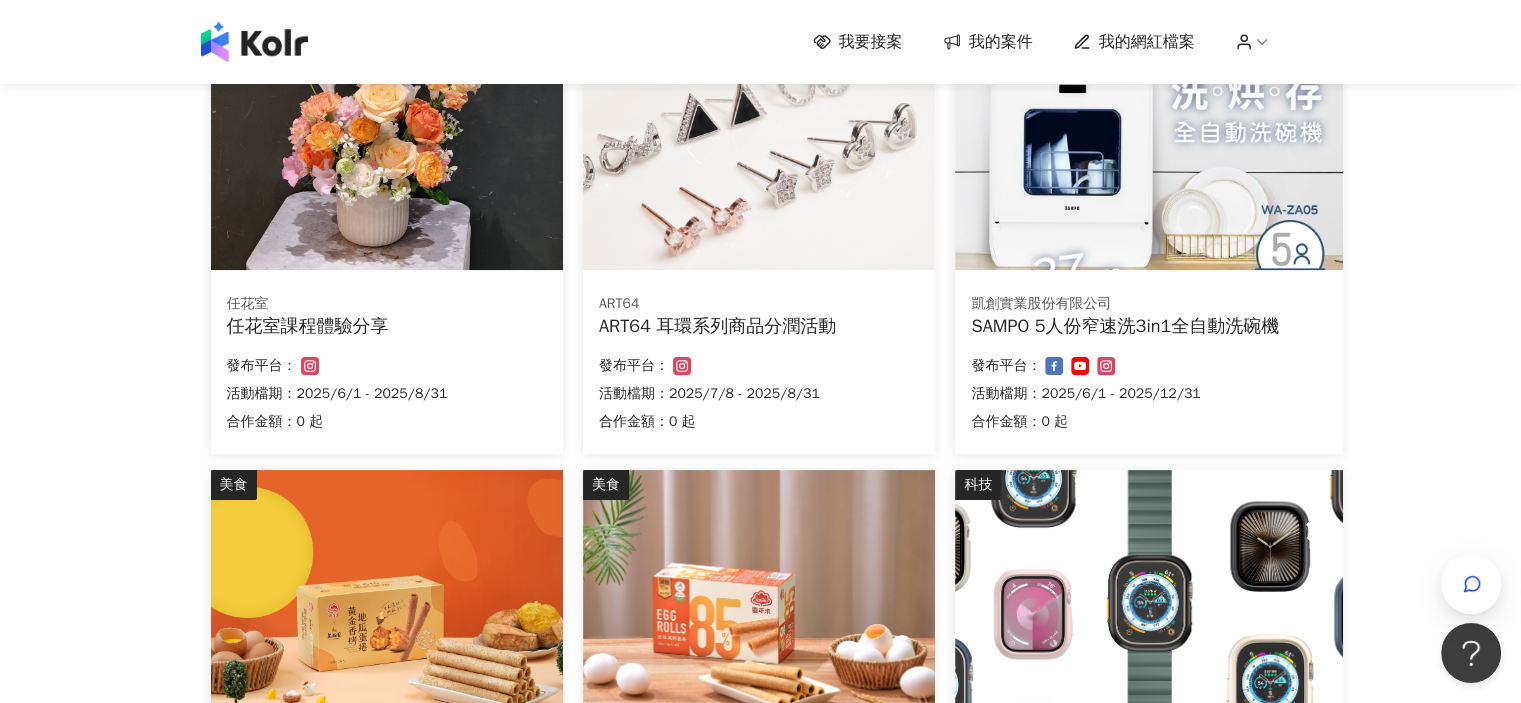click at bounding box center (1149, 137) 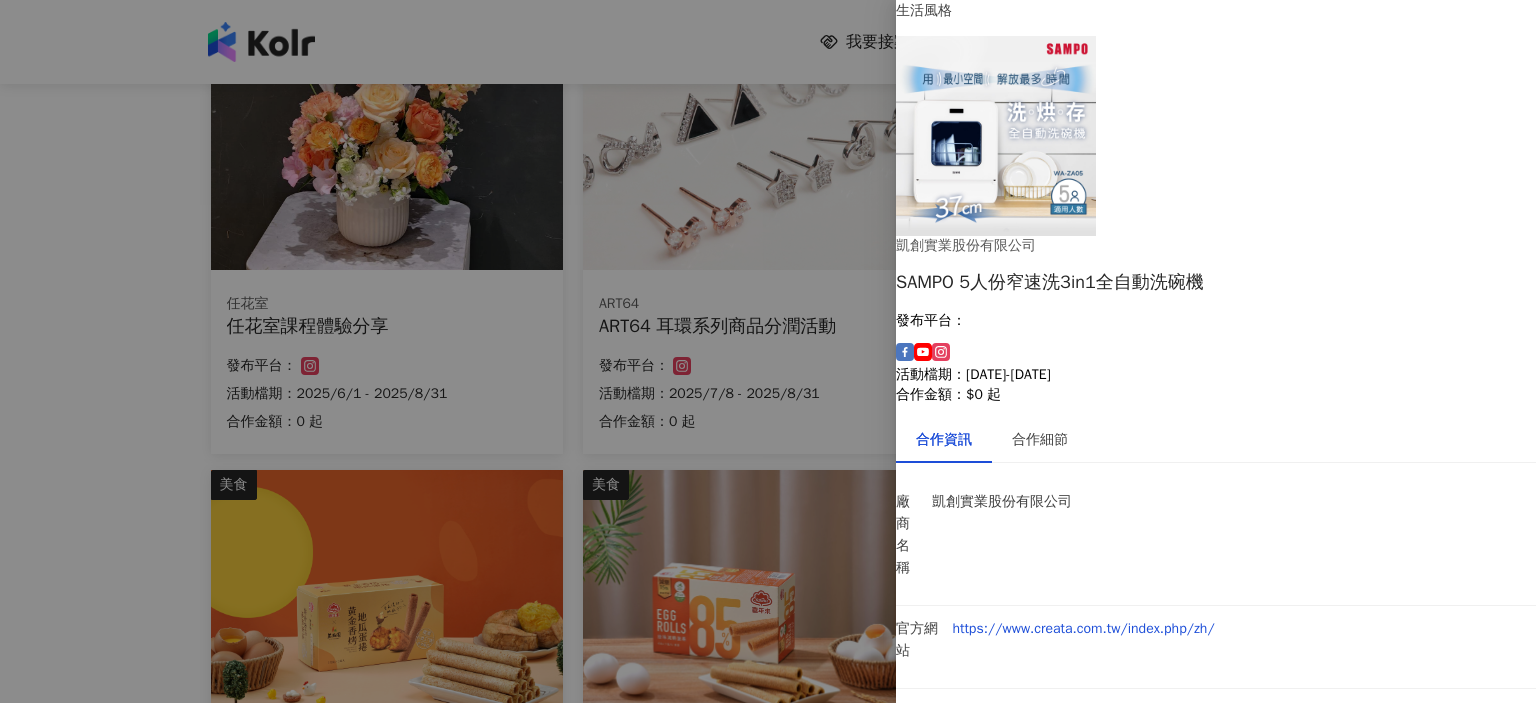 scroll, scrollTop: 0, scrollLeft: 0, axis: both 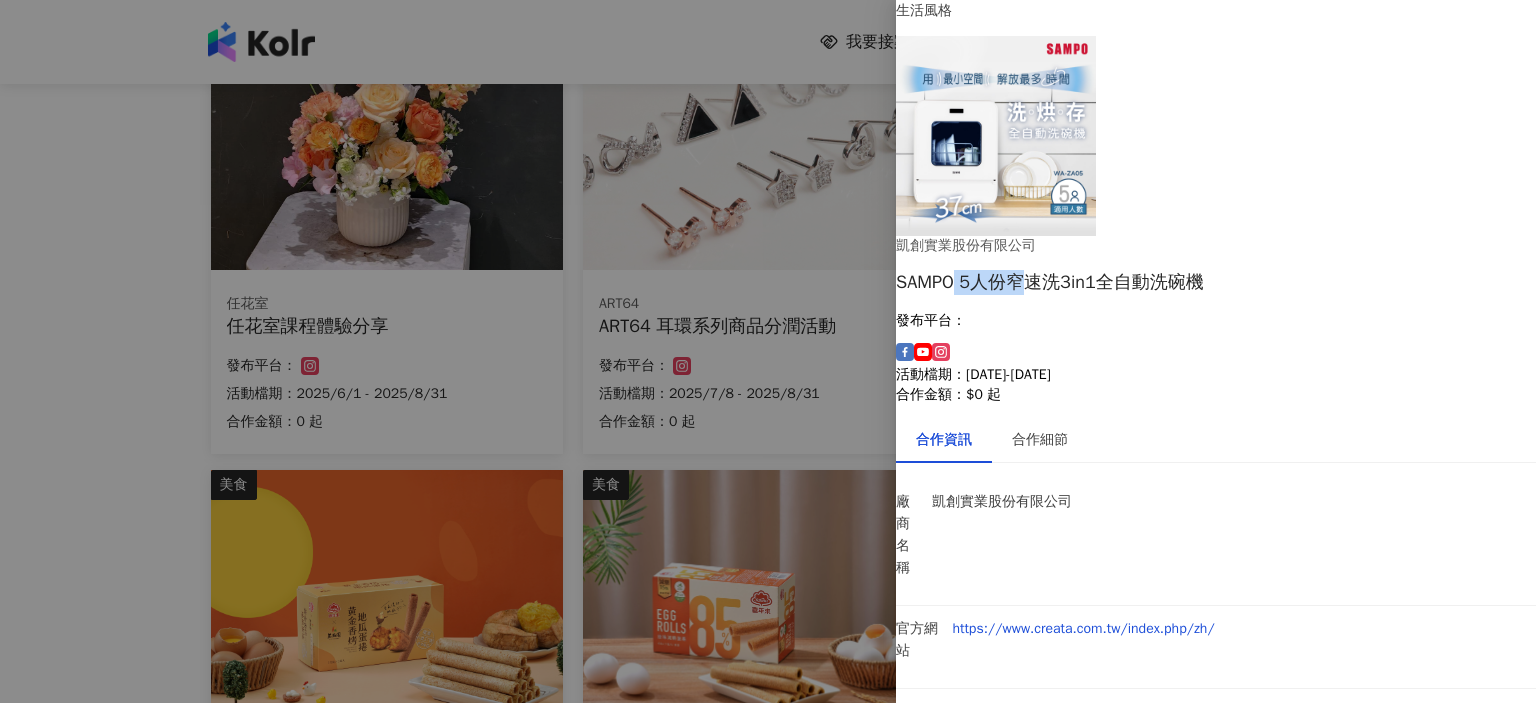 drag, startPoint x: 1208, startPoint y: 88, endPoint x: 1292, endPoint y: 98, distance: 84.59315 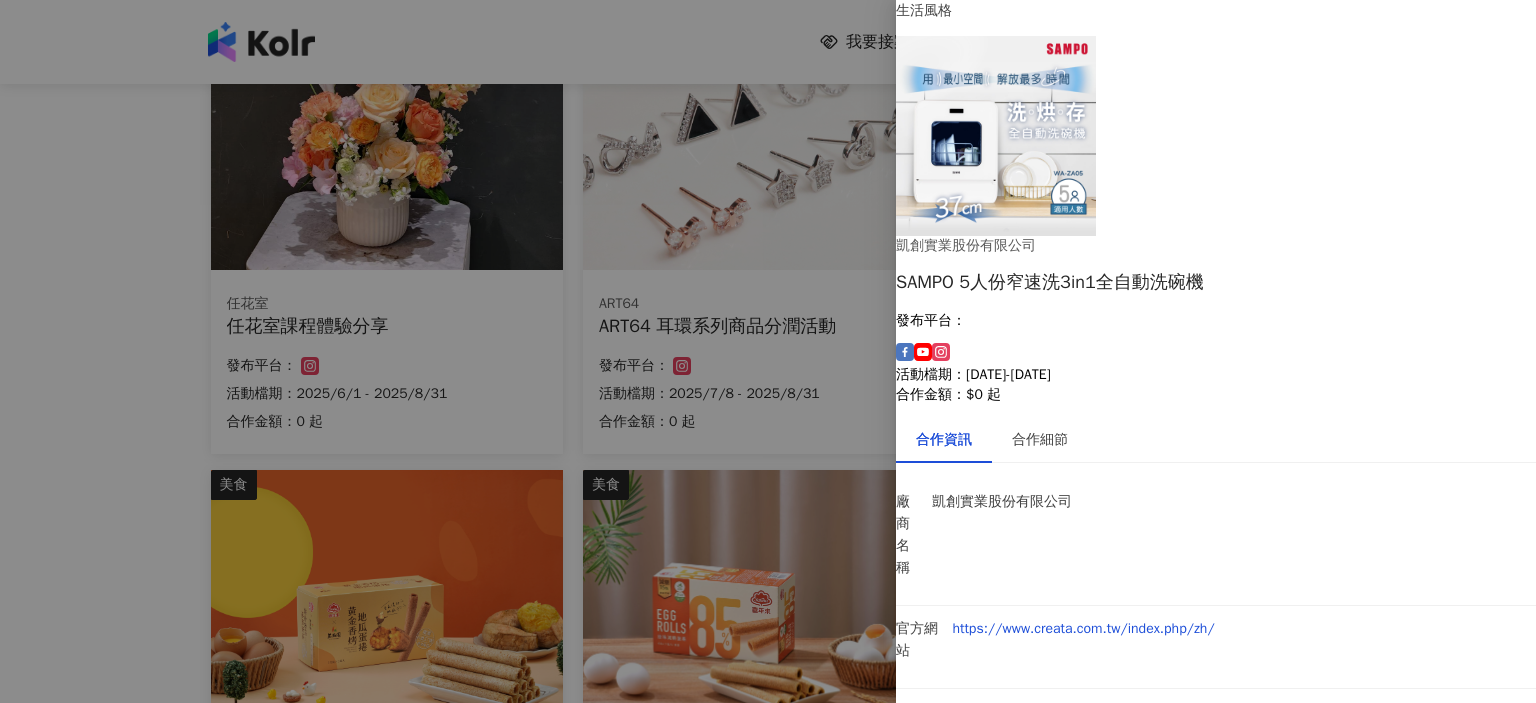 scroll, scrollTop: 158, scrollLeft: 0, axis: vertical 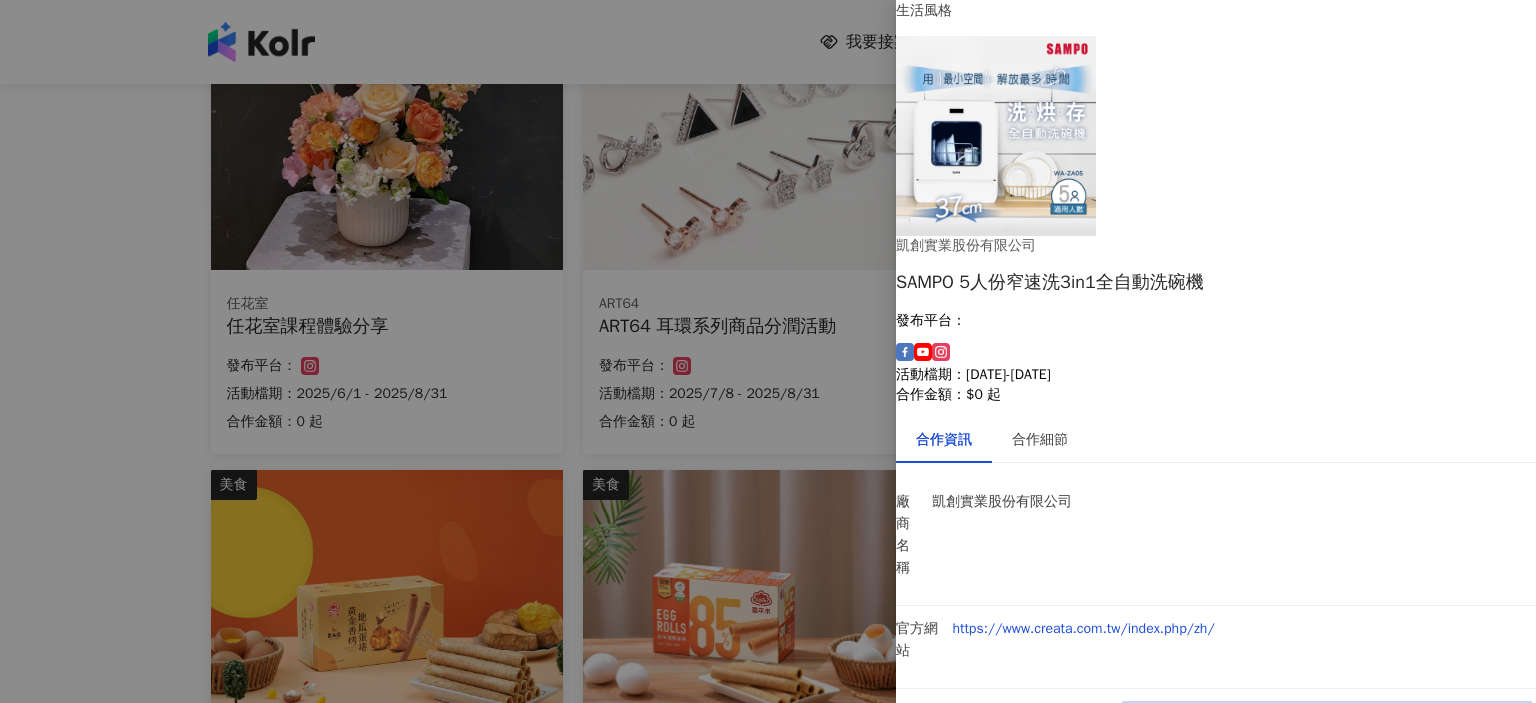 drag, startPoint x: 1126, startPoint y: 263, endPoint x: 1194, endPoint y: 289, distance: 72.8011 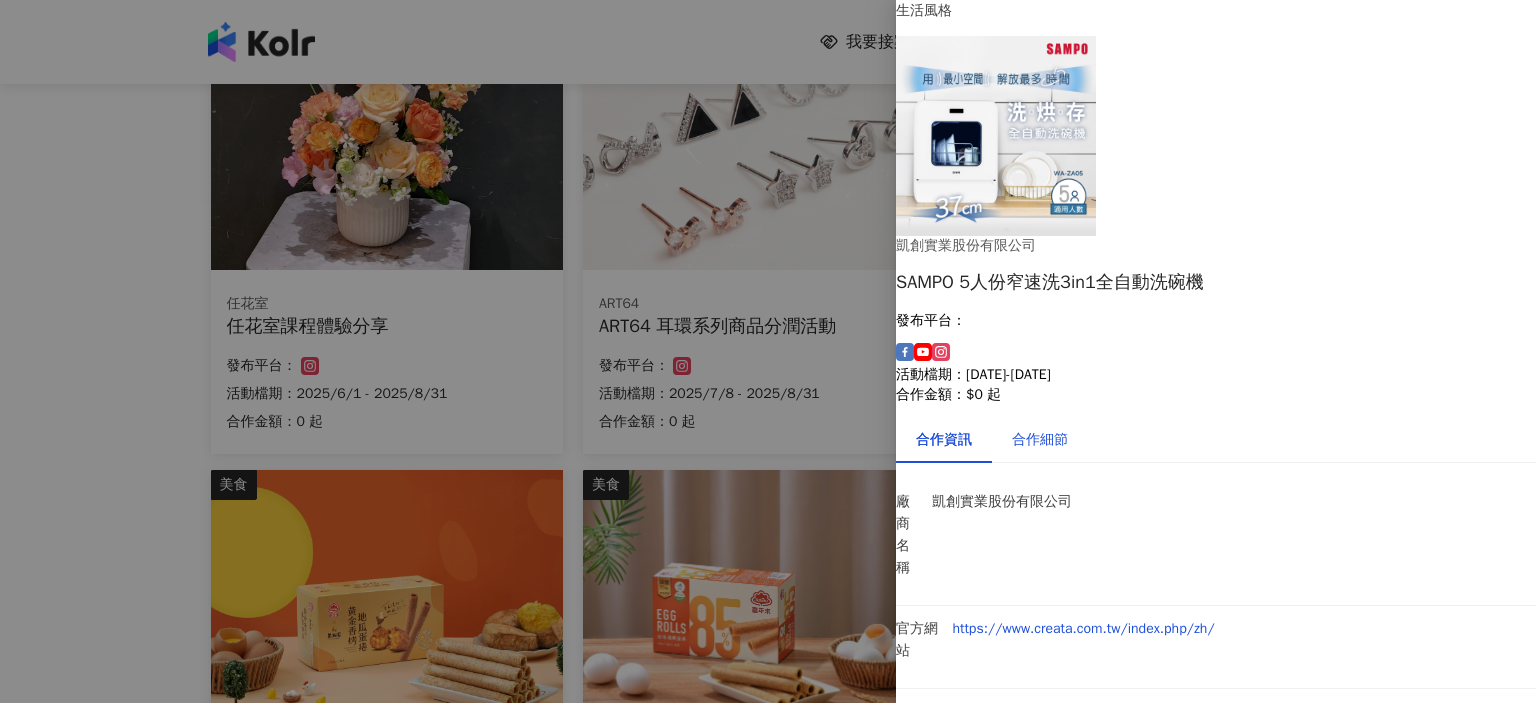 click on "合作細節" at bounding box center [1040, 440] 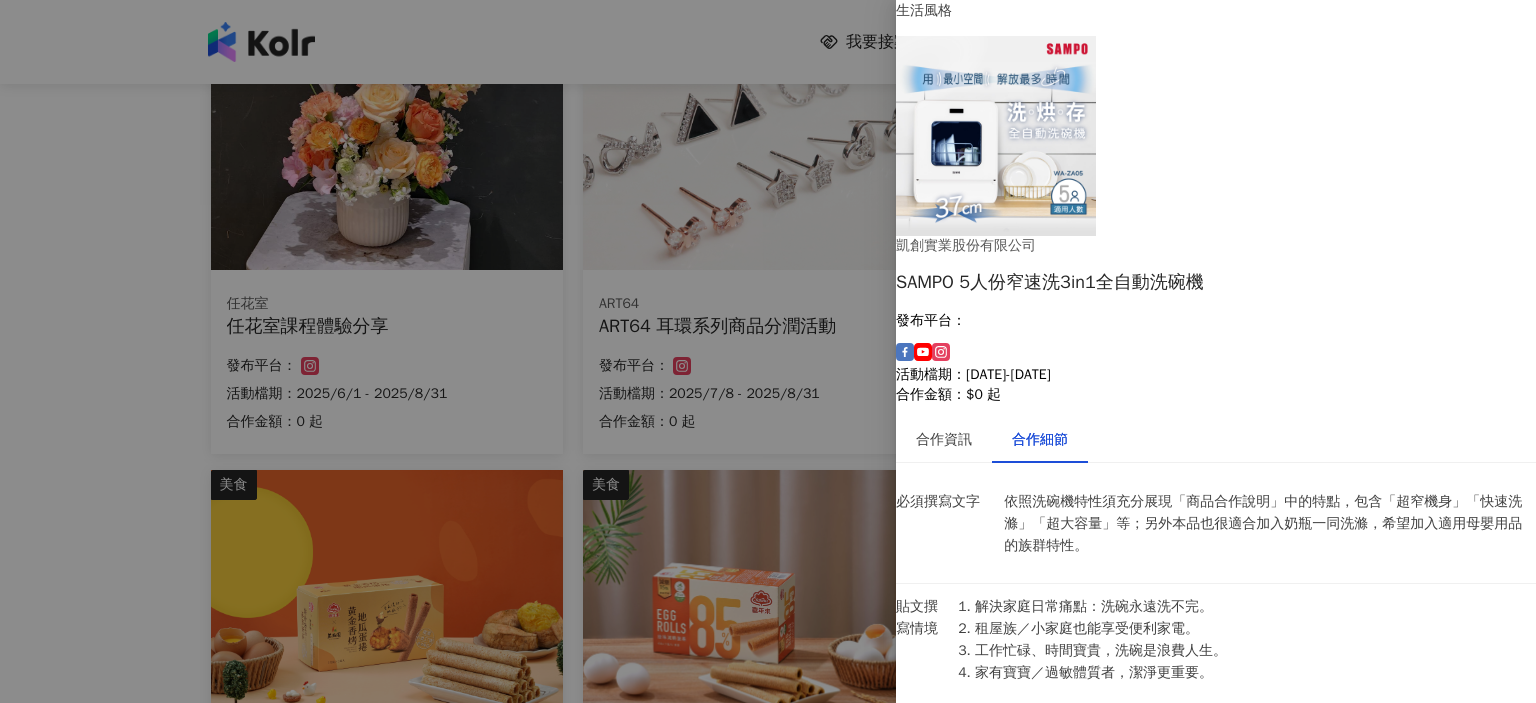 scroll, scrollTop: 383, scrollLeft: 0, axis: vertical 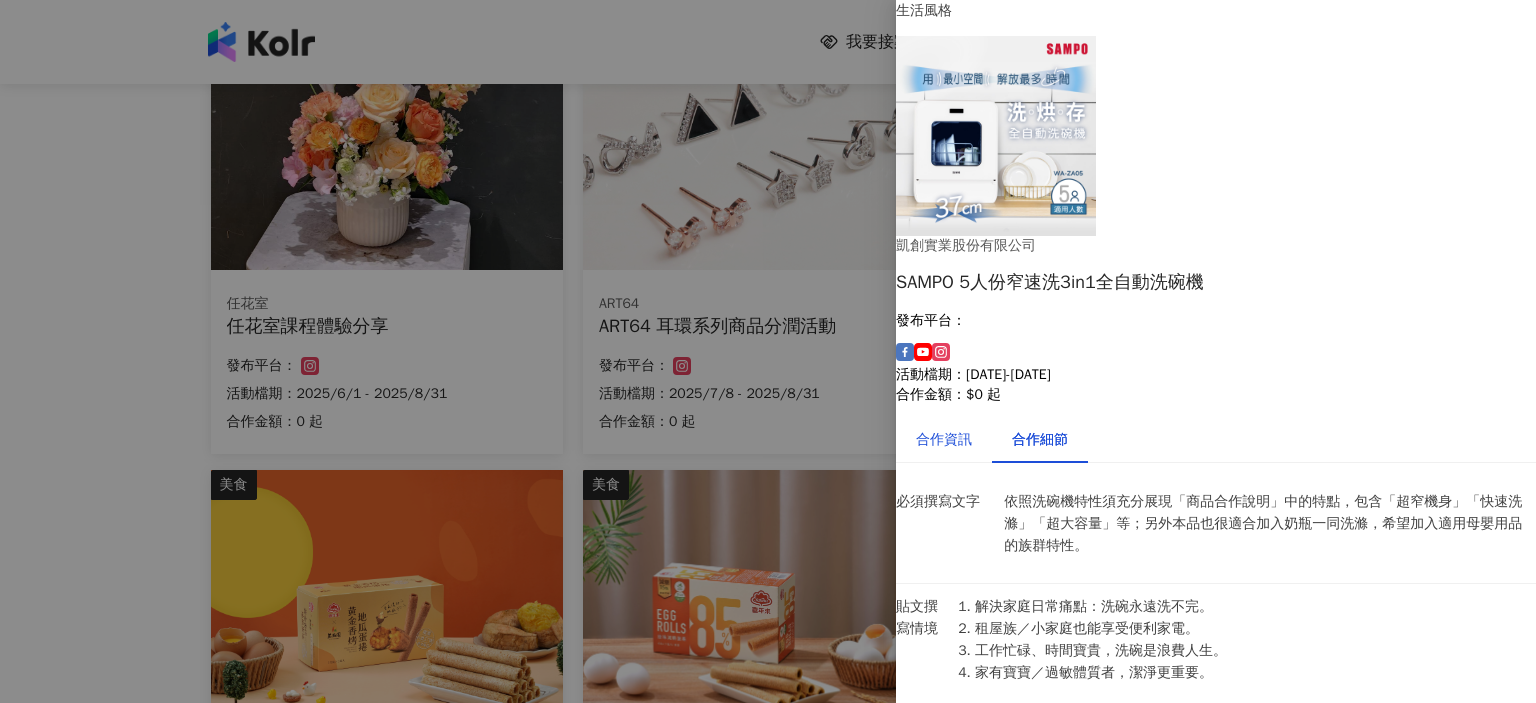 click on "合作資訊" at bounding box center (944, 440) 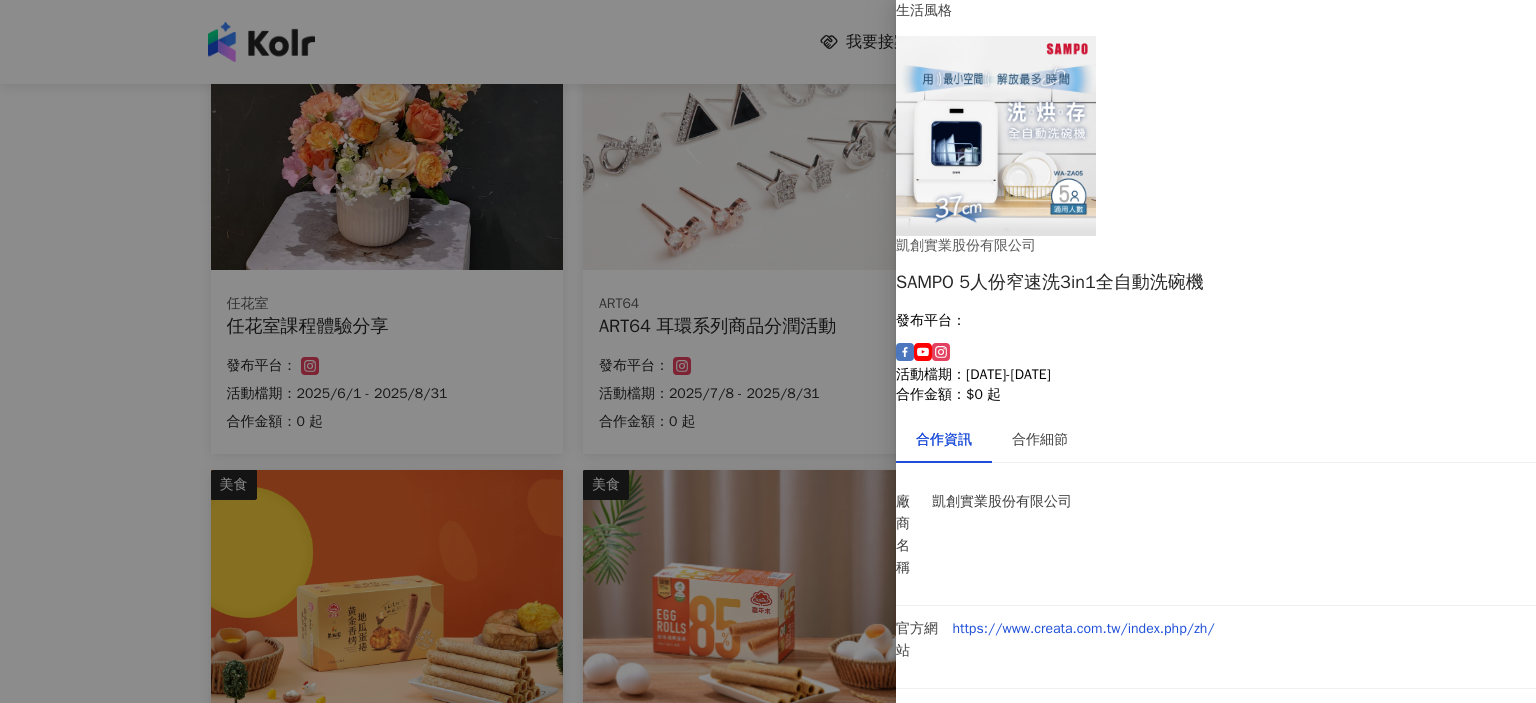 click at bounding box center [768, 351] 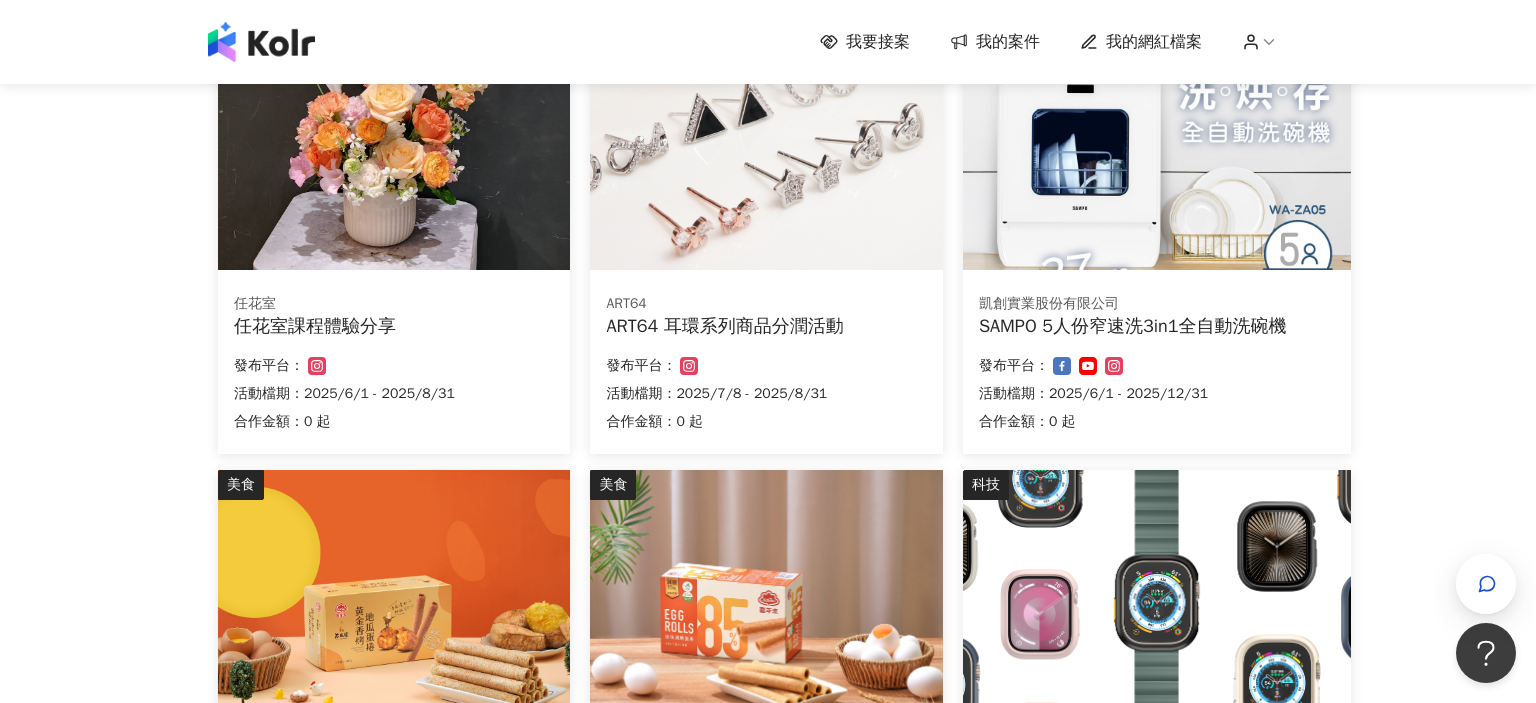 click on "ART64 耳環系列商品分潤活動" at bounding box center [766, 326] 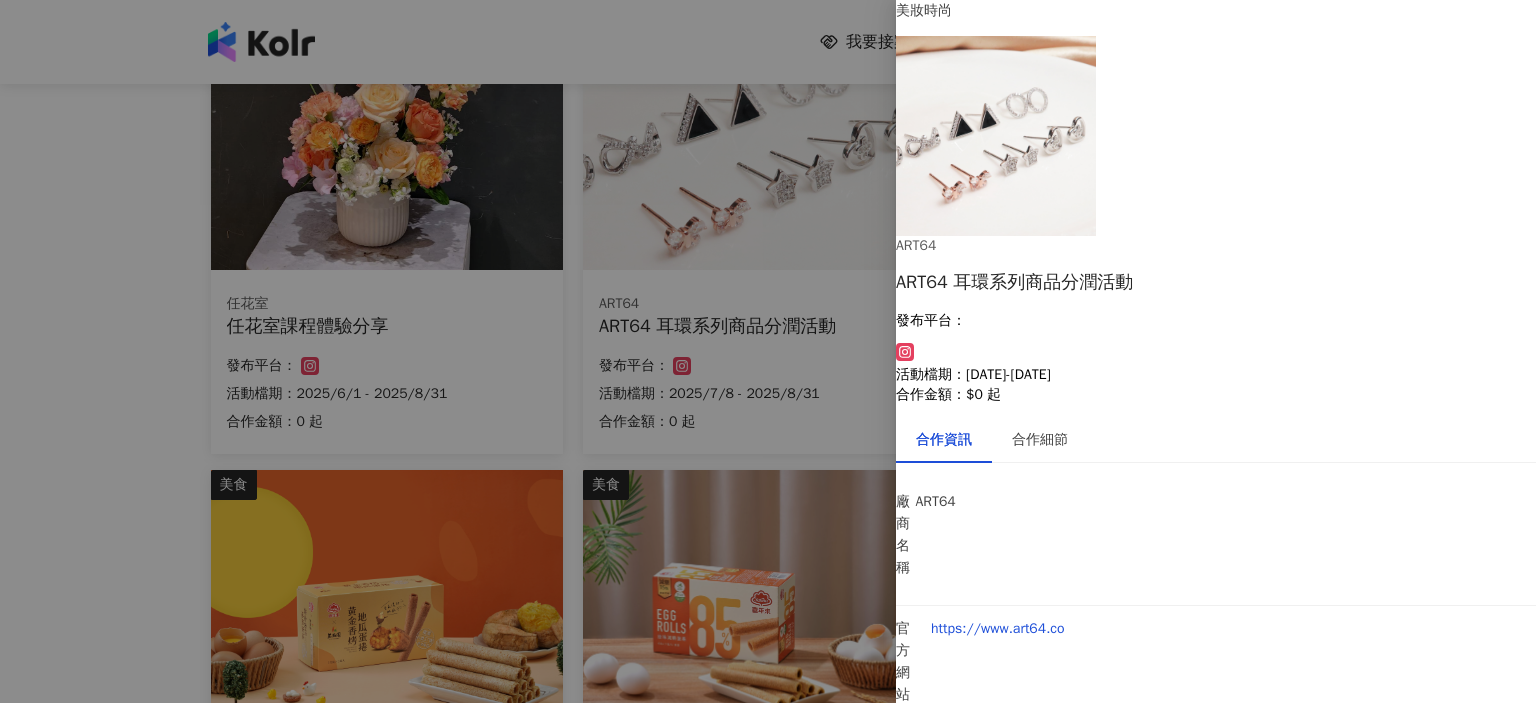 click at bounding box center [768, 351] 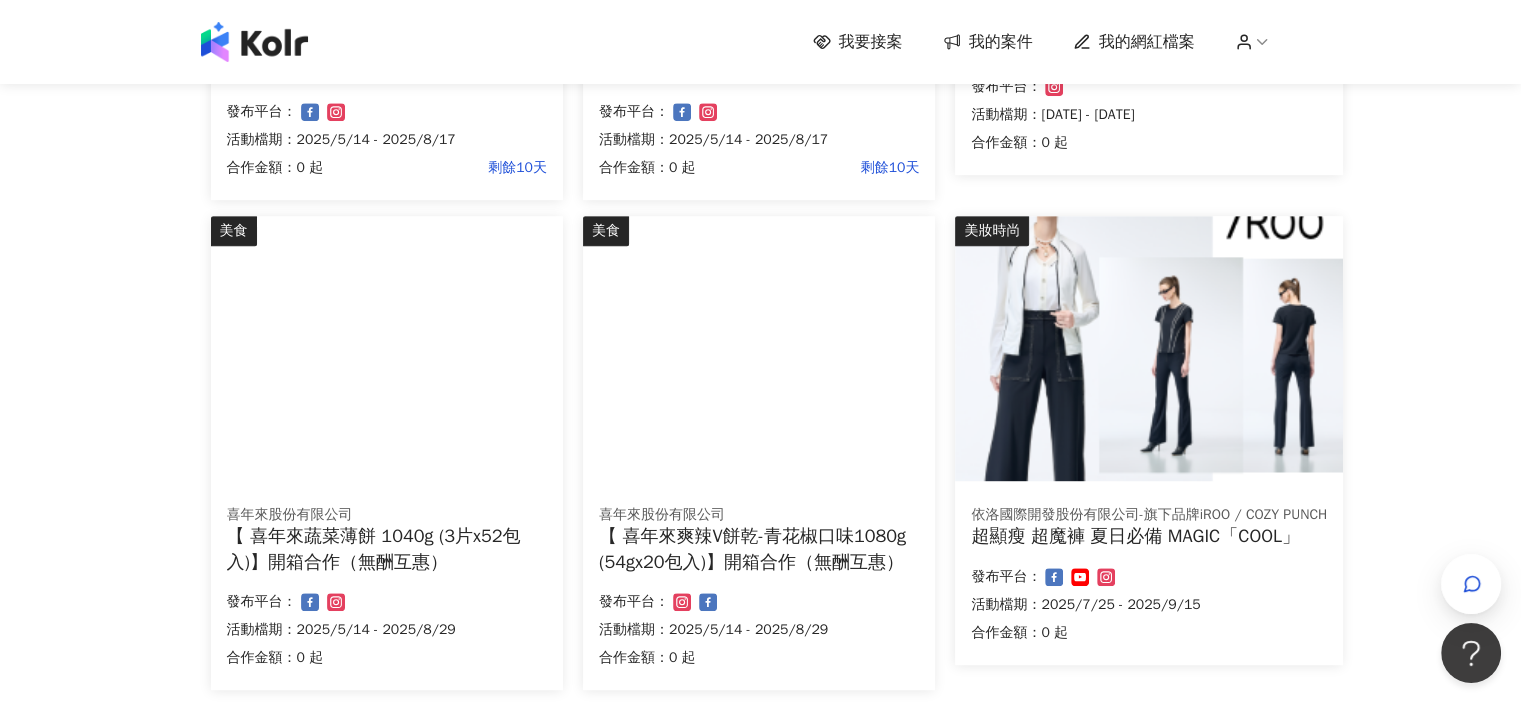 scroll, scrollTop: 1200, scrollLeft: 0, axis: vertical 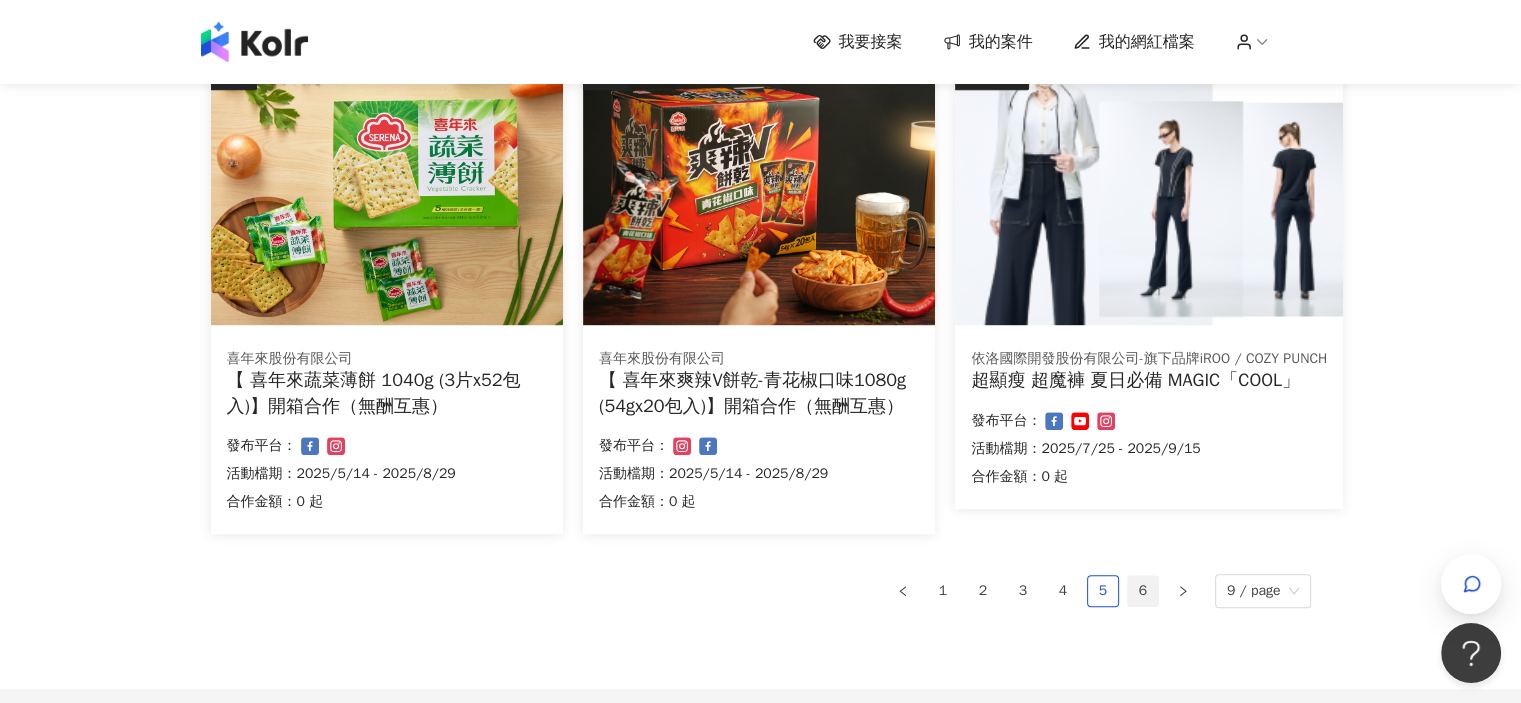 click on "6" at bounding box center [1143, 591] 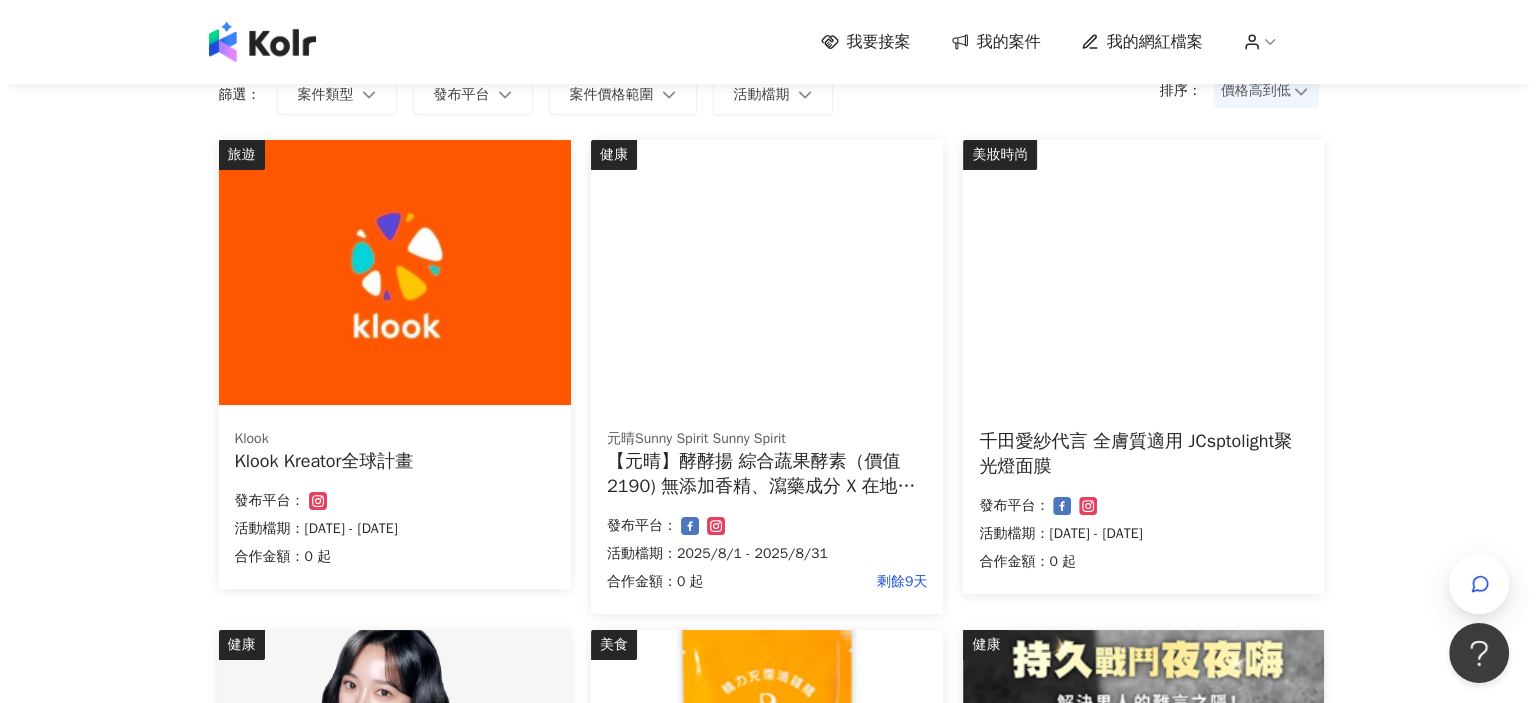 scroll, scrollTop: 200, scrollLeft: 0, axis: vertical 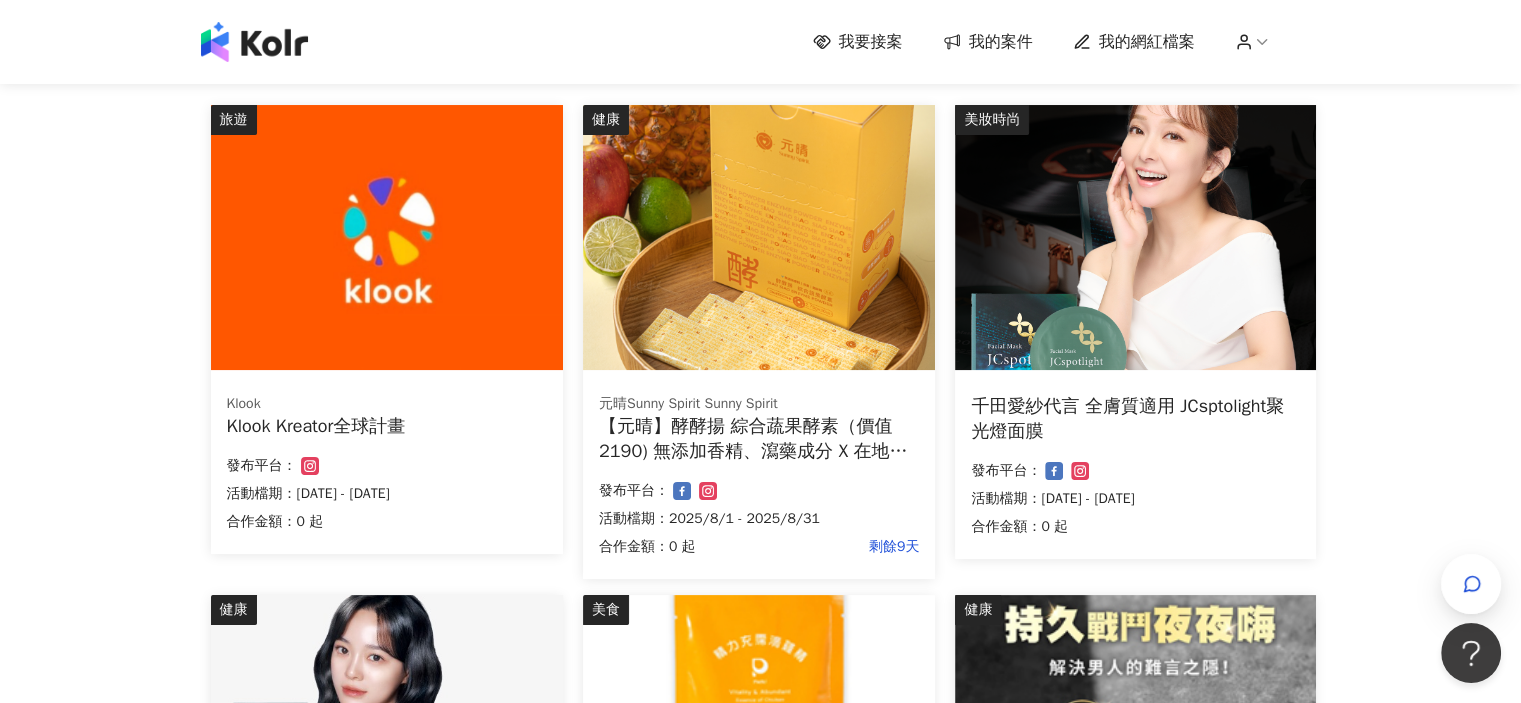 click at bounding box center [387, 237] 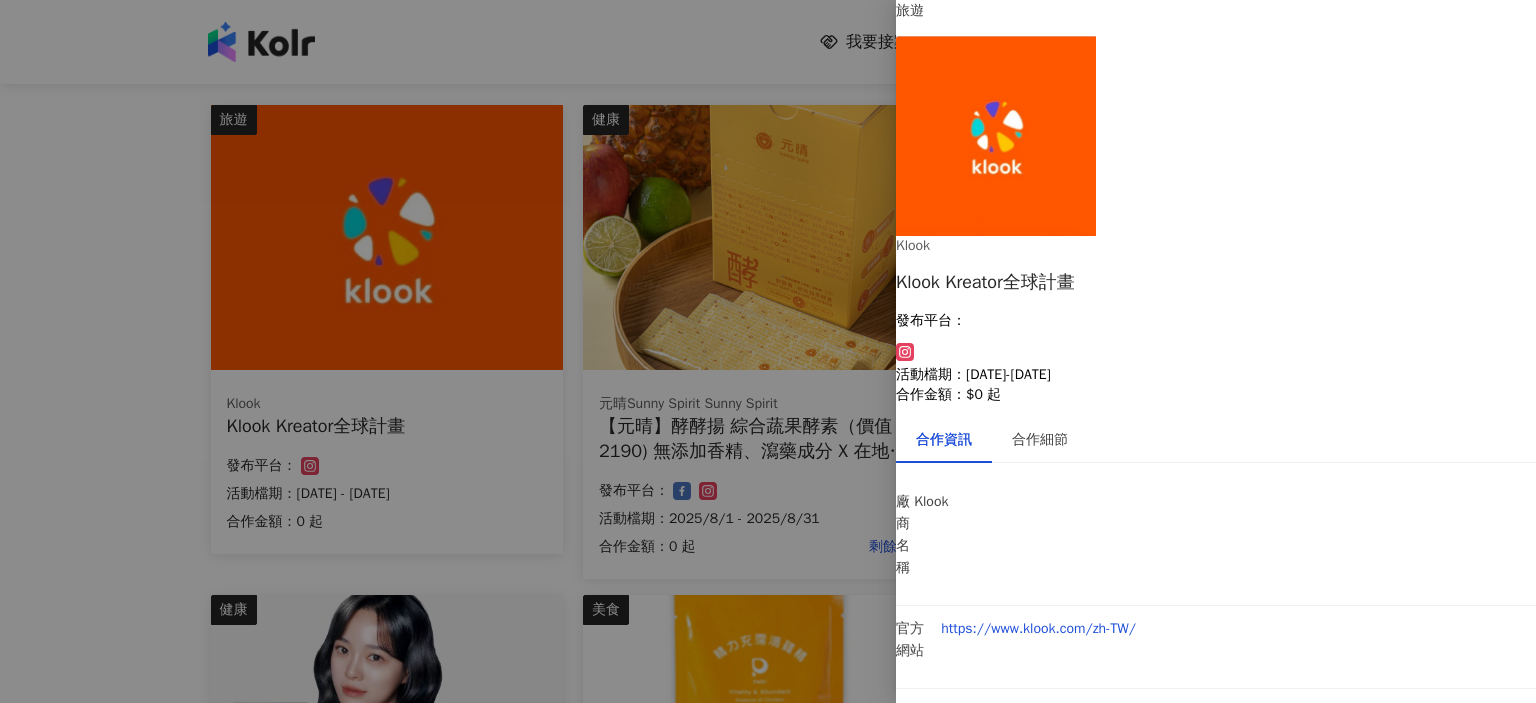 scroll, scrollTop: 60, scrollLeft: 0, axis: vertical 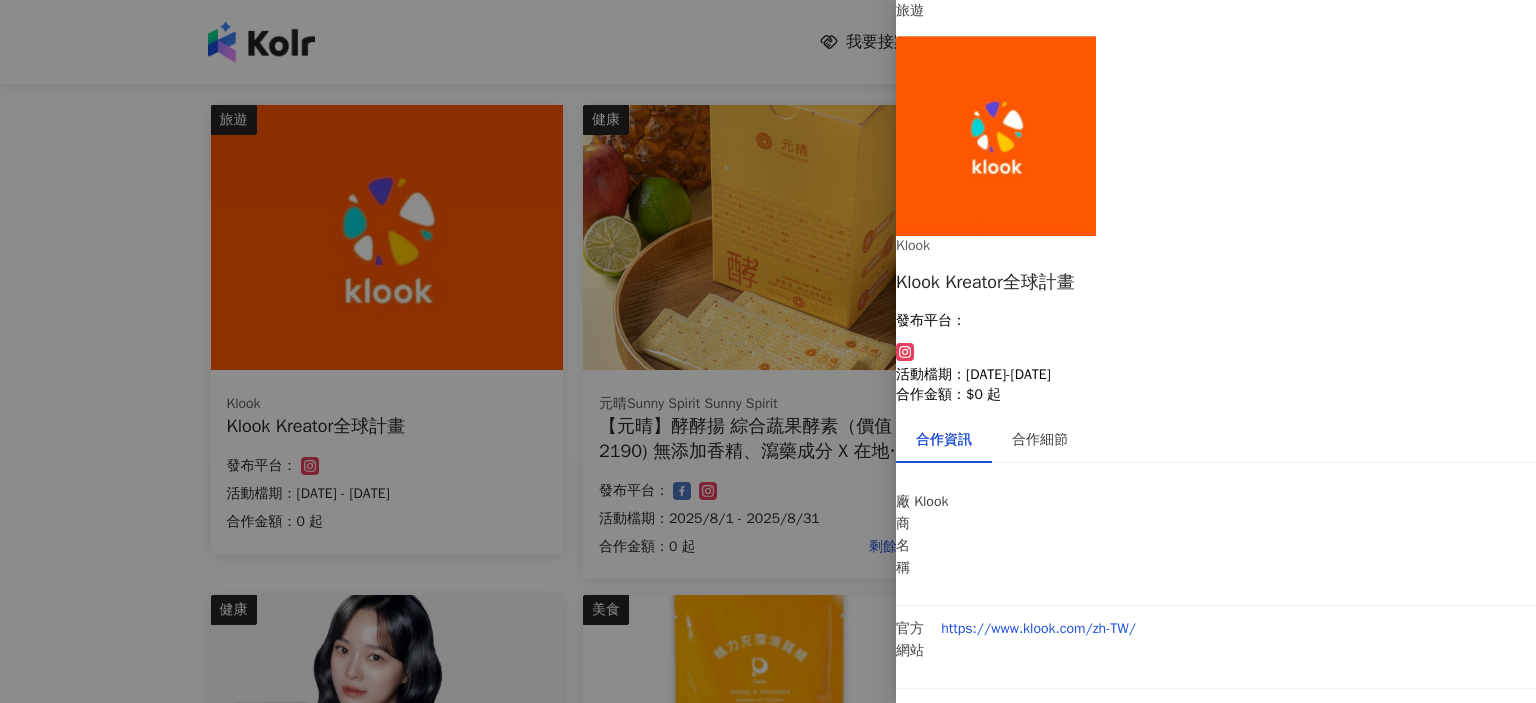 drag, startPoint x: 1169, startPoint y: 519, endPoint x: 1252, endPoint y: 510, distance: 83.48653 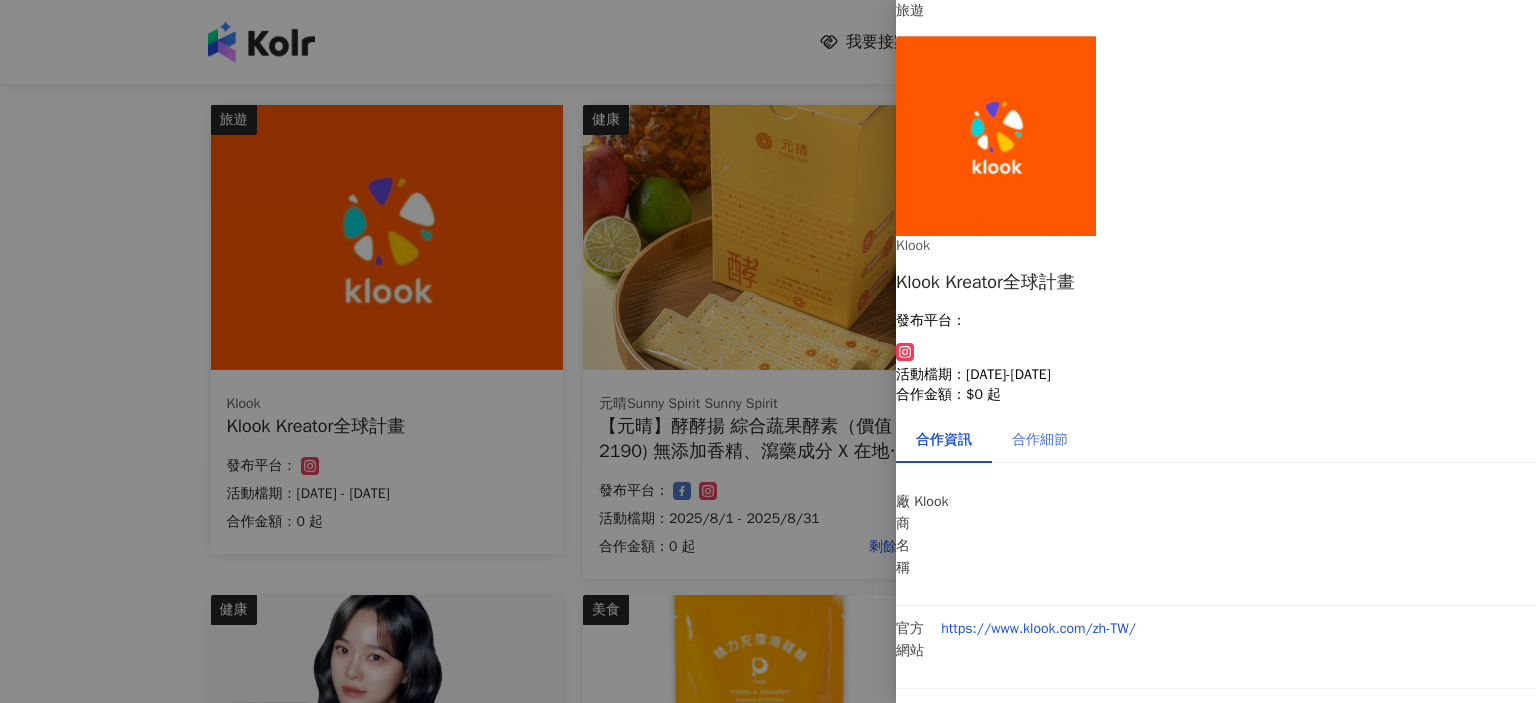 click on "合作細節" at bounding box center (1040, 440) 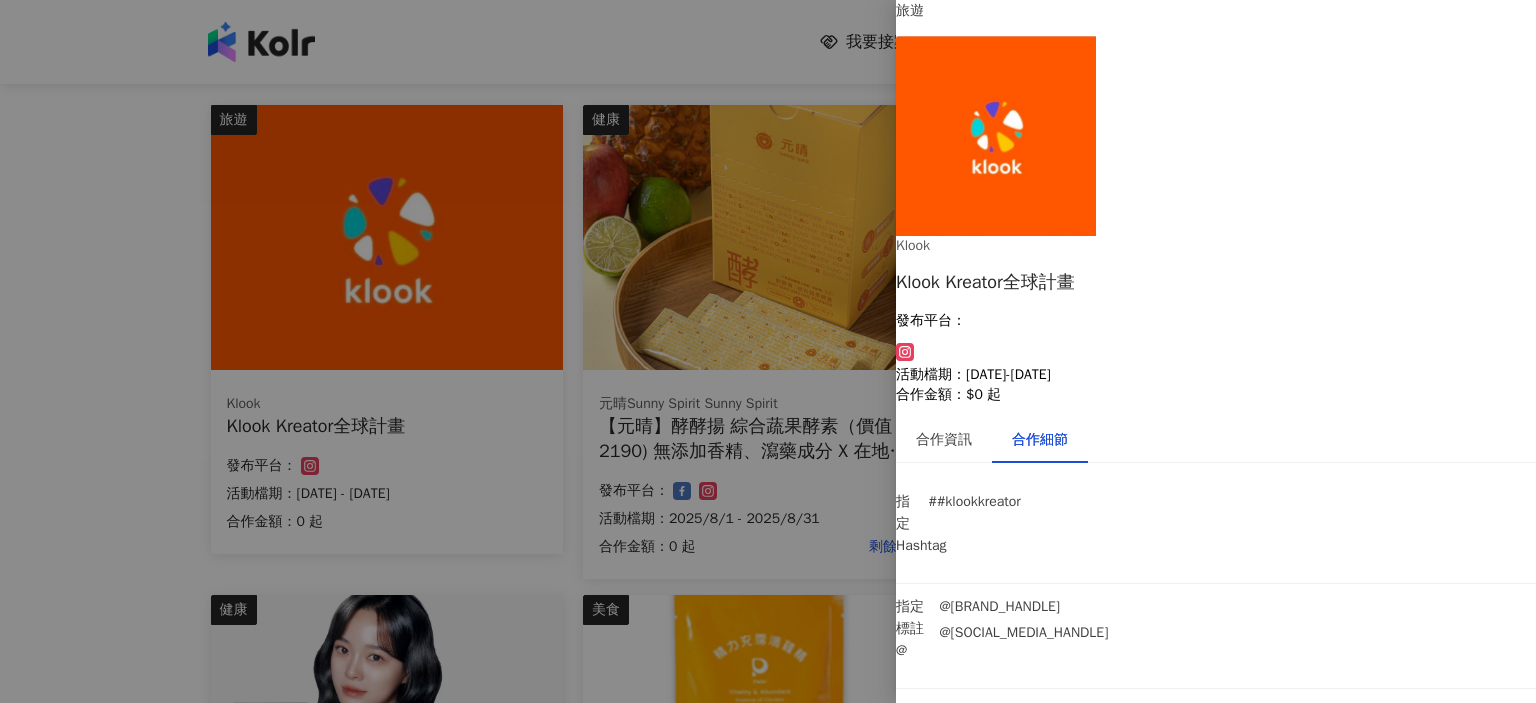 scroll, scrollTop: 48, scrollLeft: 0, axis: vertical 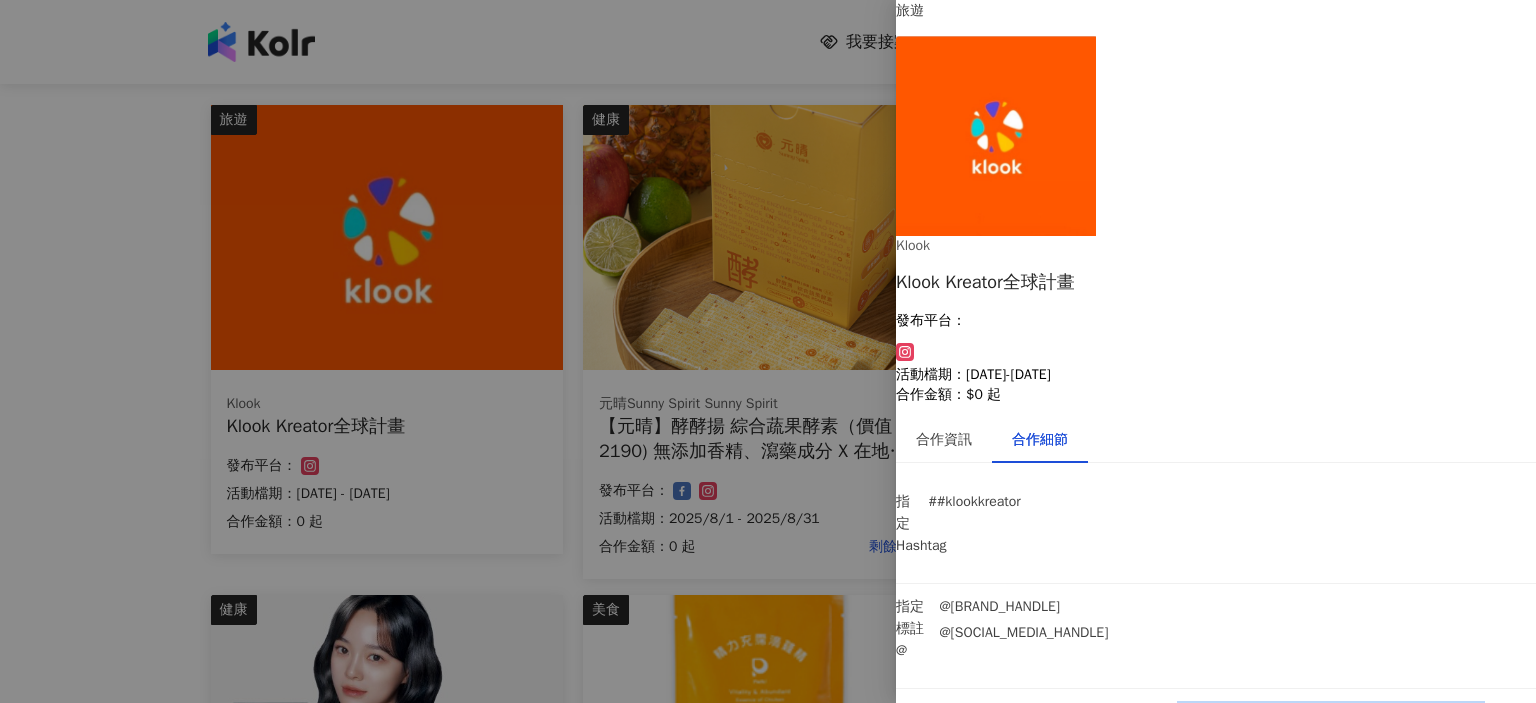 drag, startPoint x: 1184, startPoint y: 387, endPoint x: 1197, endPoint y: 418, distance: 33.61547 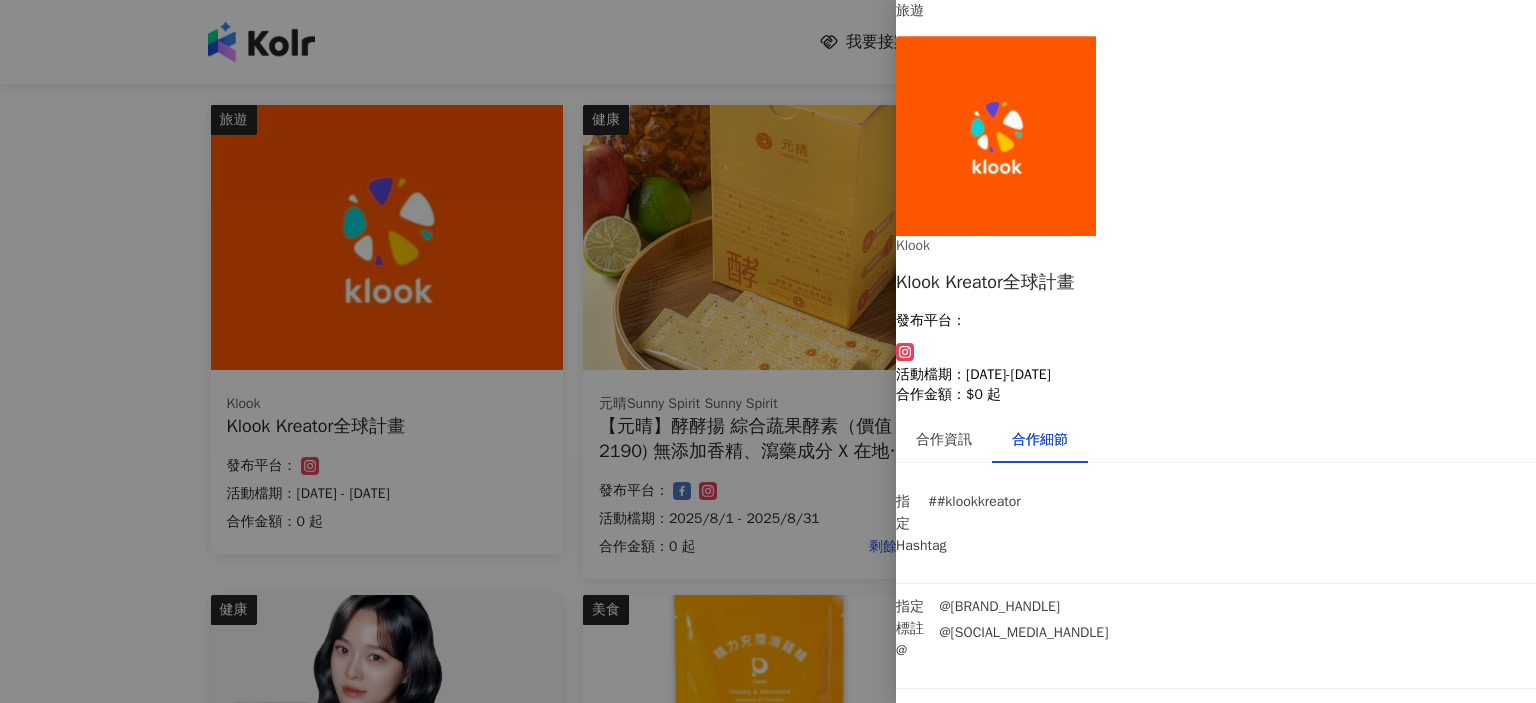 click at bounding box center (768, 351) 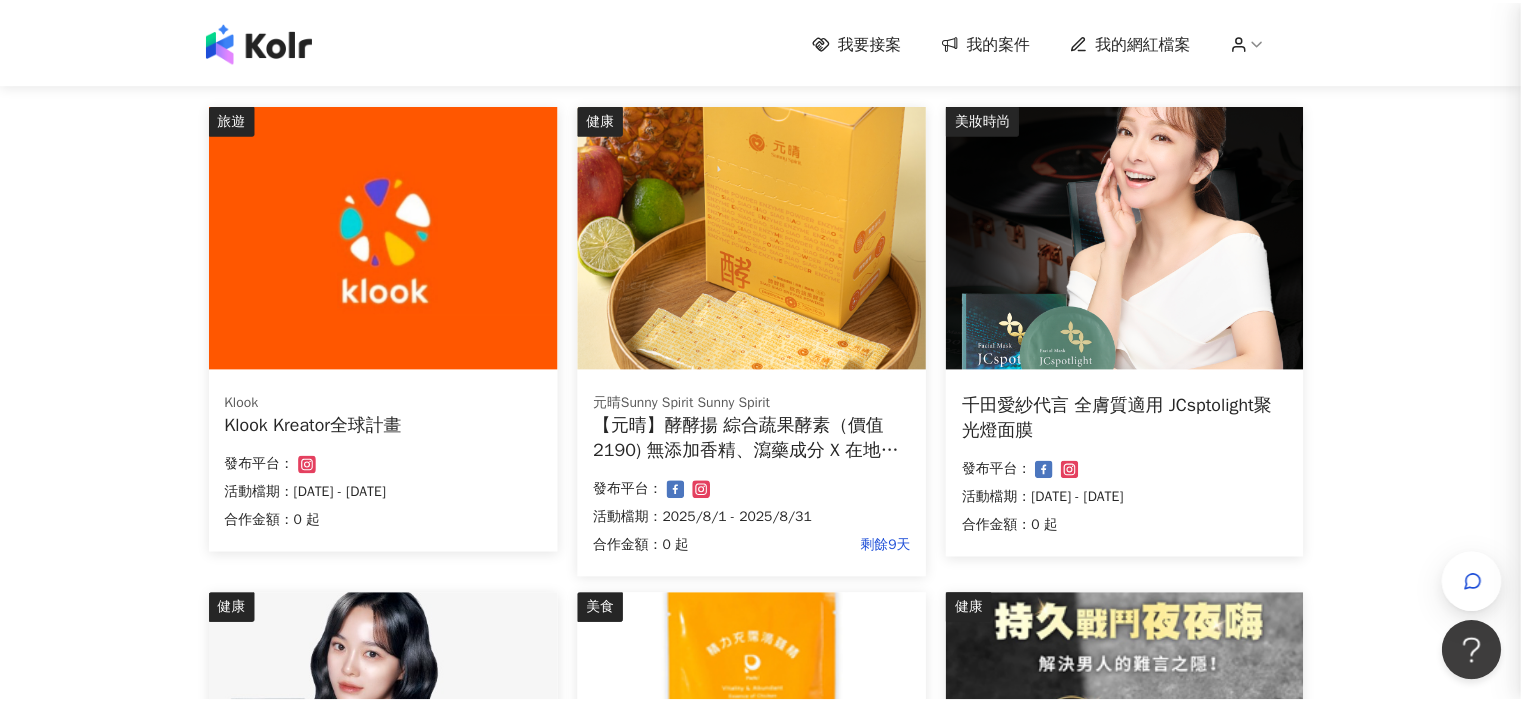 scroll, scrollTop: 0, scrollLeft: 0, axis: both 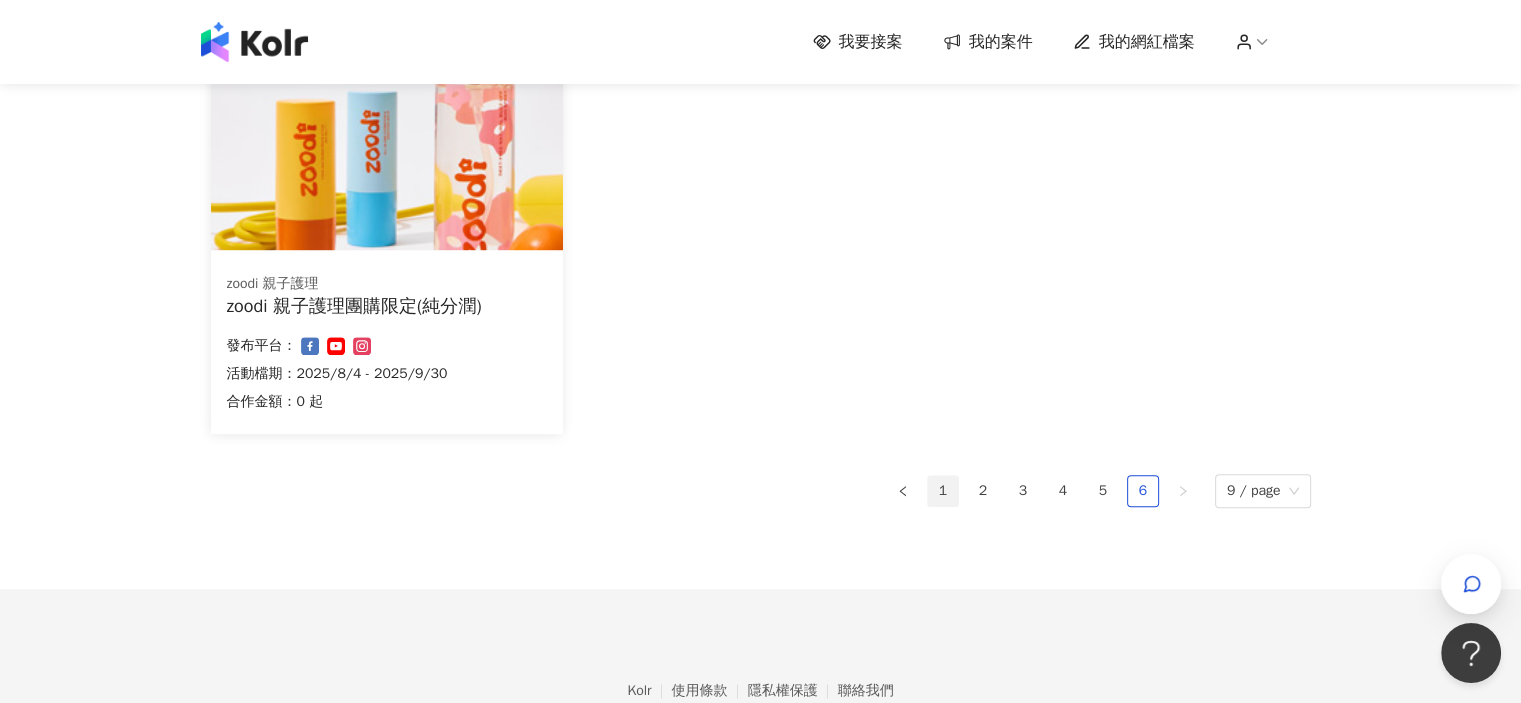 click on "1" at bounding box center [943, 491] 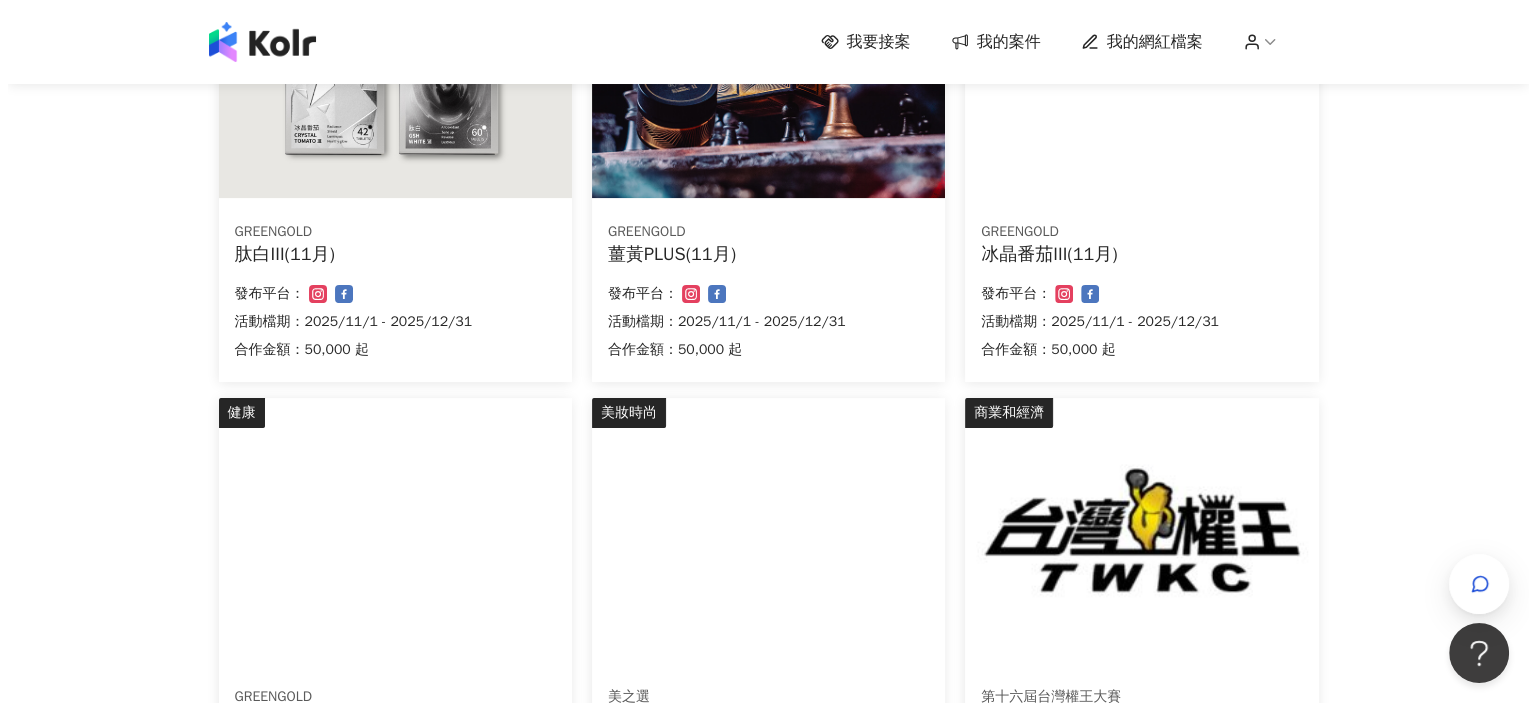 scroll, scrollTop: 500, scrollLeft: 0, axis: vertical 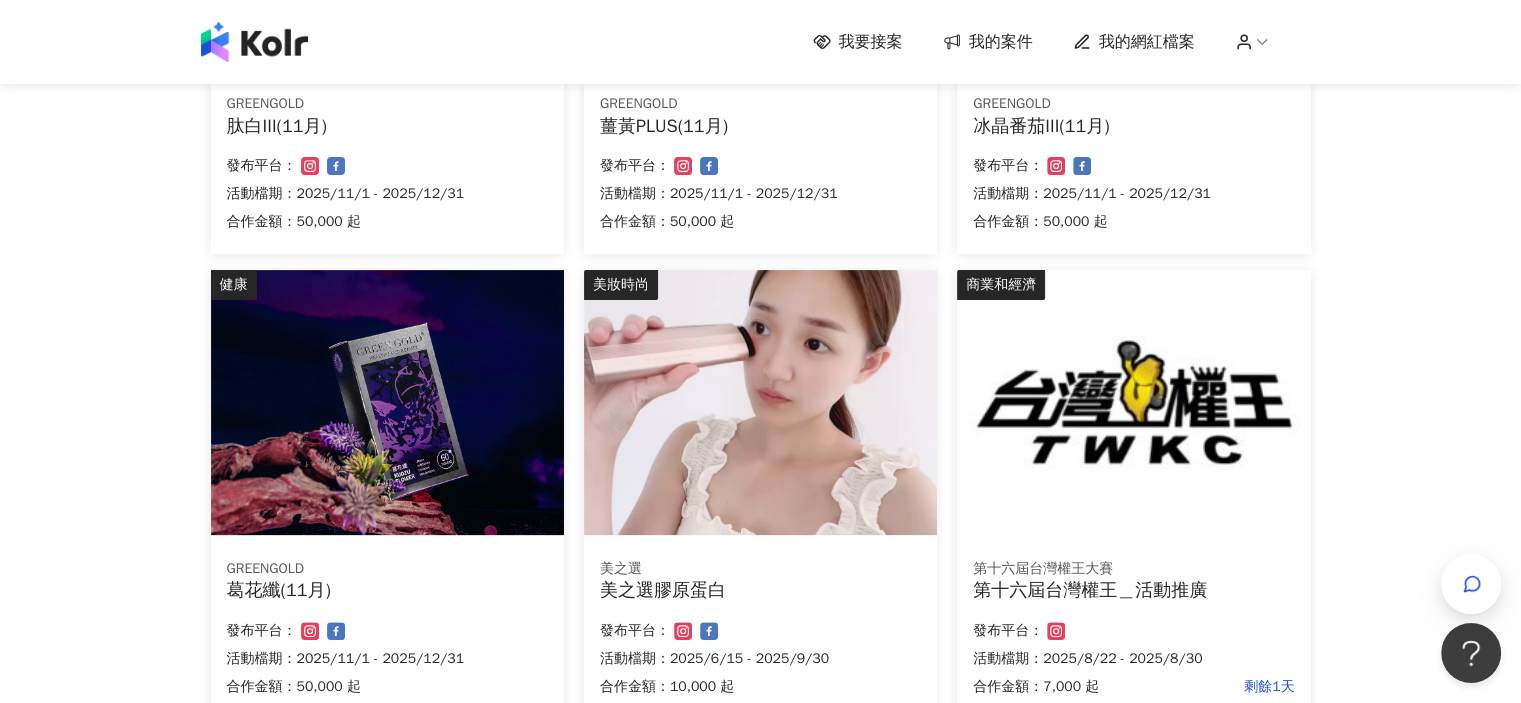 click at bounding box center [1133, 402] 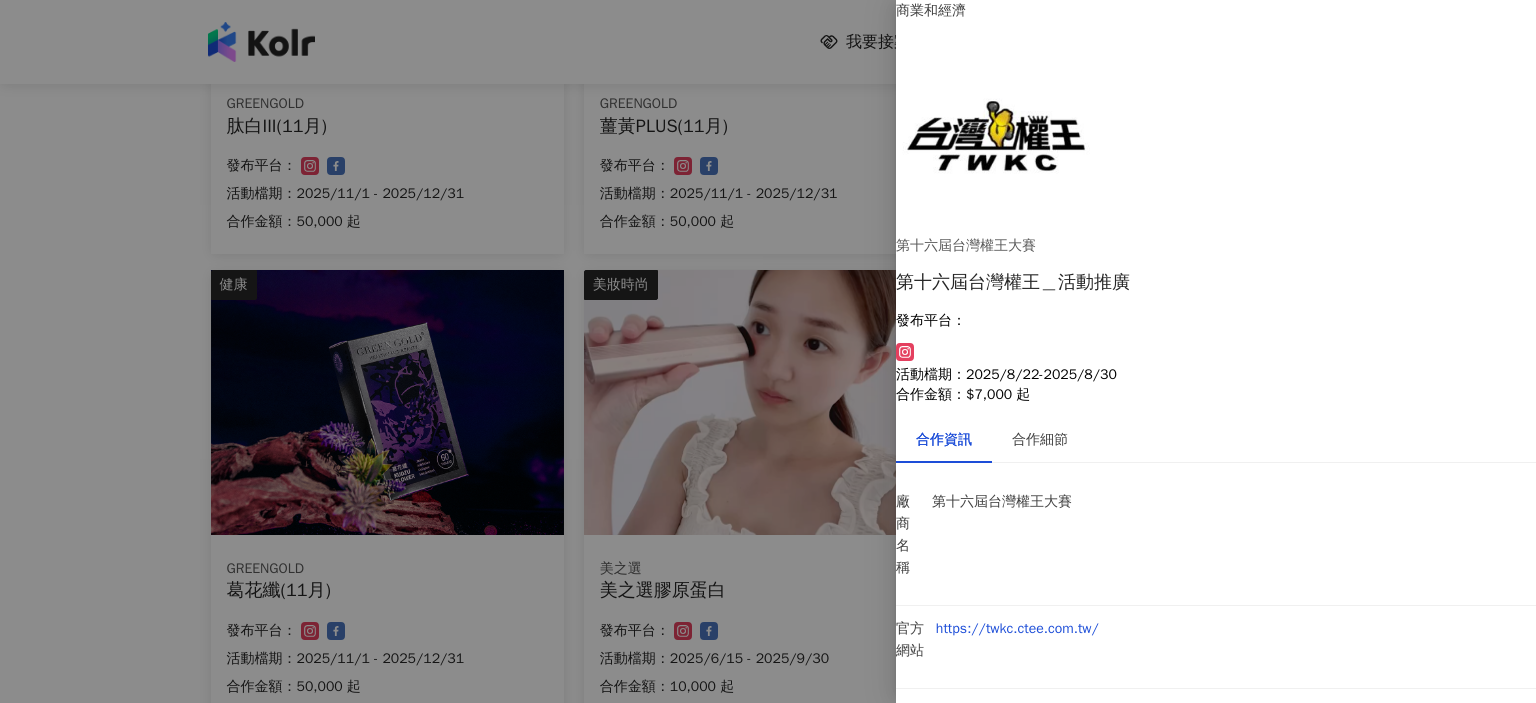 scroll, scrollTop: 216, scrollLeft: 0, axis: vertical 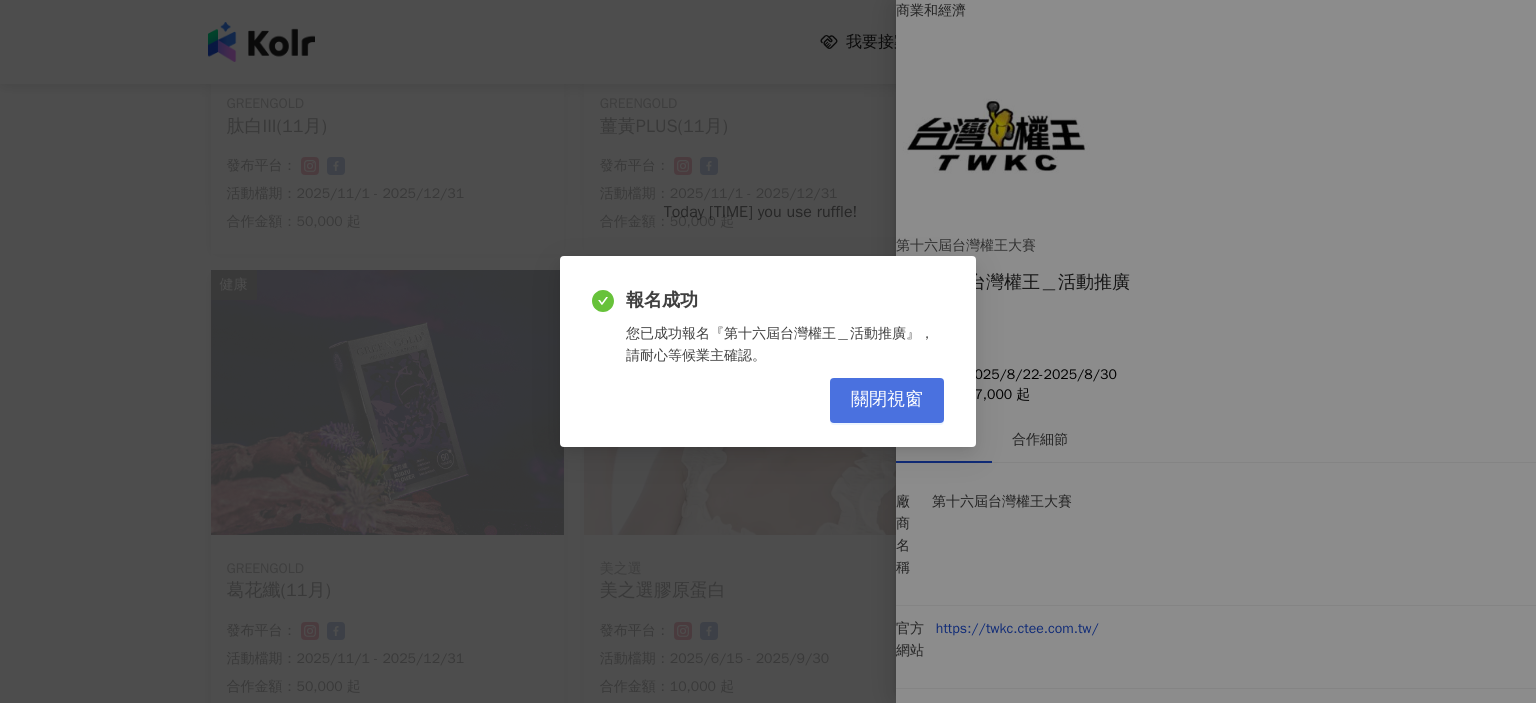 click on "關閉視窗" at bounding box center [887, 400] 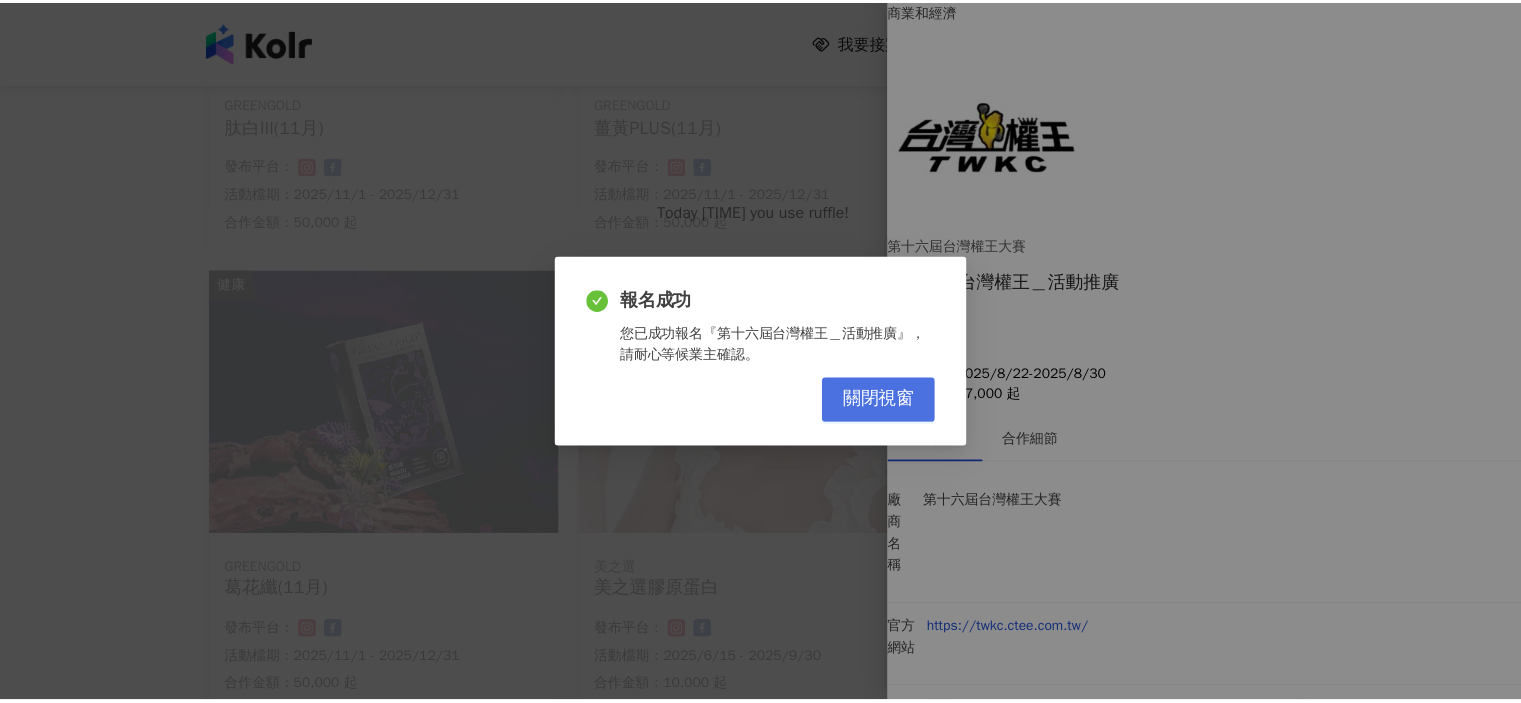 scroll, scrollTop: 0, scrollLeft: 0, axis: both 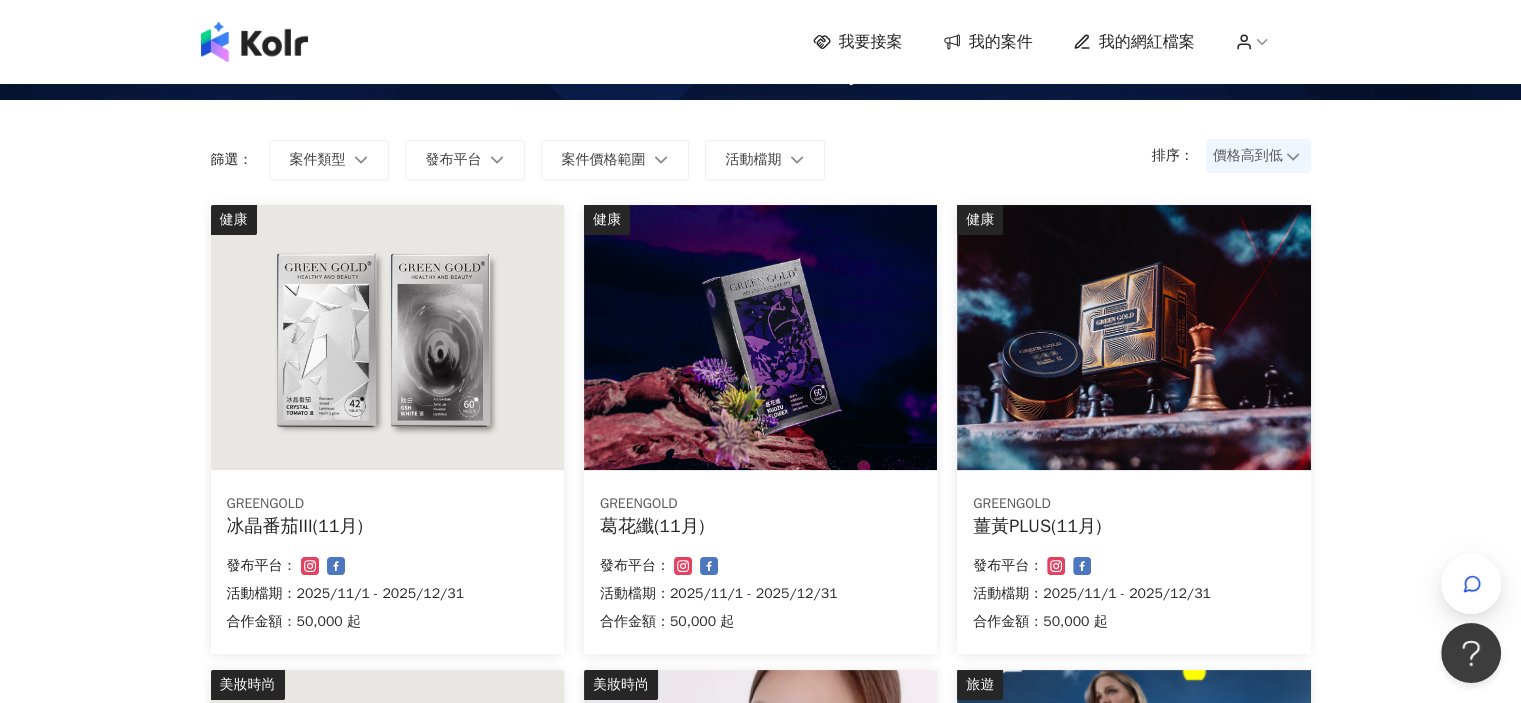 click at bounding box center [760, 337] 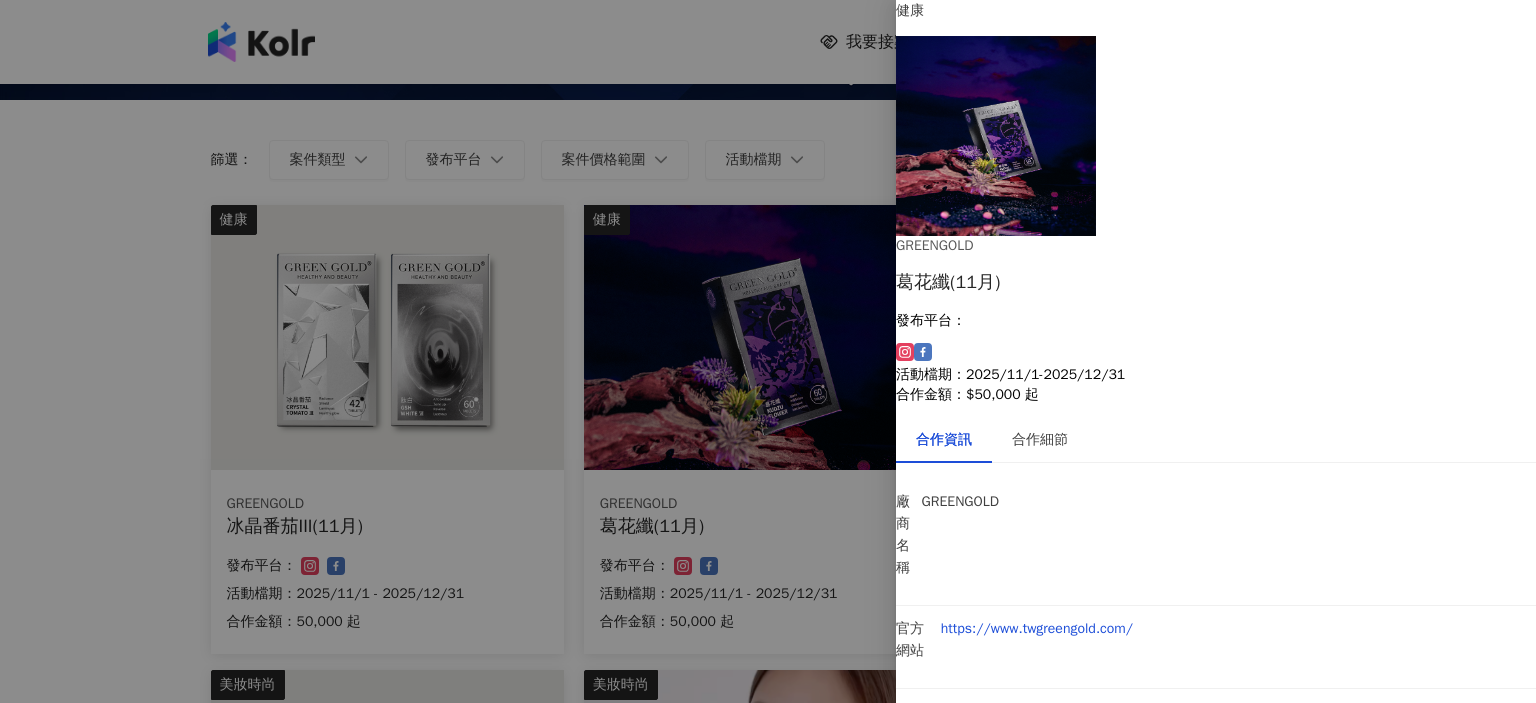 click at bounding box center (768, 351) 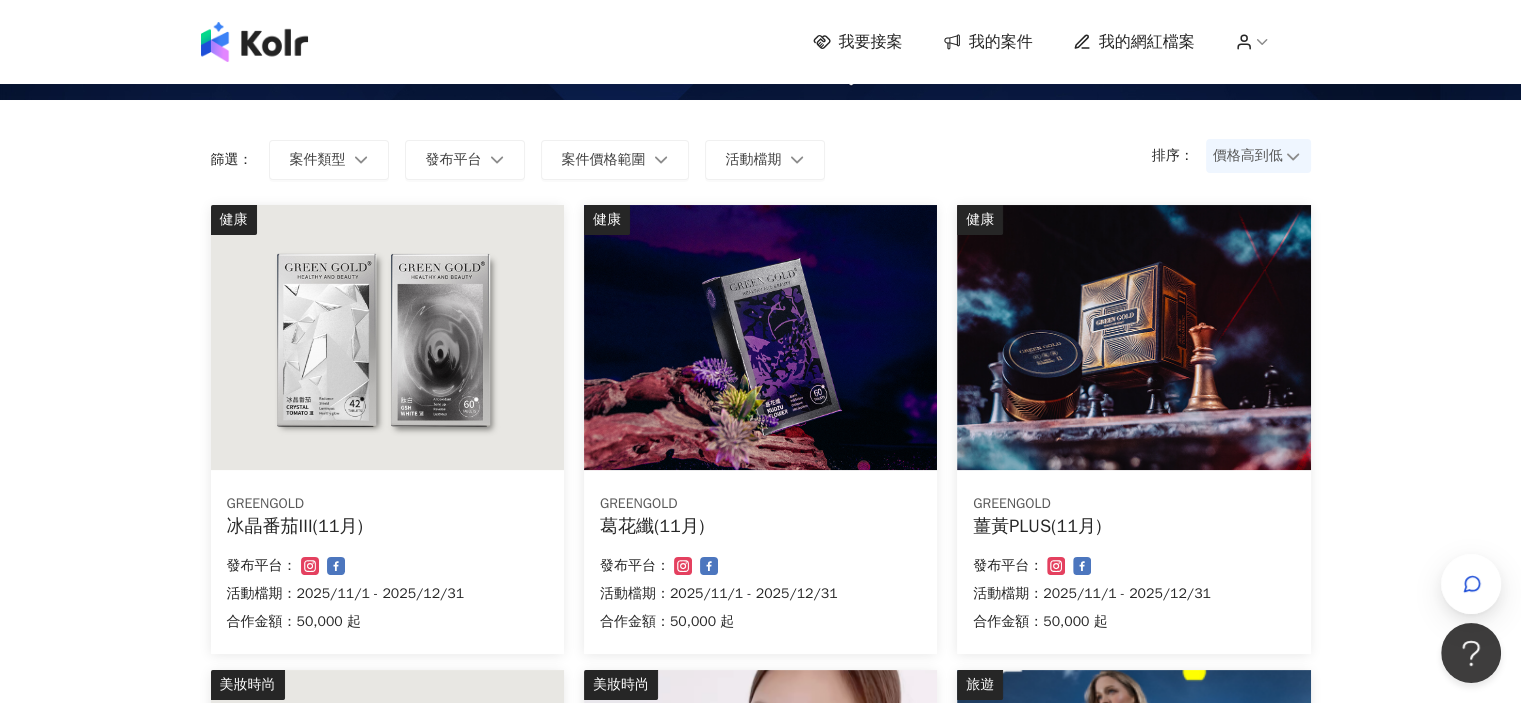 click at bounding box center [387, 337] 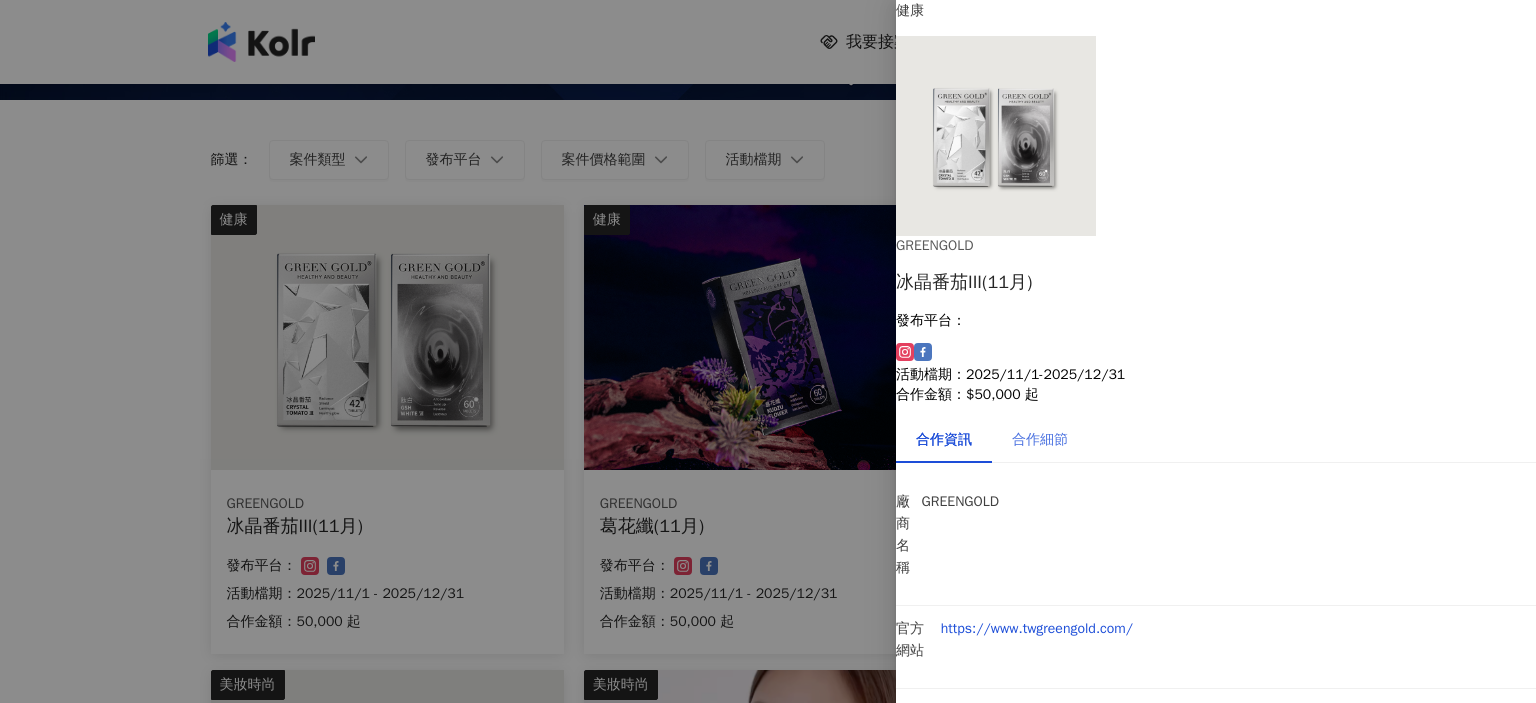 scroll, scrollTop: 0, scrollLeft: 0, axis: both 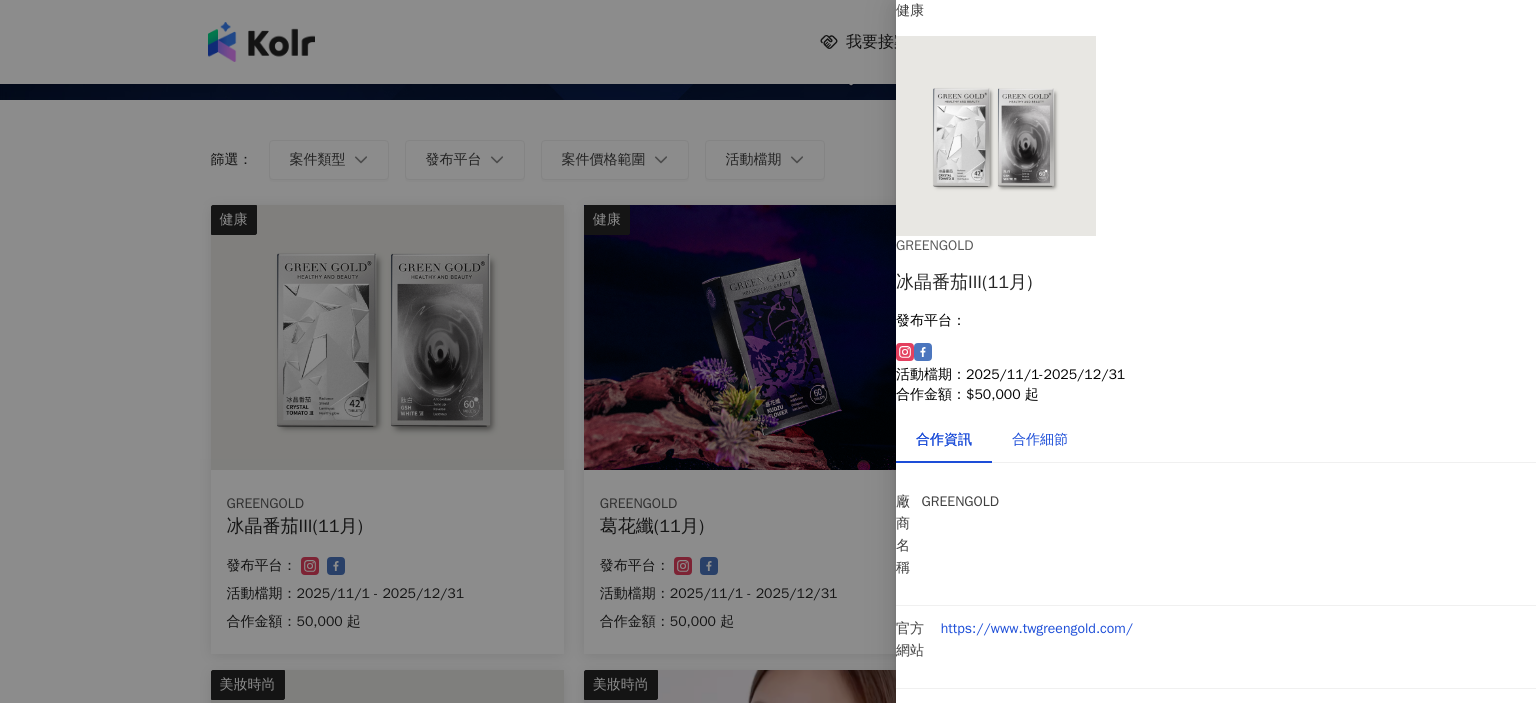 click on "合作細節" at bounding box center [1040, 440] 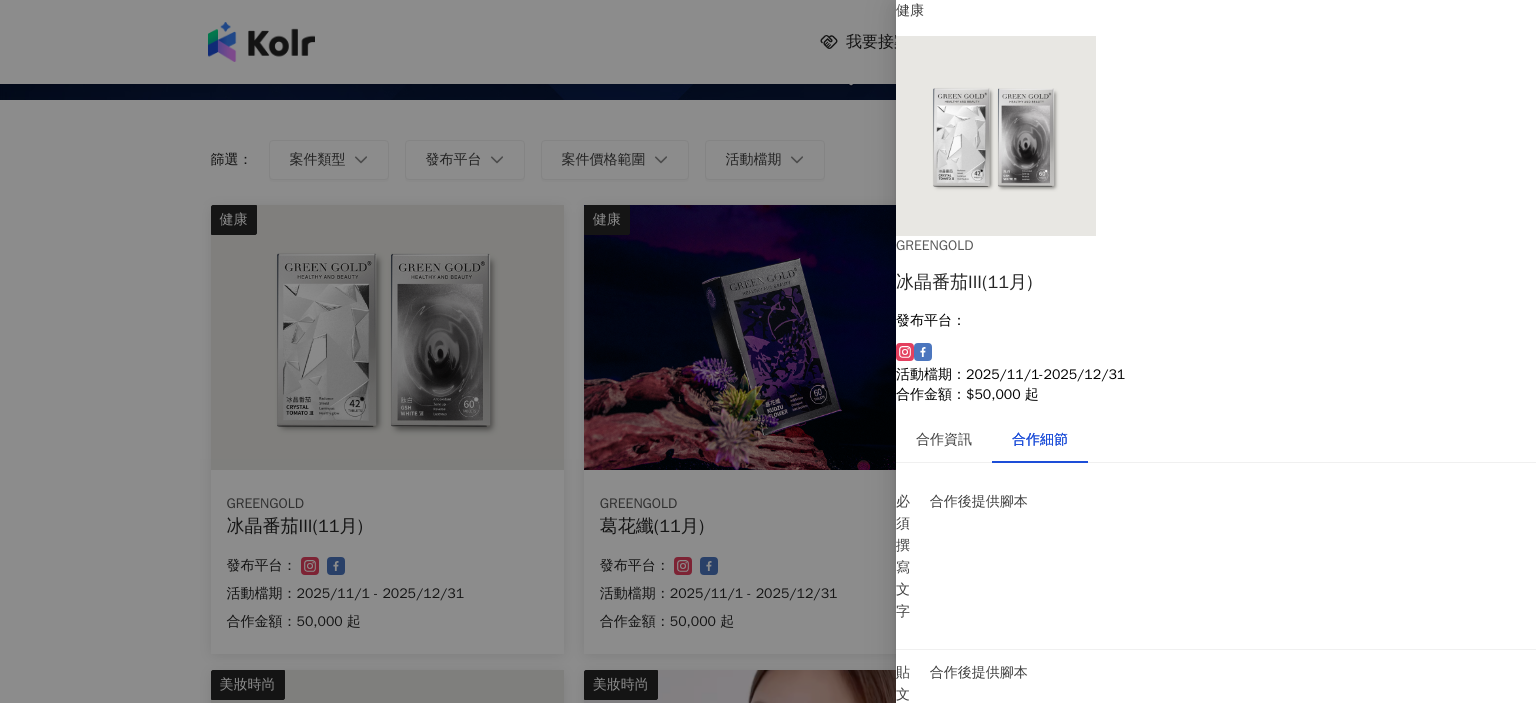 scroll, scrollTop: 640, scrollLeft: 0, axis: vertical 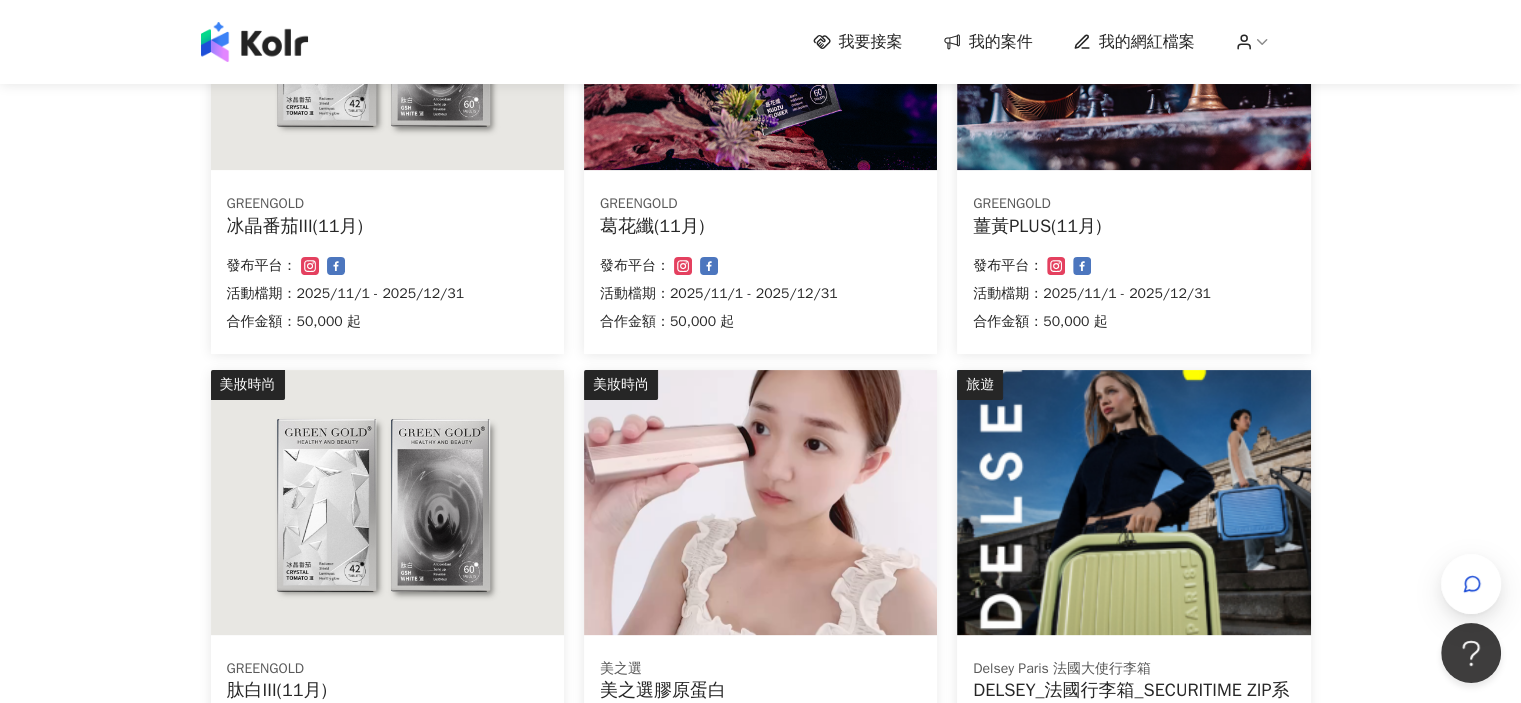 click on "GREENGOLD" at bounding box center (1133, 204) 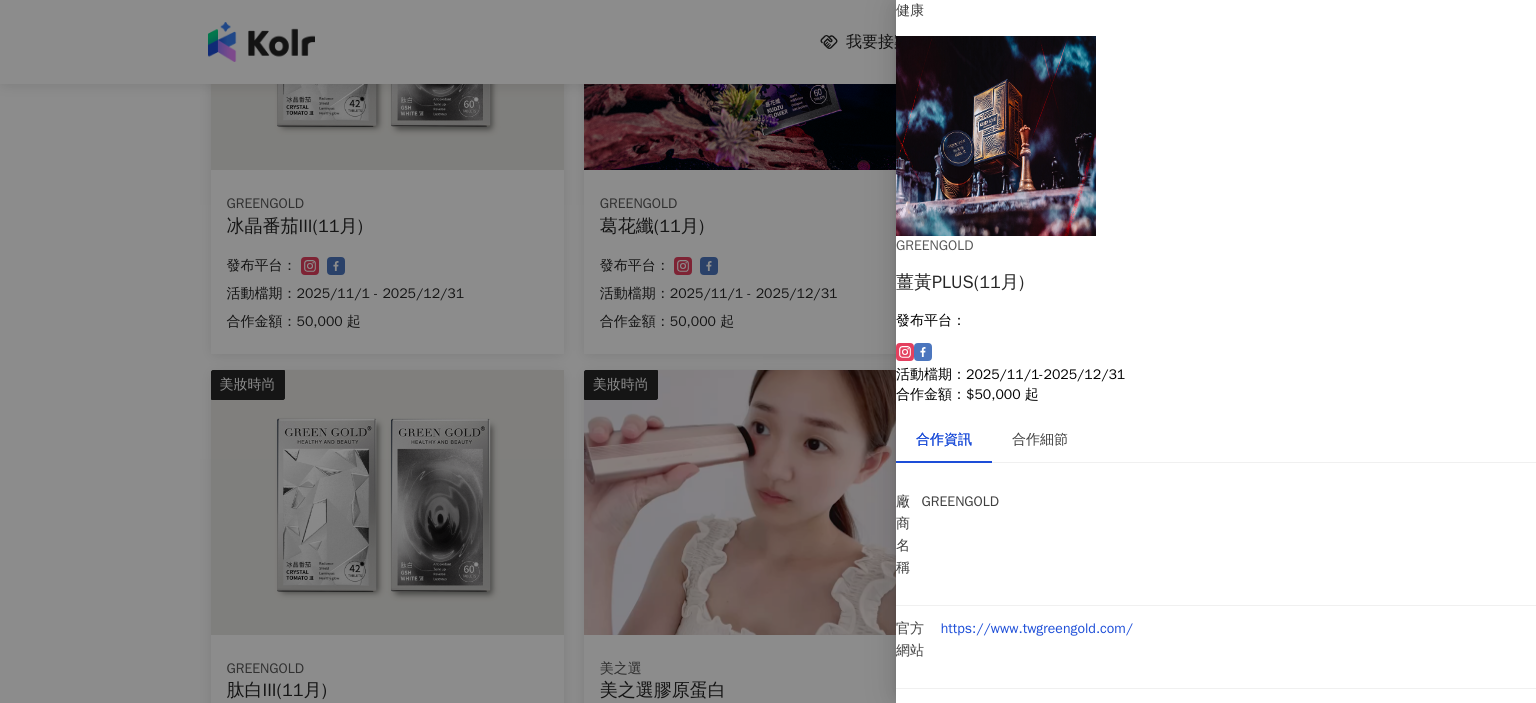 scroll, scrollTop: 177, scrollLeft: 0, axis: vertical 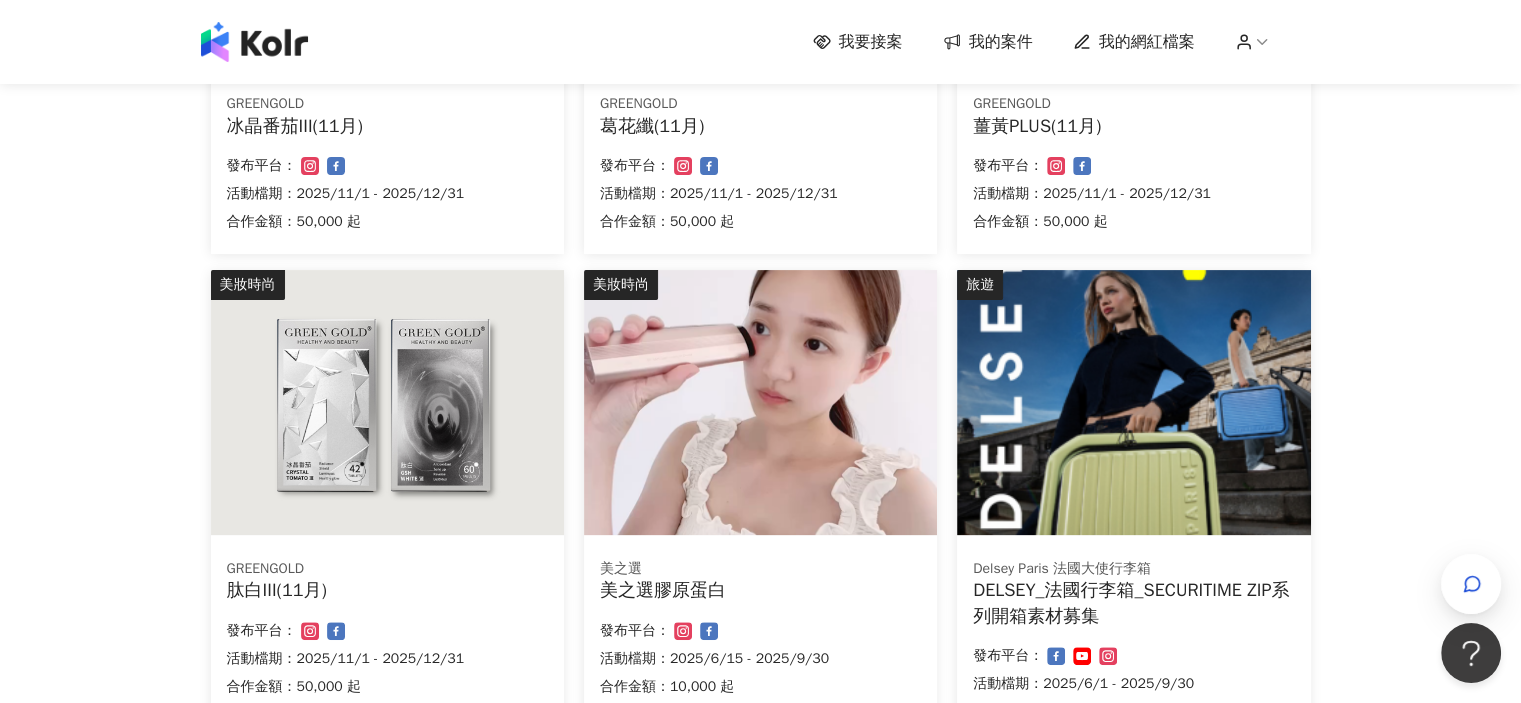 click at bounding box center [760, 402] 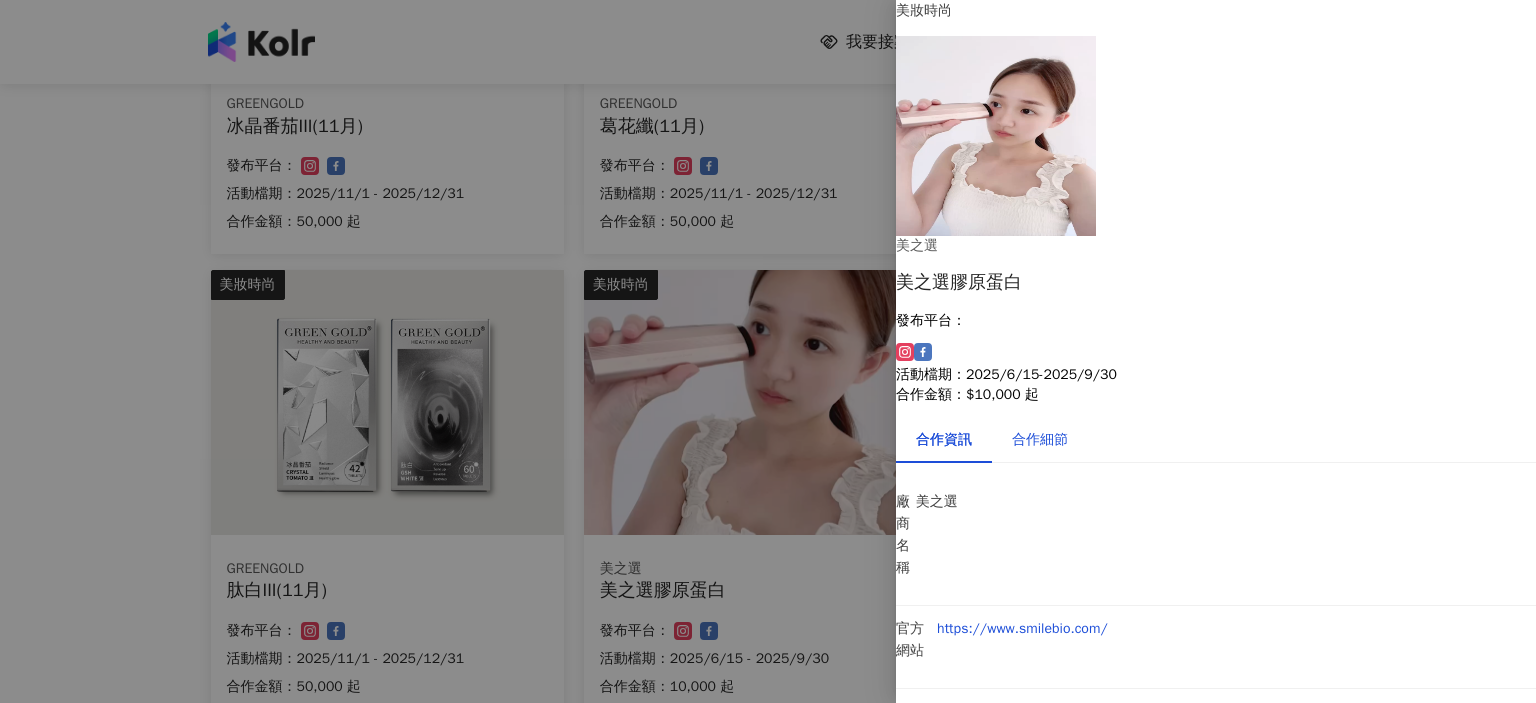 click on "合作細節" at bounding box center (1040, 440) 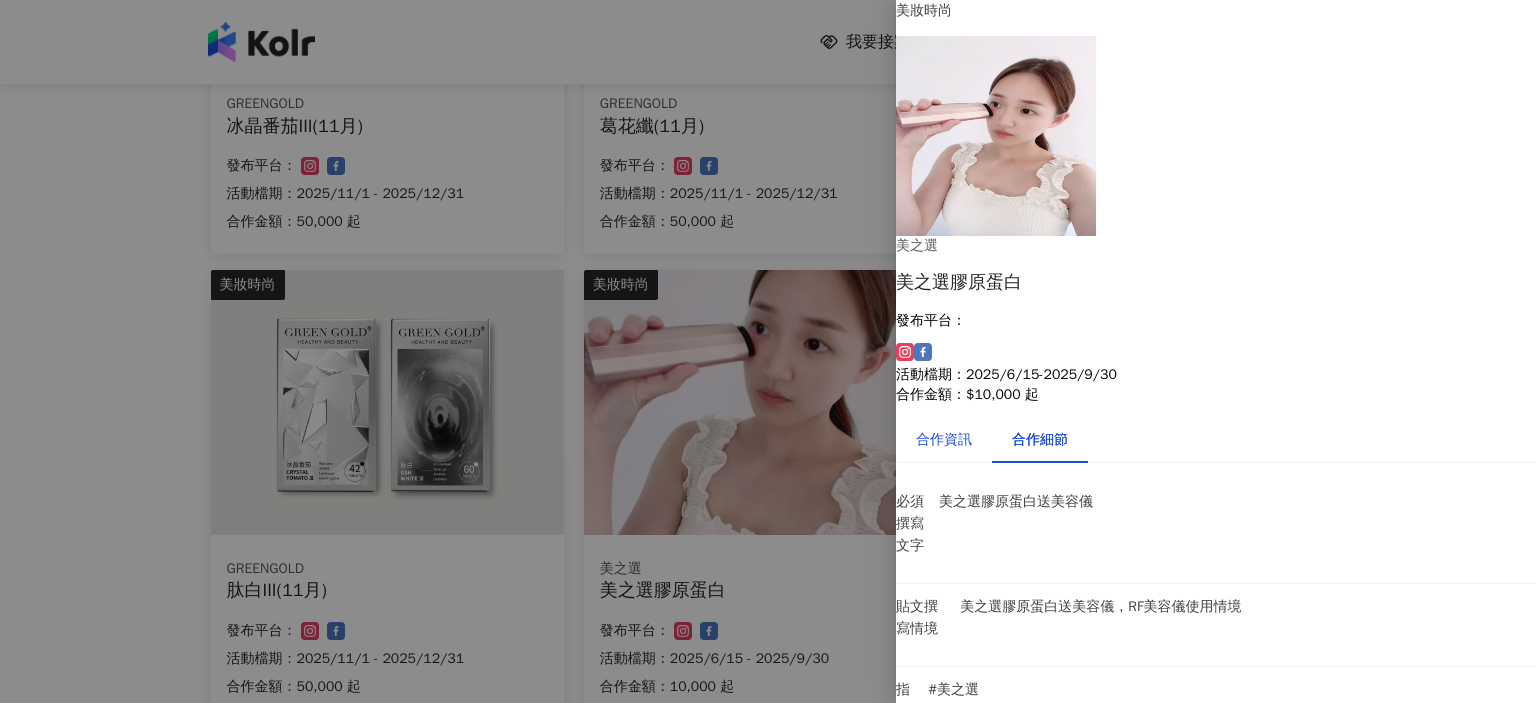 click on "合作資訊" at bounding box center [944, 440] 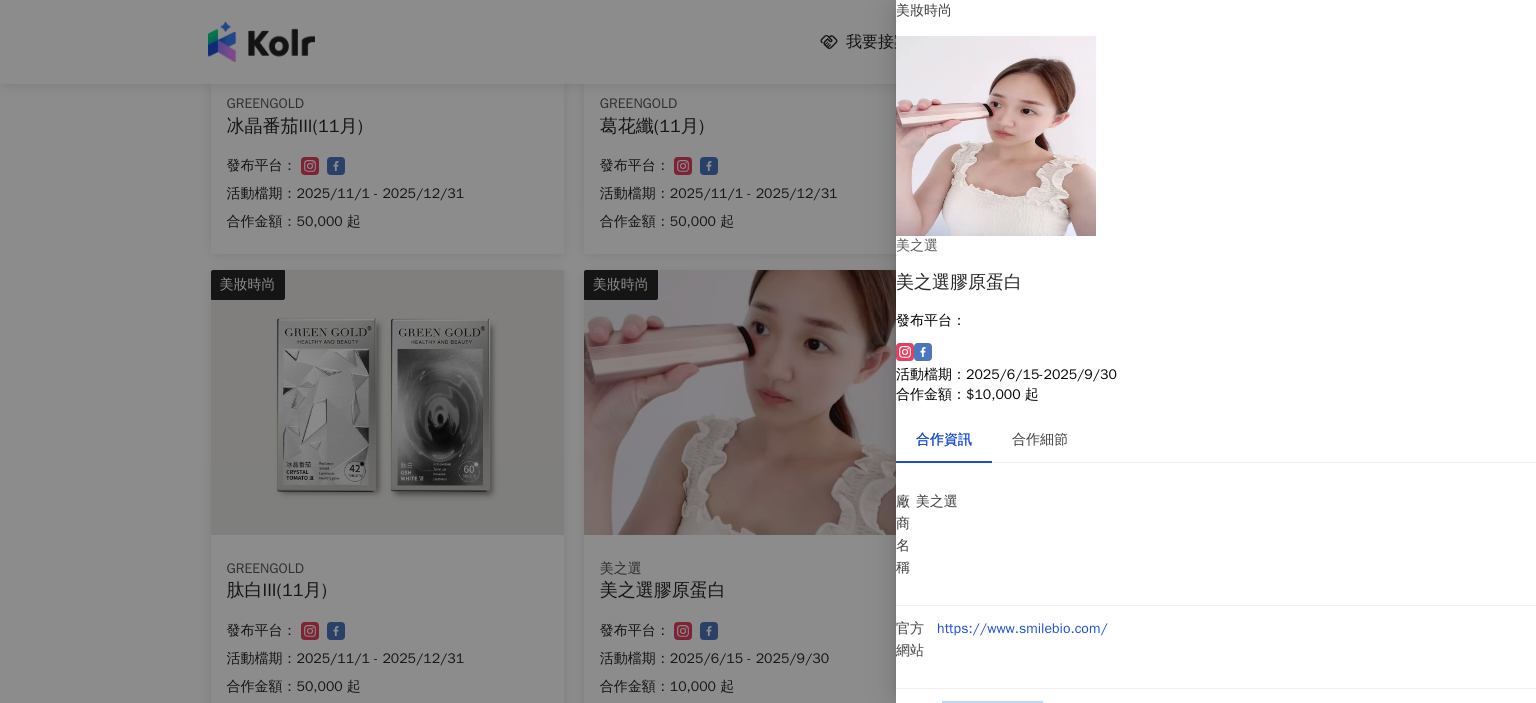 drag, startPoint x: 1011, startPoint y: 410, endPoint x: 1116, endPoint y: 433, distance: 107.48953 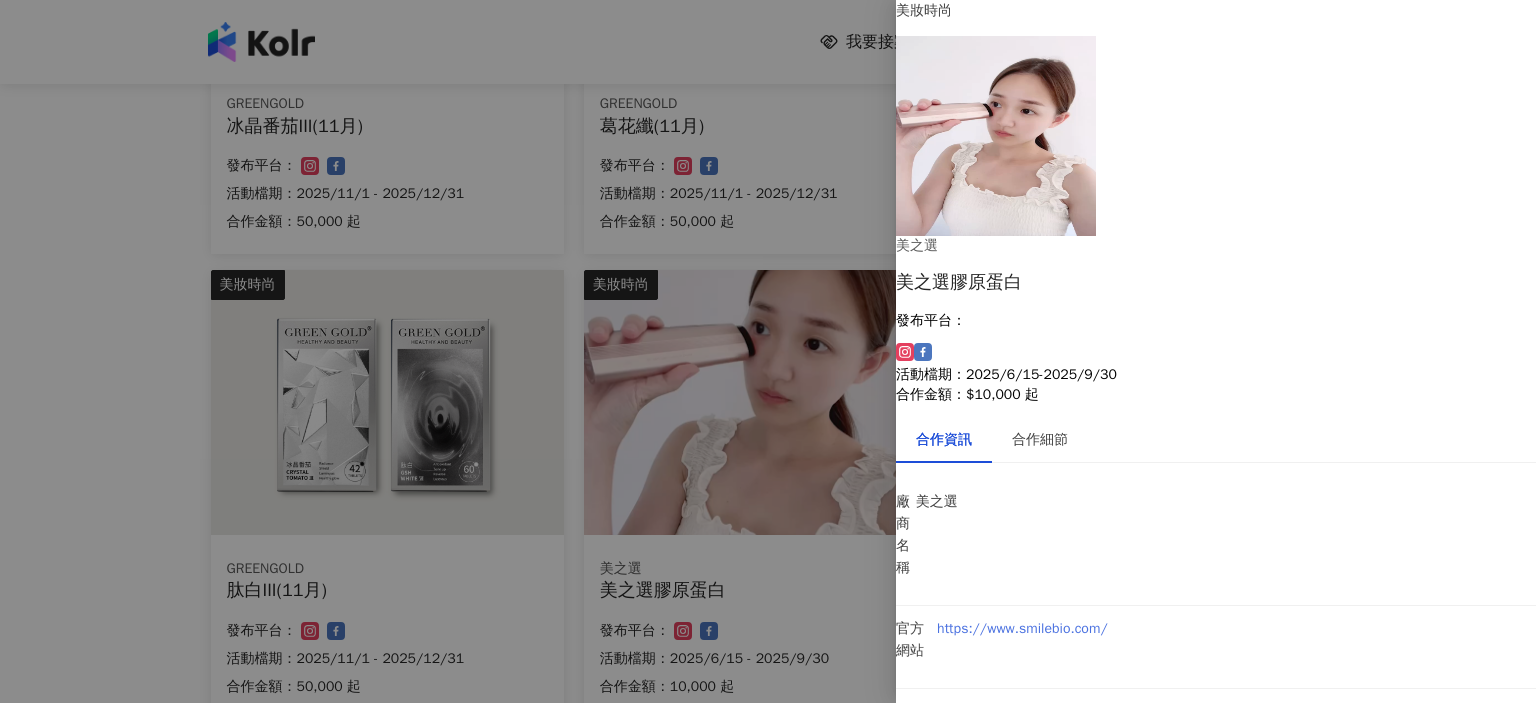 click on "https://www.smilebio.com/" at bounding box center [1022, 628] 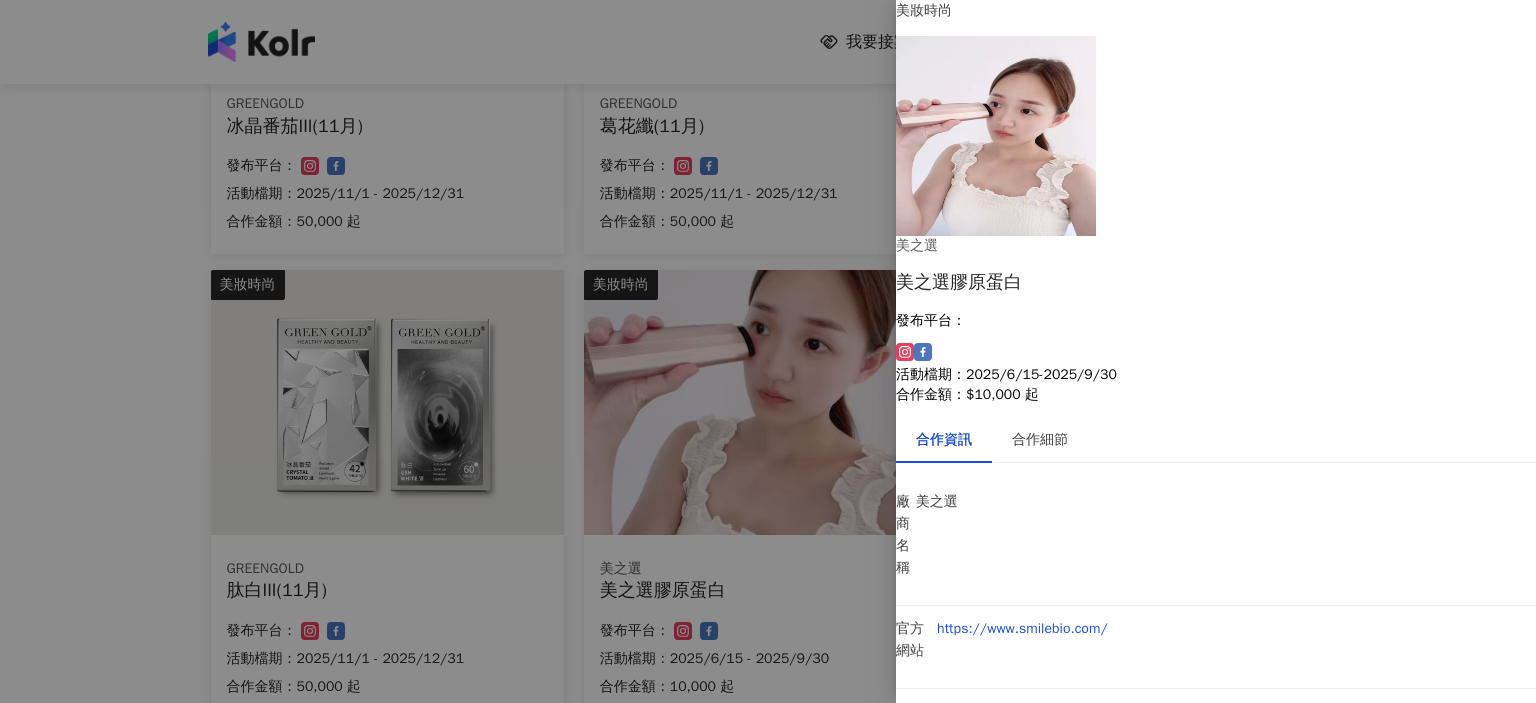 click on "美之選膠原蛋白送RF美容儀" at bounding box center [1040, 794] 